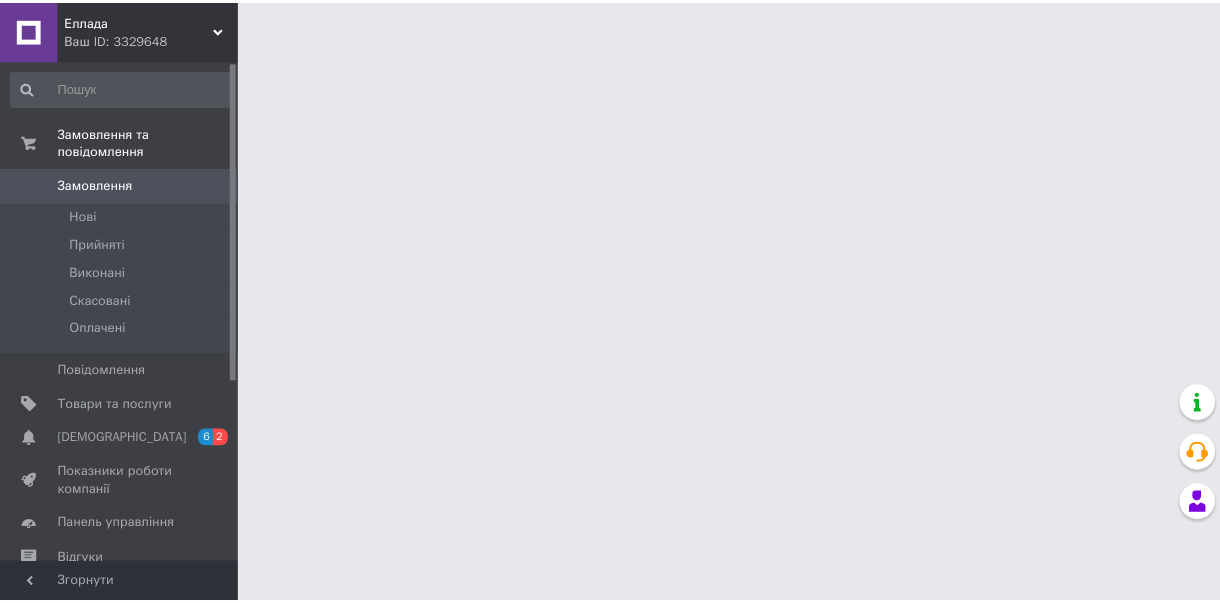 scroll, scrollTop: 0, scrollLeft: 0, axis: both 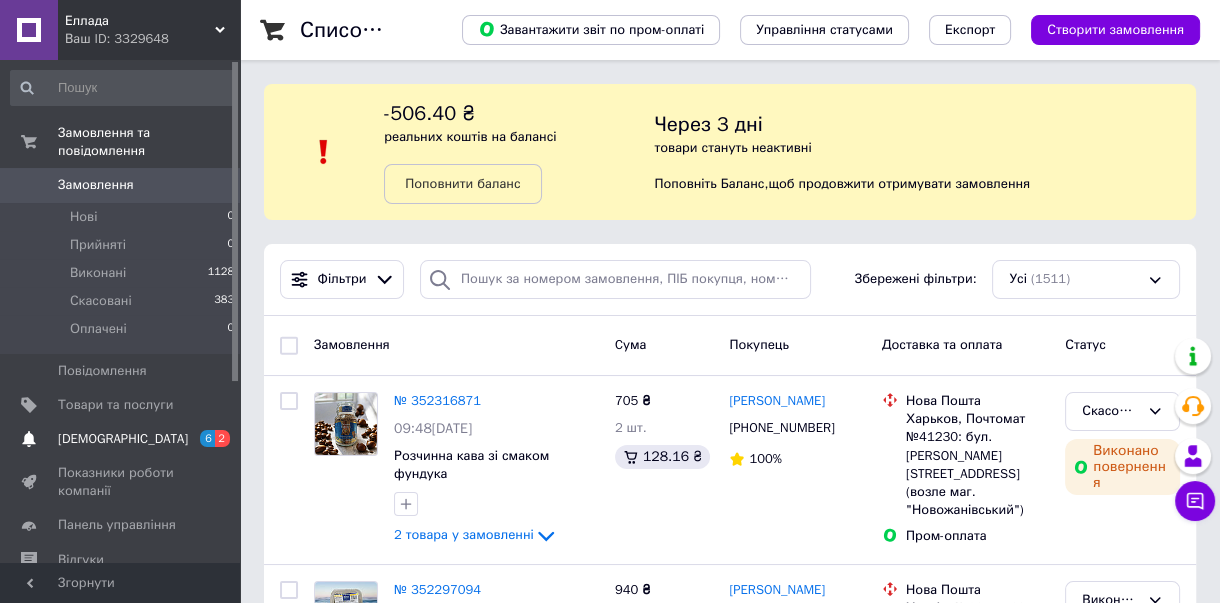 click on "[DEMOGRAPHIC_DATA]" at bounding box center (121, 439) 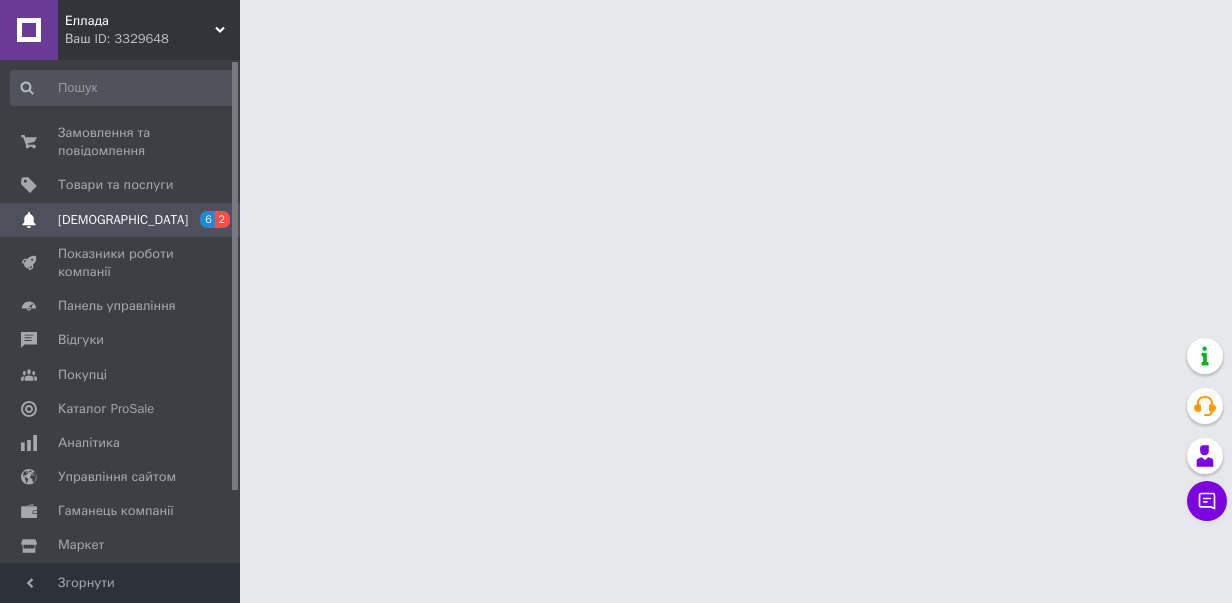 click on "Каталог ProSale" at bounding box center (123, 409) 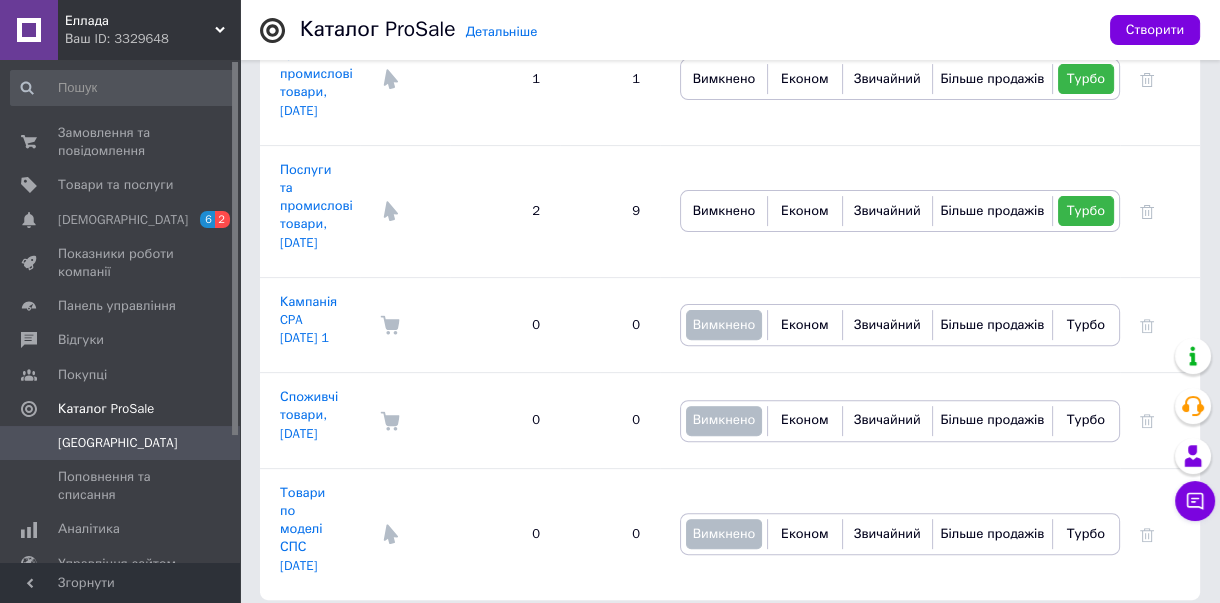 scroll, scrollTop: 653, scrollLeft: 0, axis: vertical 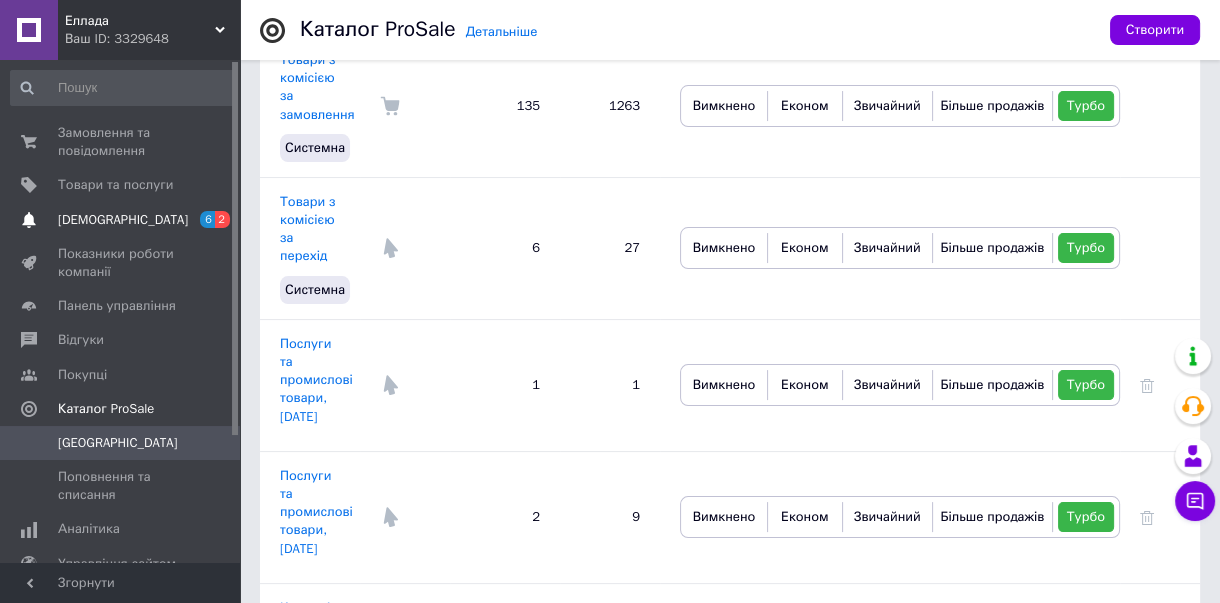 click on "[DEMOGRAPHIC_DATA]" at bounding box center (123, 220) 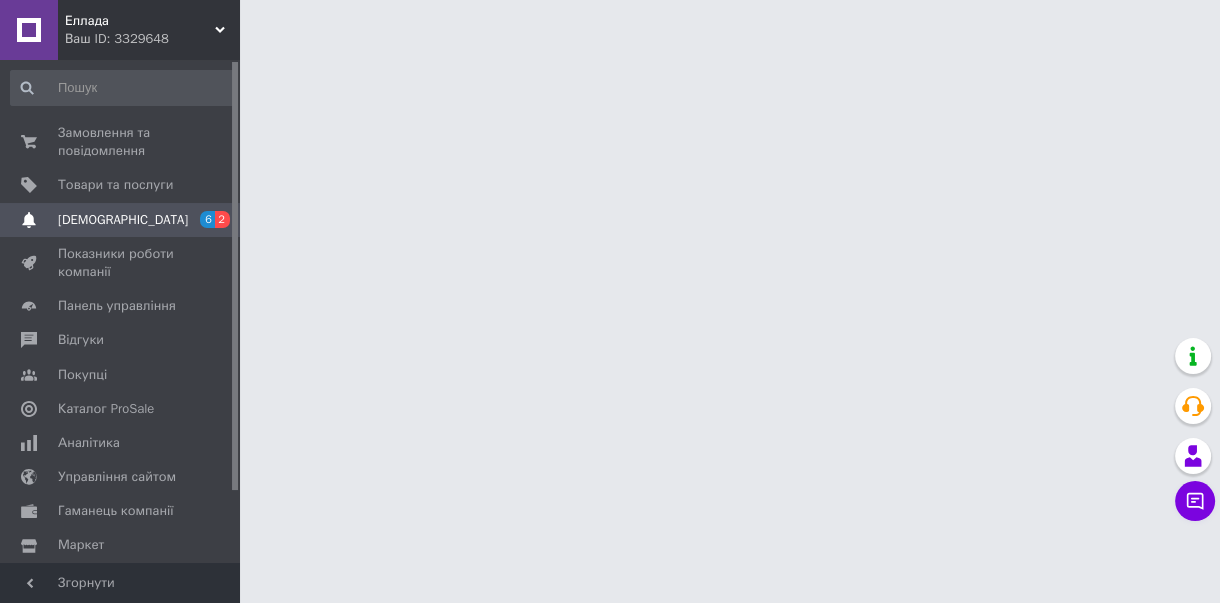 scroll, scrollTop: 0, scrollLeft: 0, axis: both 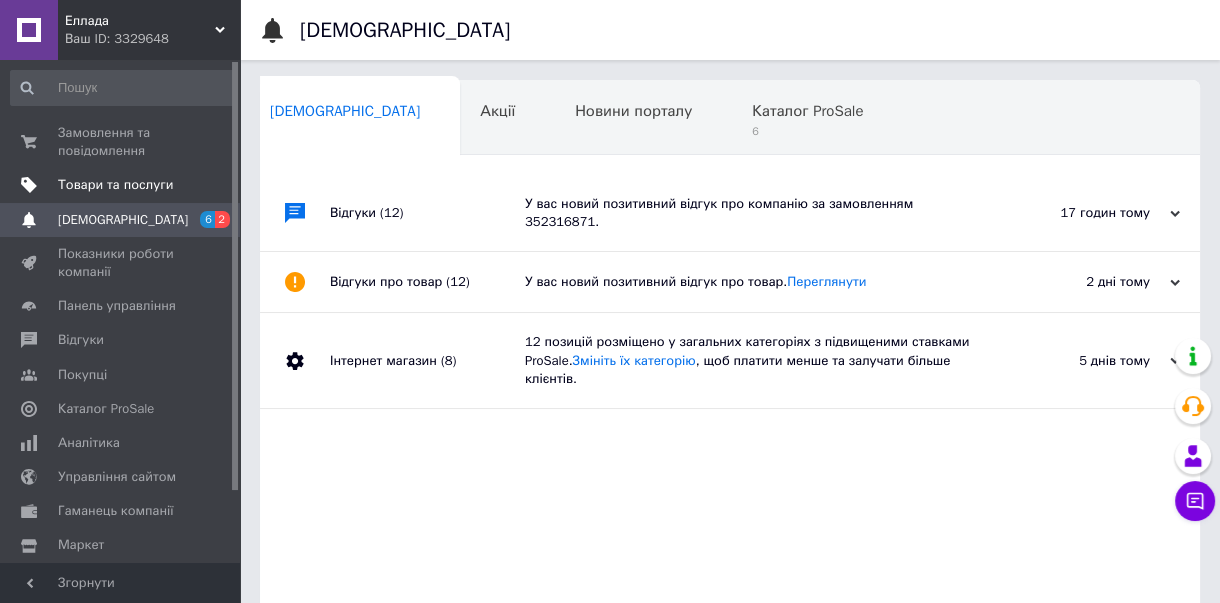 click on "Товари та послуги" at bounding box center [115, 185] 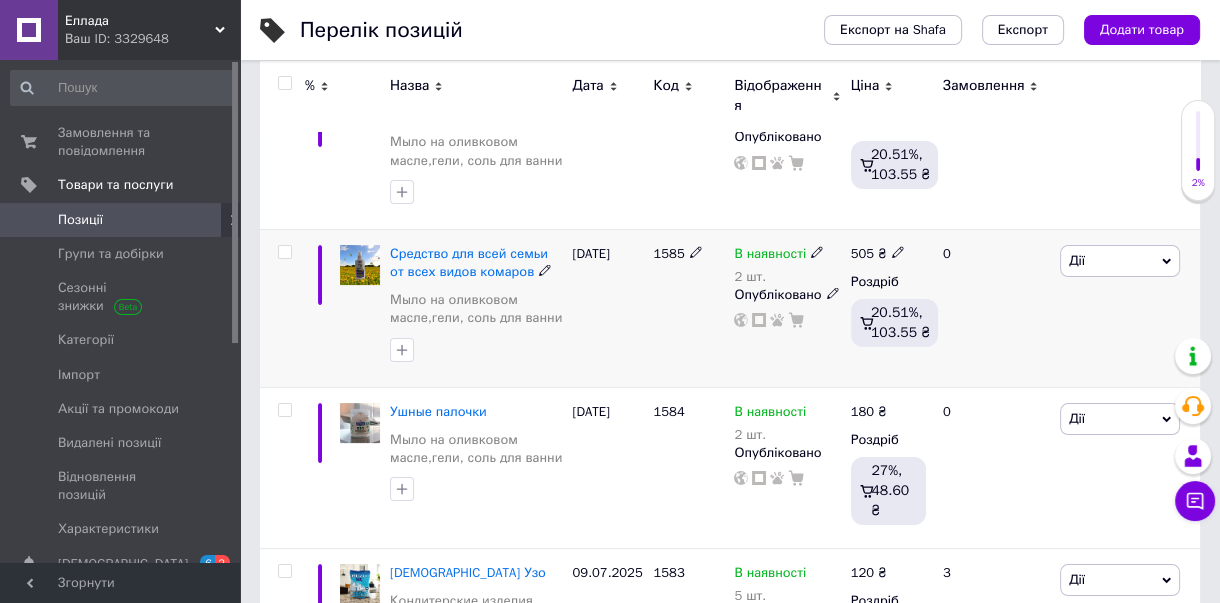 scroll, scrollTop: 400, scrollLeft: 0, axis: vertical 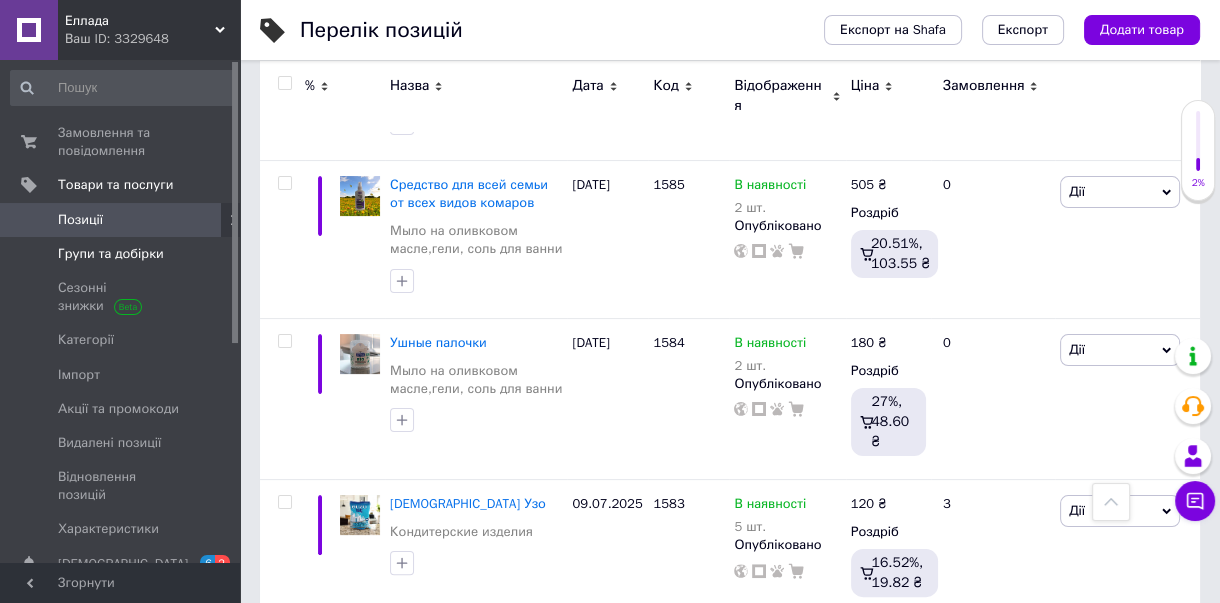 click on "Групи та добірки" at bounding box center [123, 254] 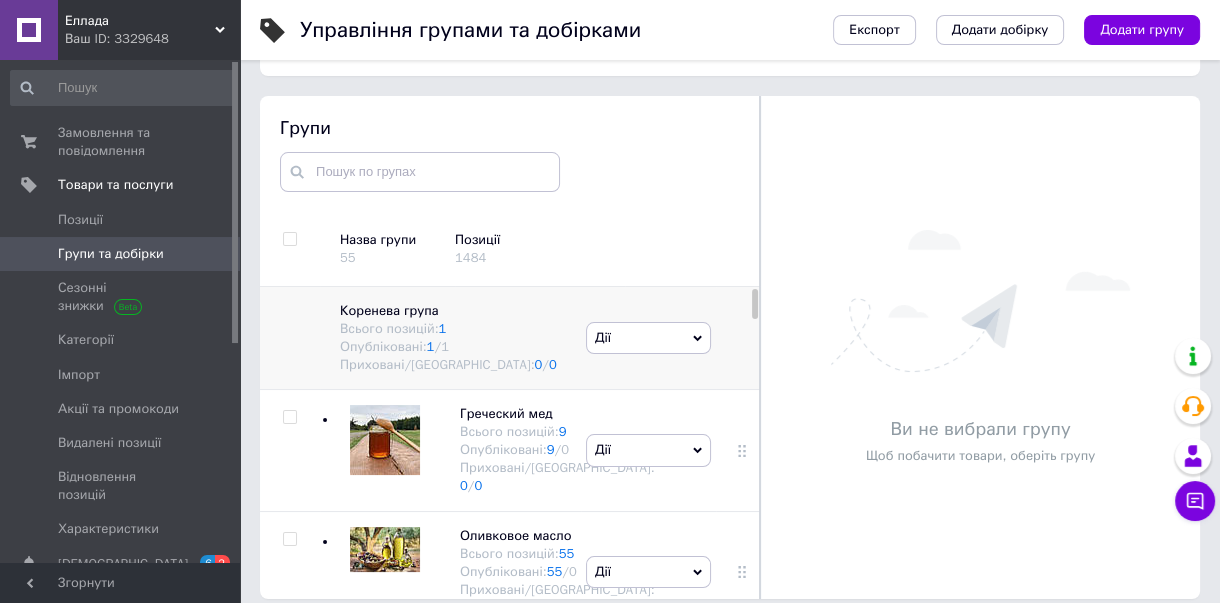 scroll, scrollTop: 113, scrollLeft: 0, axis: vertical 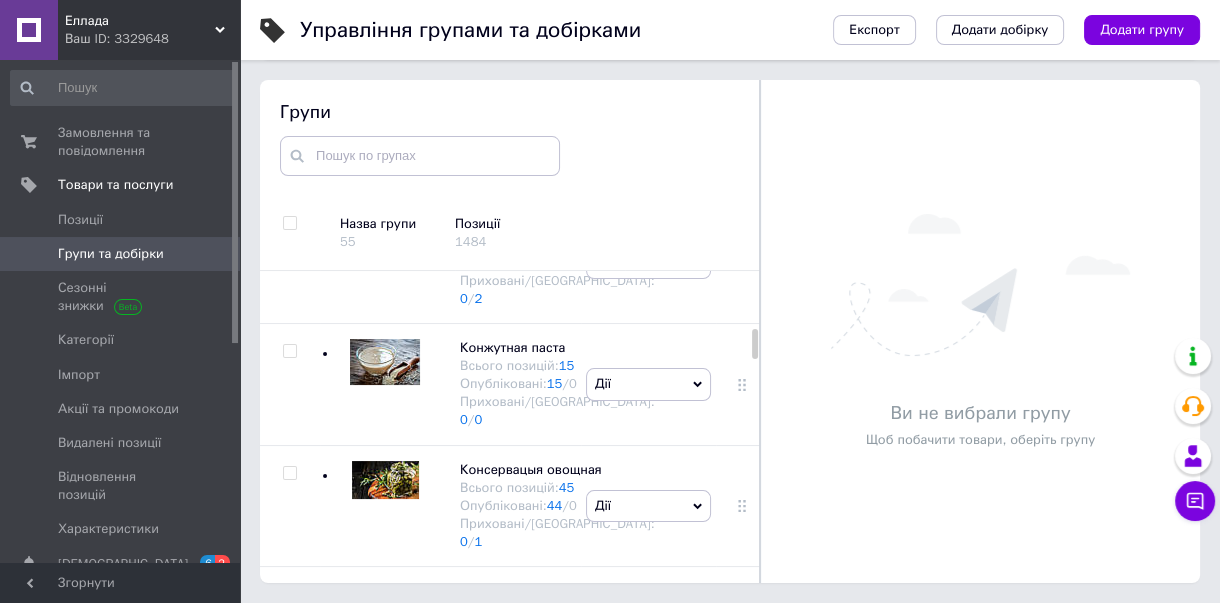 click on "[PERSON_NAME],какао,капучино" at bounding box center (558, -156) 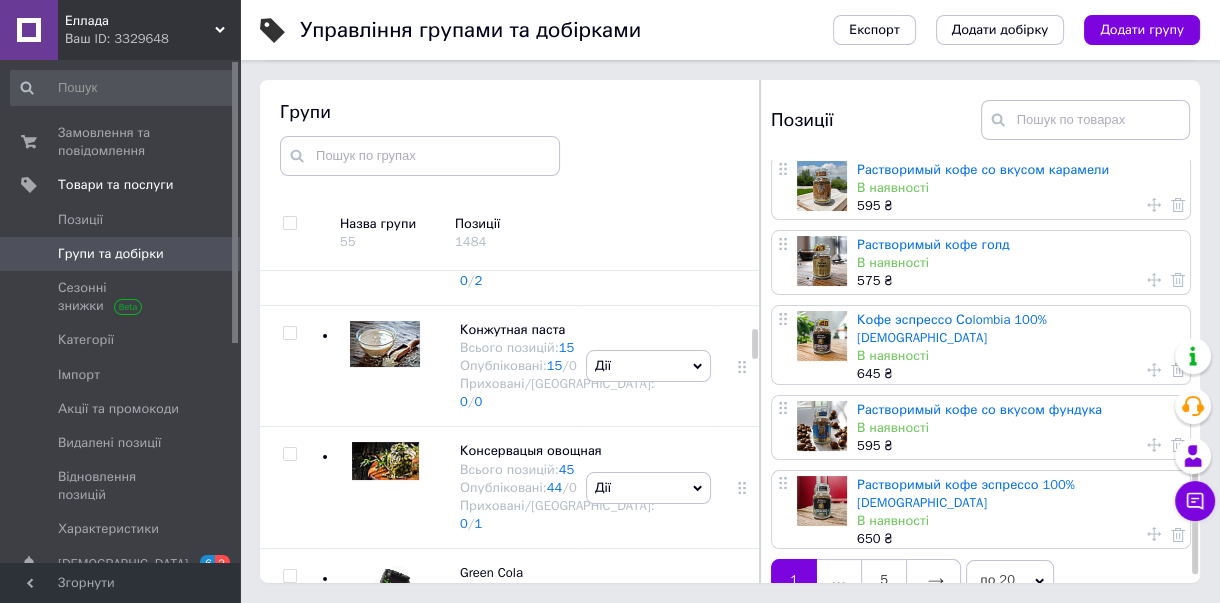 scroll, scrollTop: 1166, scrollLeft: 0, axis: vertical 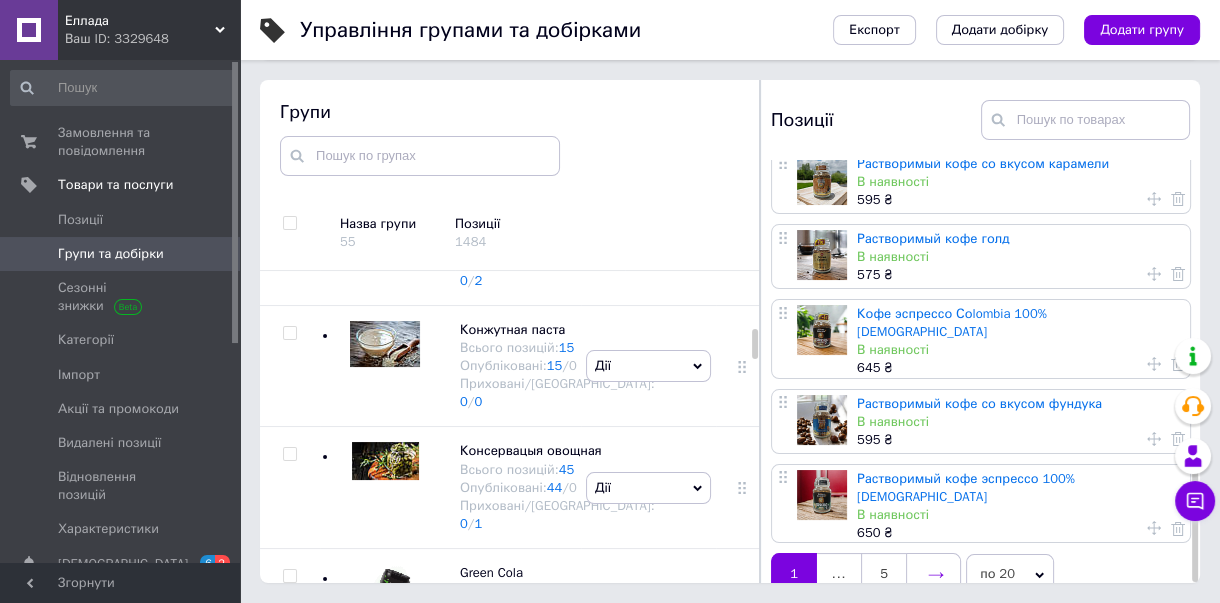 click at bounding box center [933, 574] 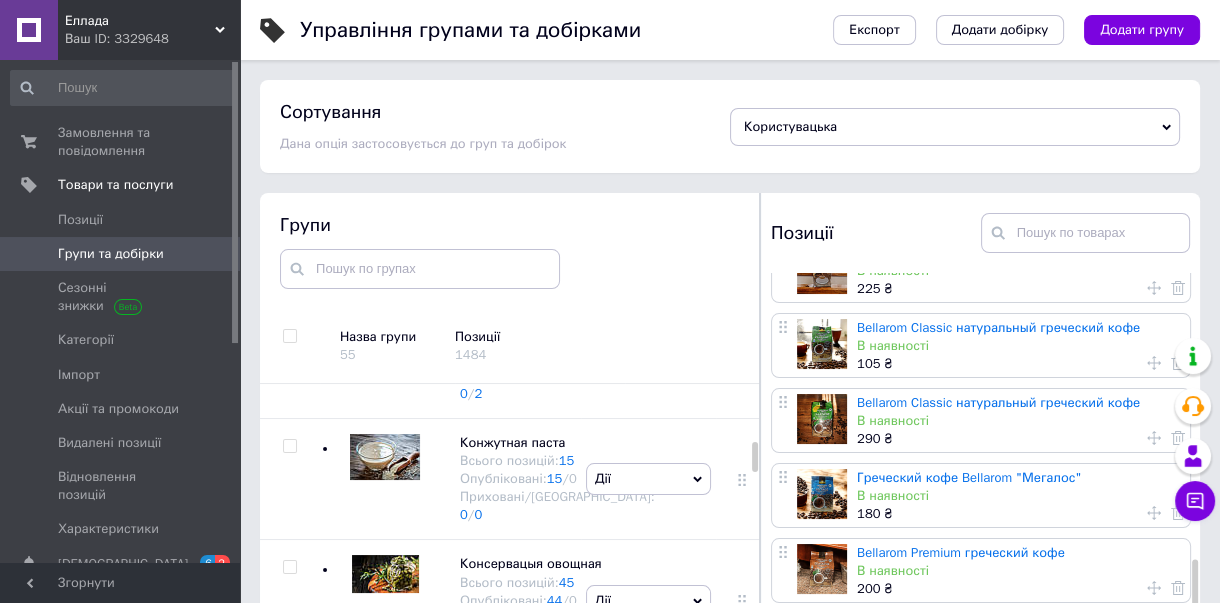 scroll, scrollTop: 1152, scrollLeft: 0, axis: vertical 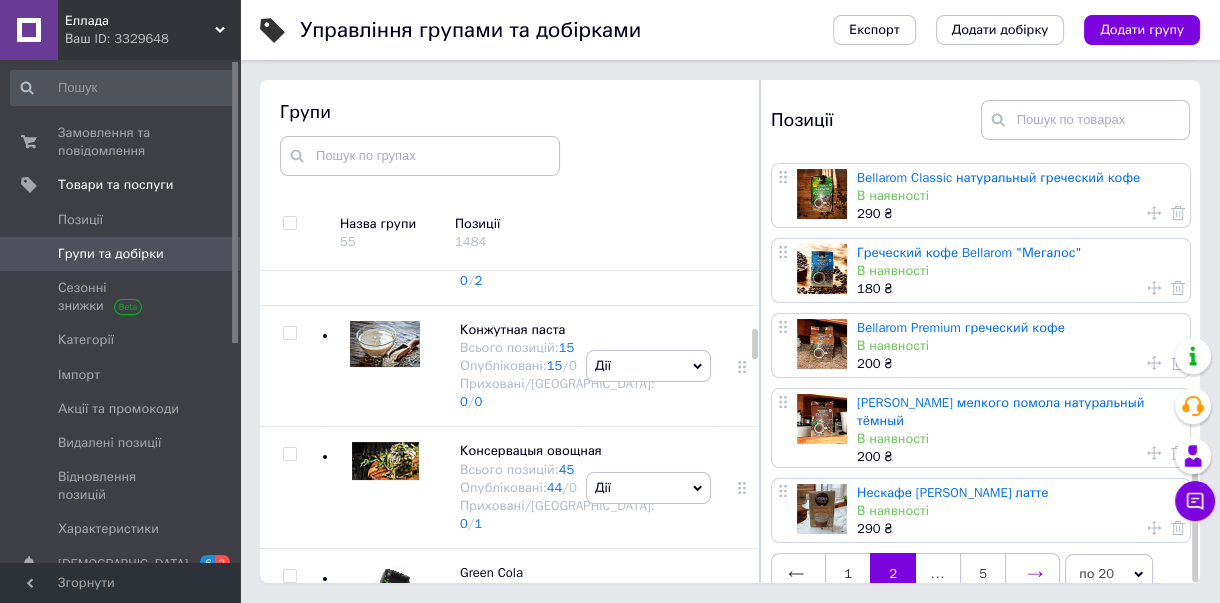 click at bounding box center [1032, 574] 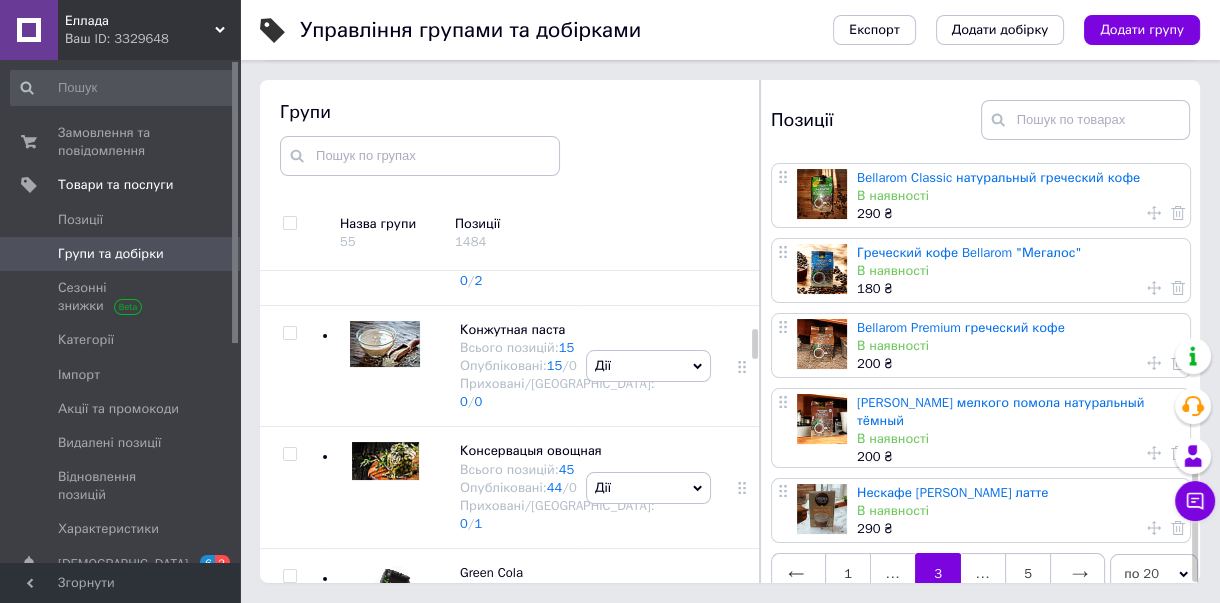 scroll, scrollTop: 0, scrollLeft: 0, axis: both 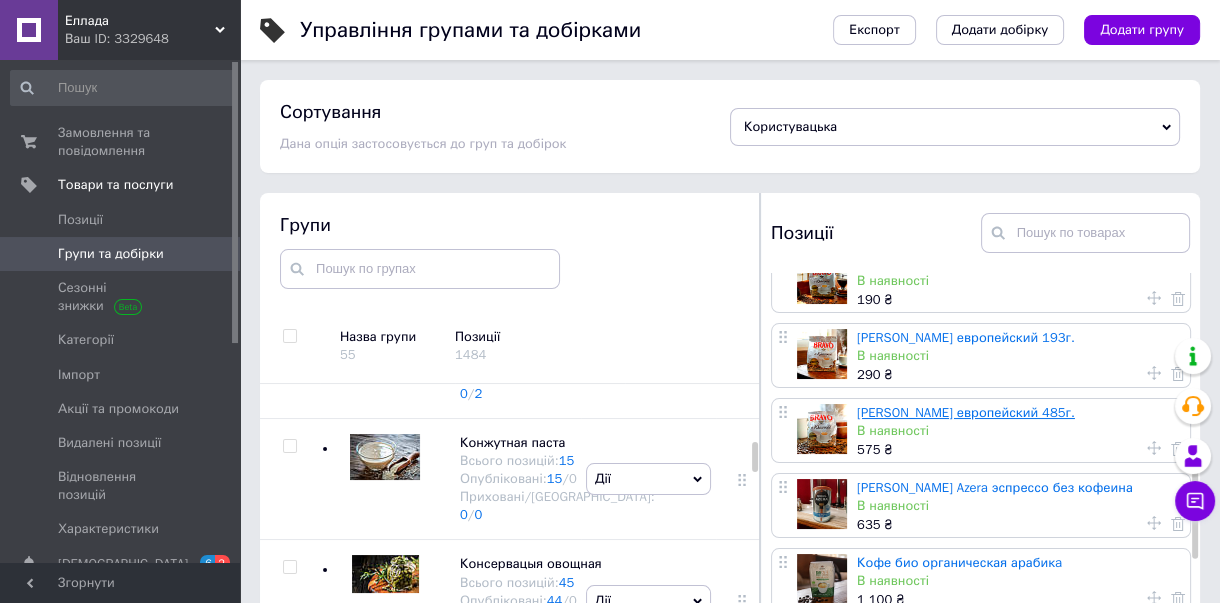 click on "[PERSON_NAME] европейский 485г." at bounding box center (966, 412) 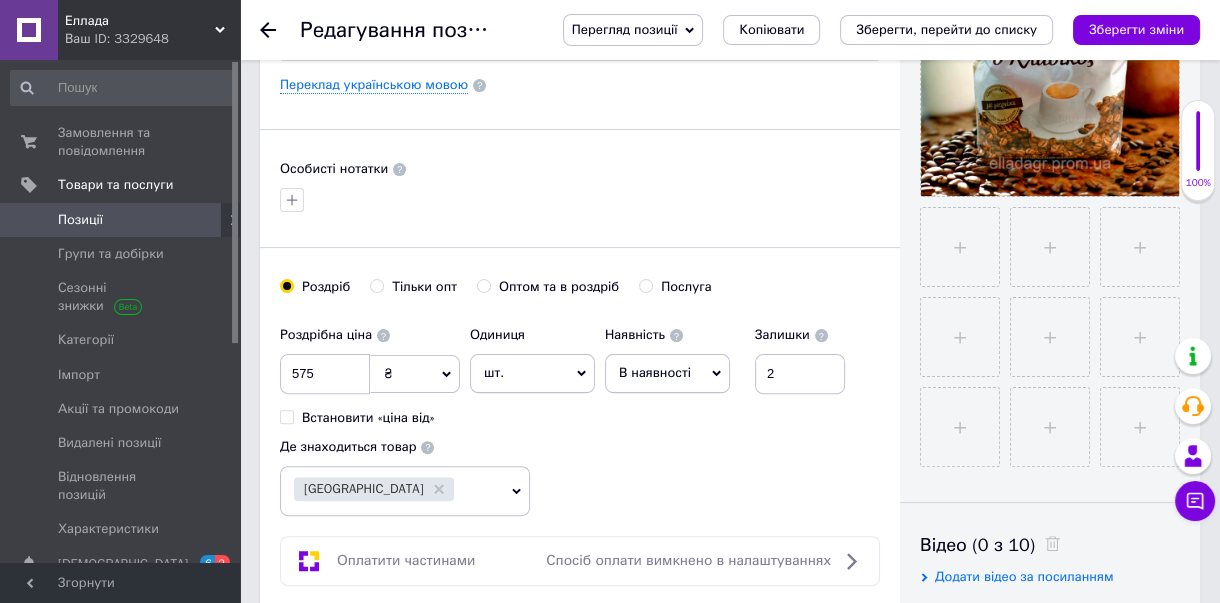 scroll, scrollTop: 480, scrollLeft: 0, axis: vertical 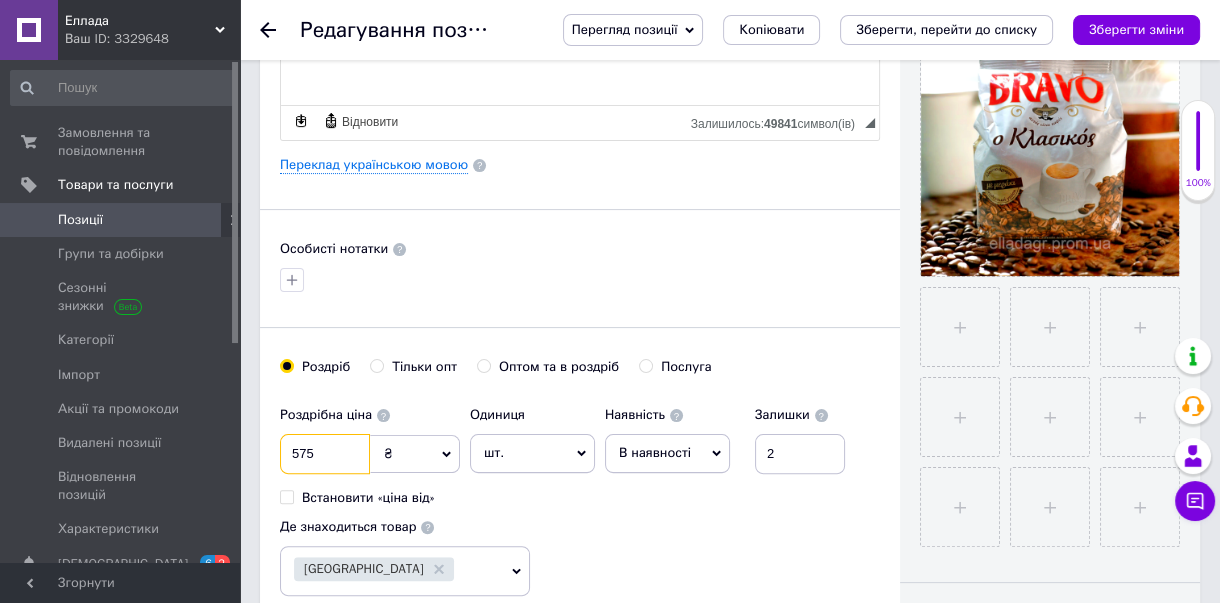 click on "575" at bounding box center [325, 454] 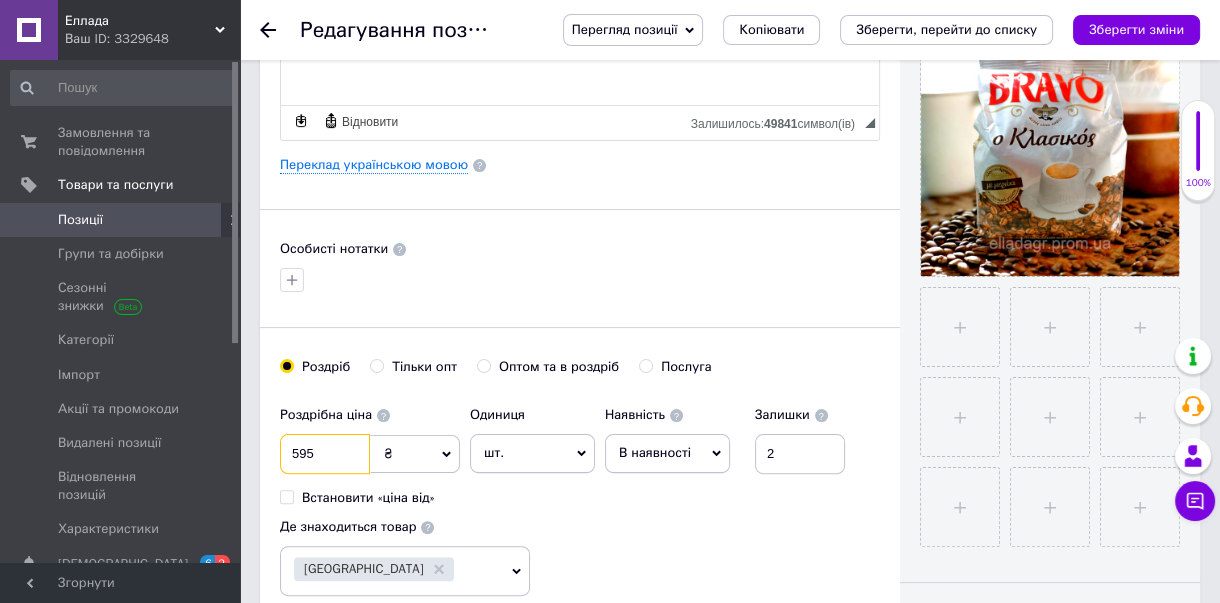type on "595" 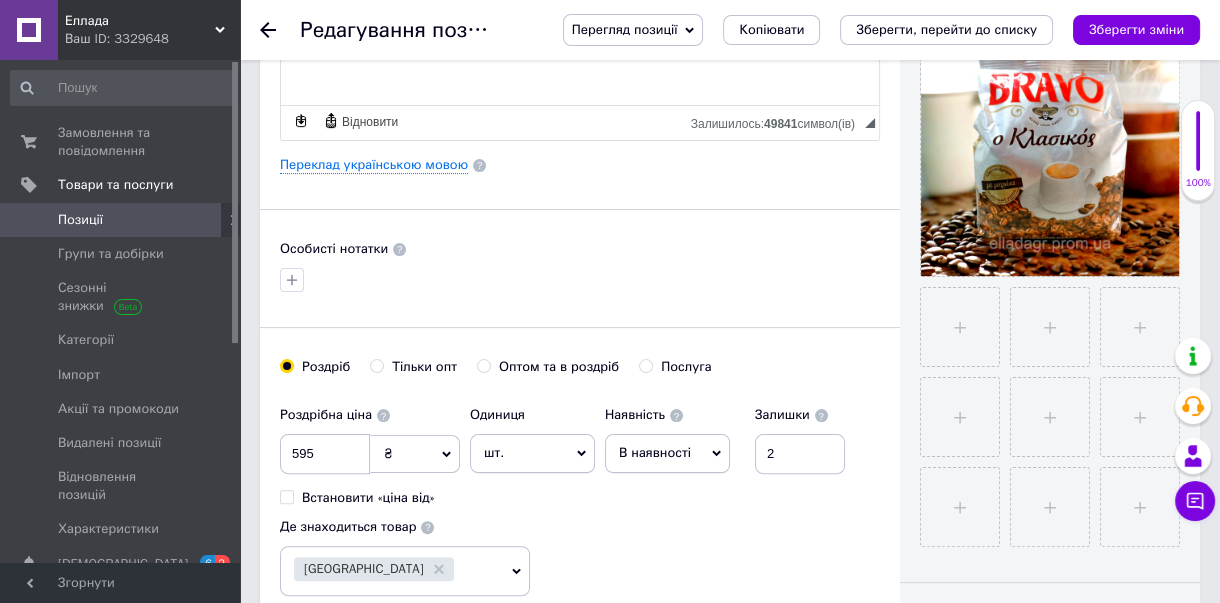 click on "В наявності" at bounding box center [667, 453] 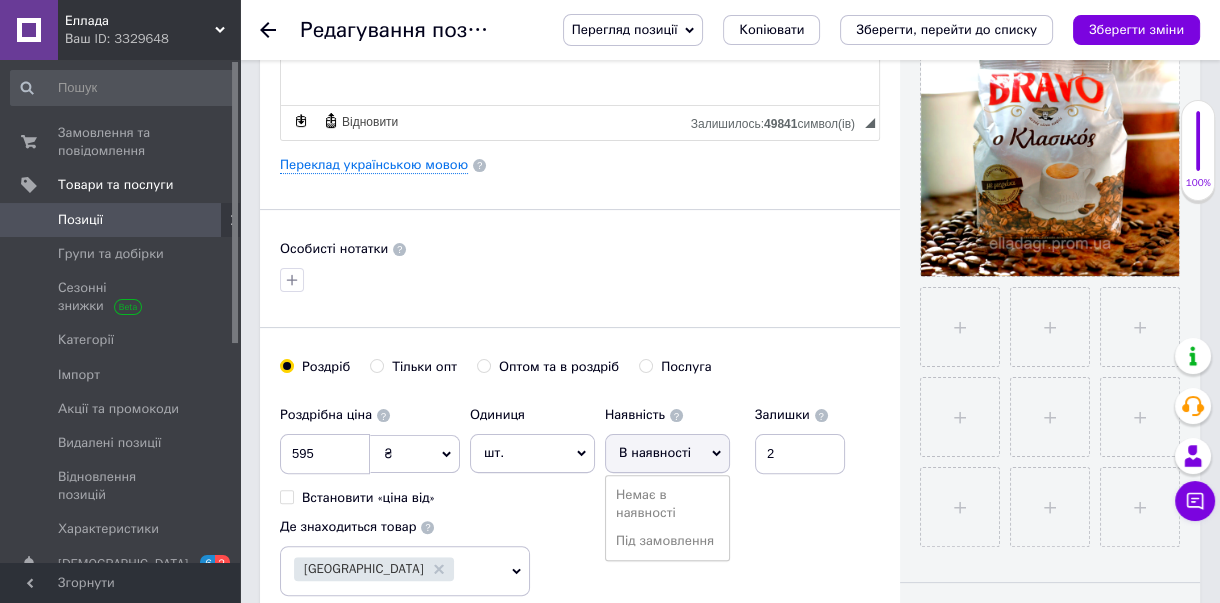 click on "В наявності" at bounding box center (667, 453) 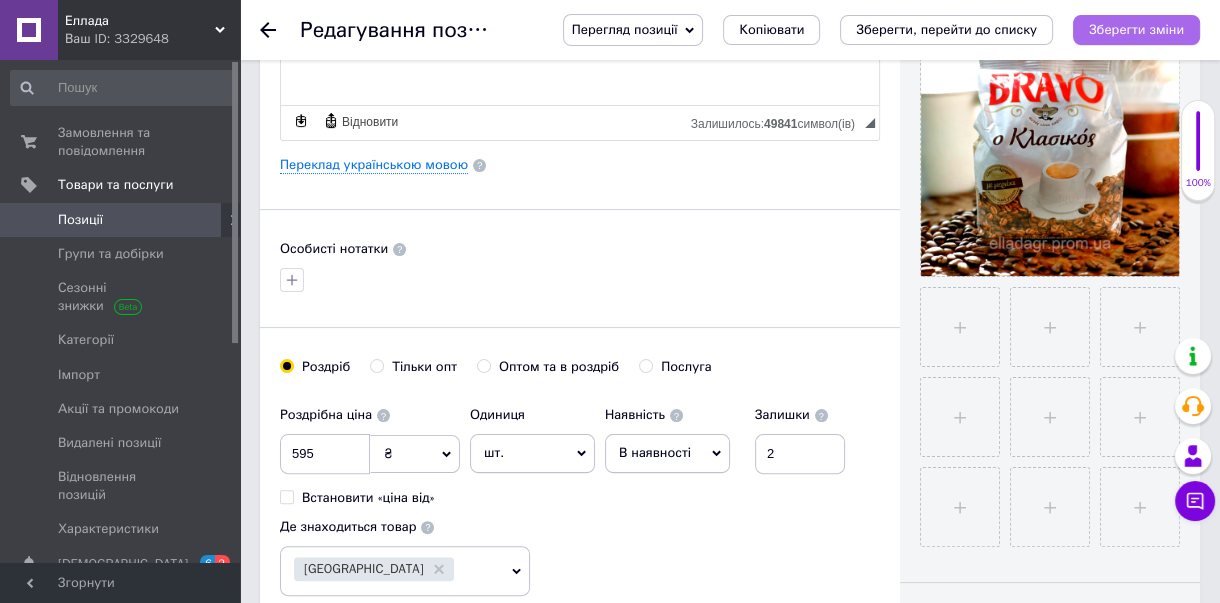 click on "Зберегти зміни" at bounding box center [1136, 29] 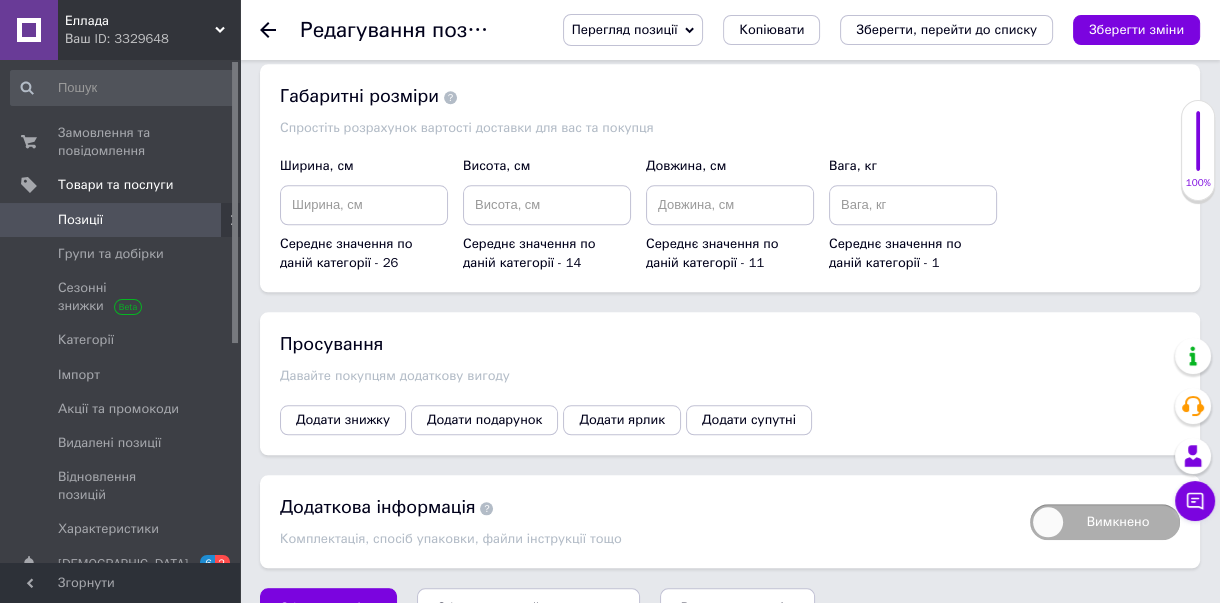 scroll, scrollTop: 2005, scrollLeft: 0, axis: vertical 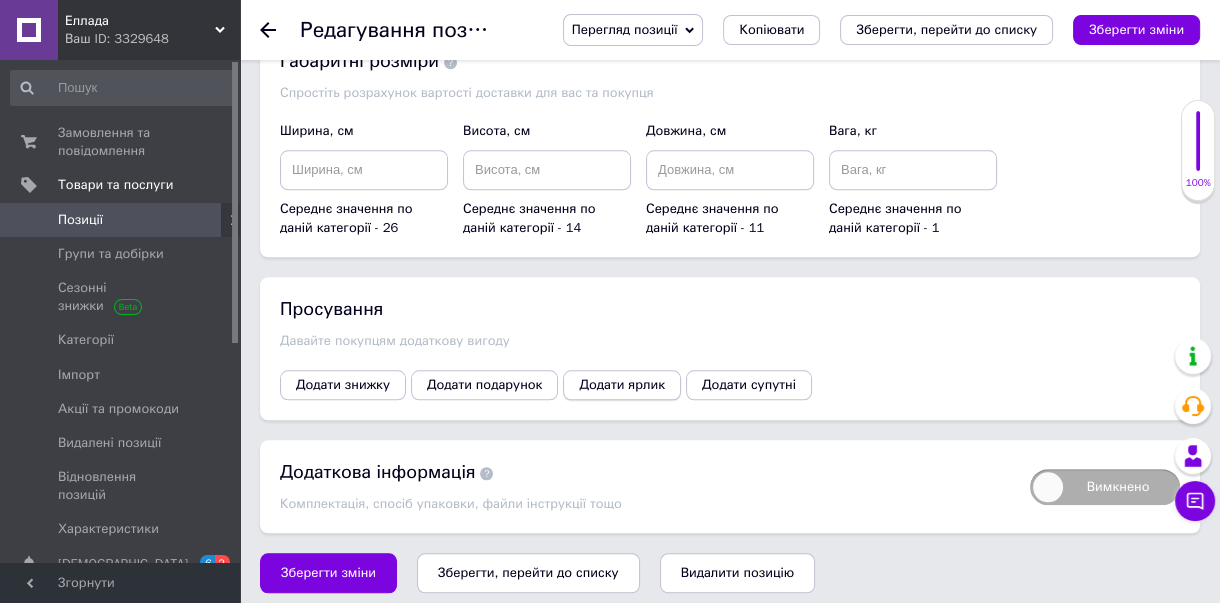 click on "Додати ярлик" at bounding box center [622, 385] 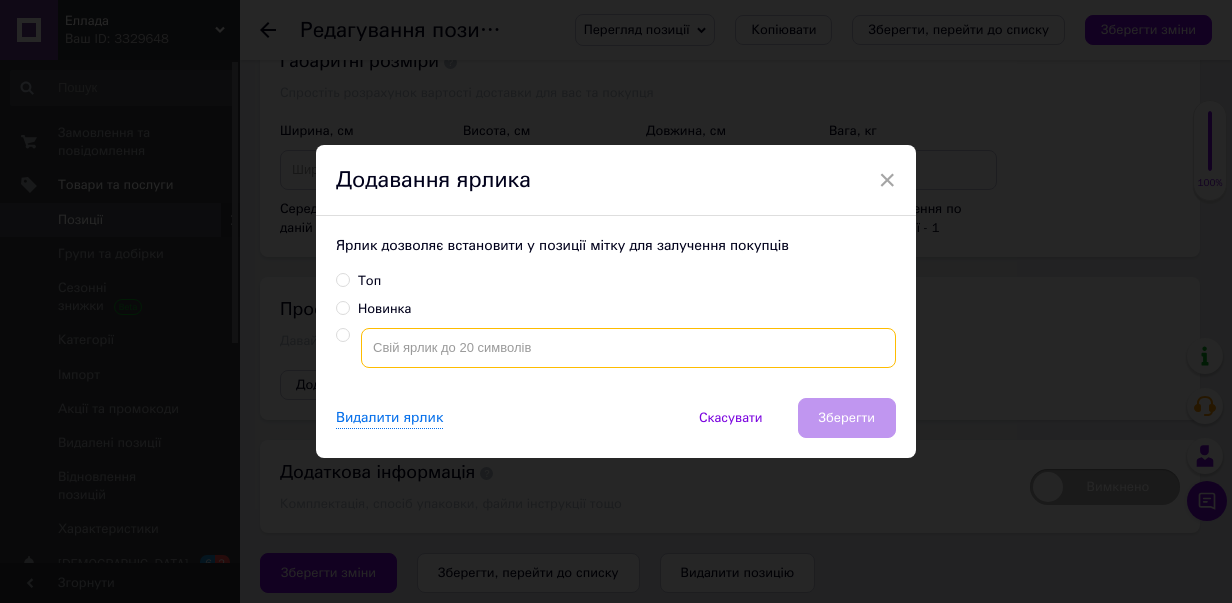 click at bounding box center (628, 348) 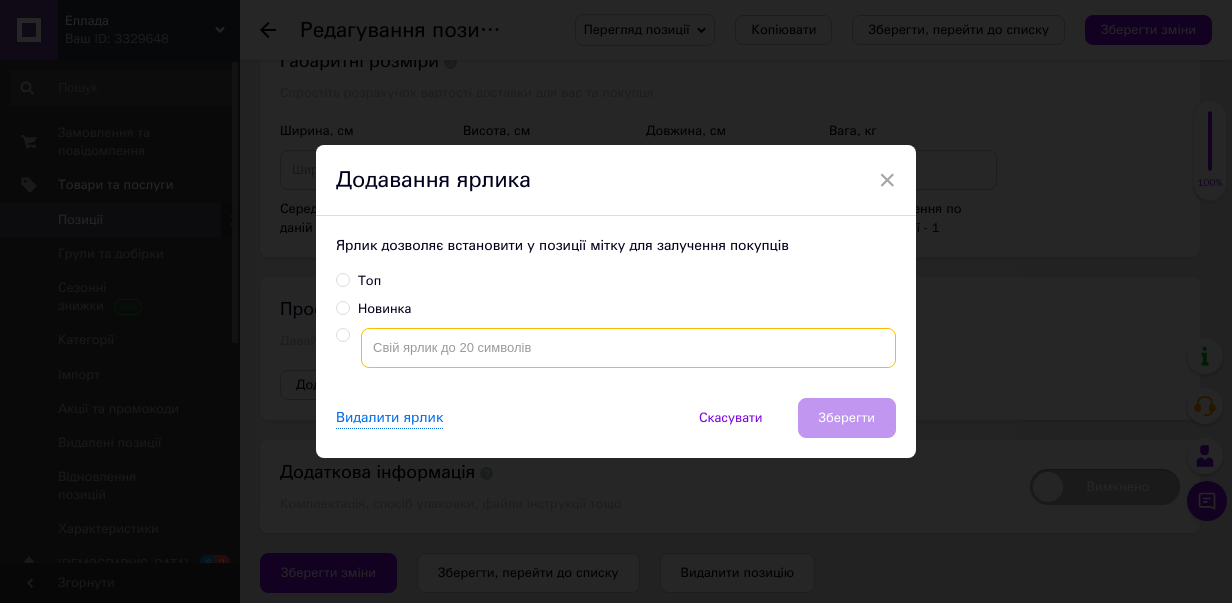 radio on "true" 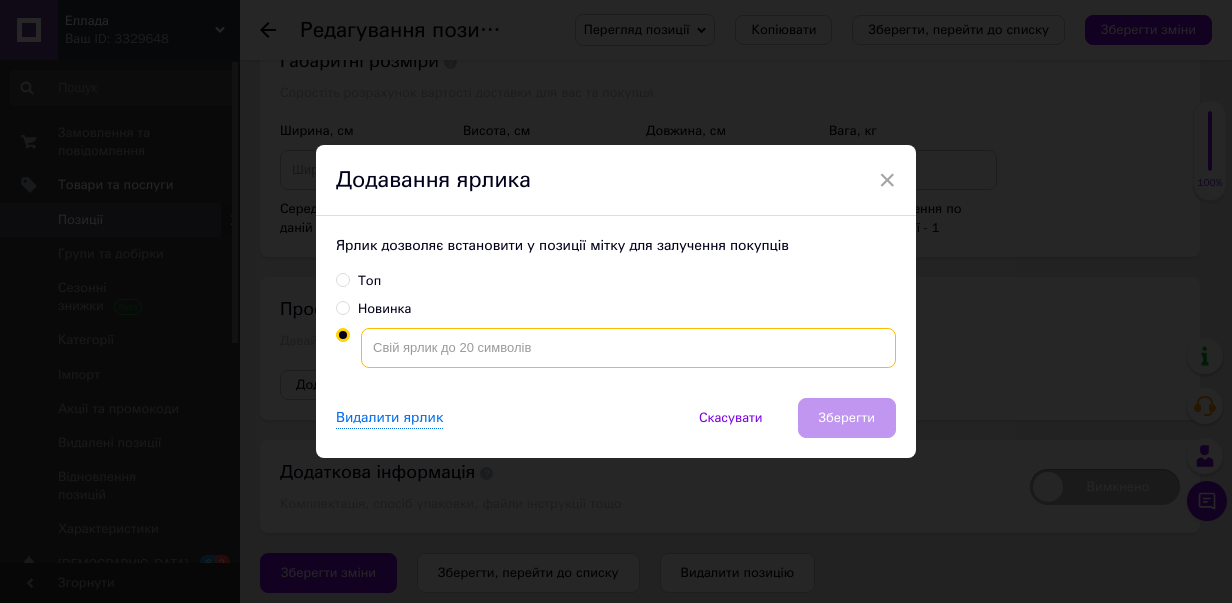 type on "д" 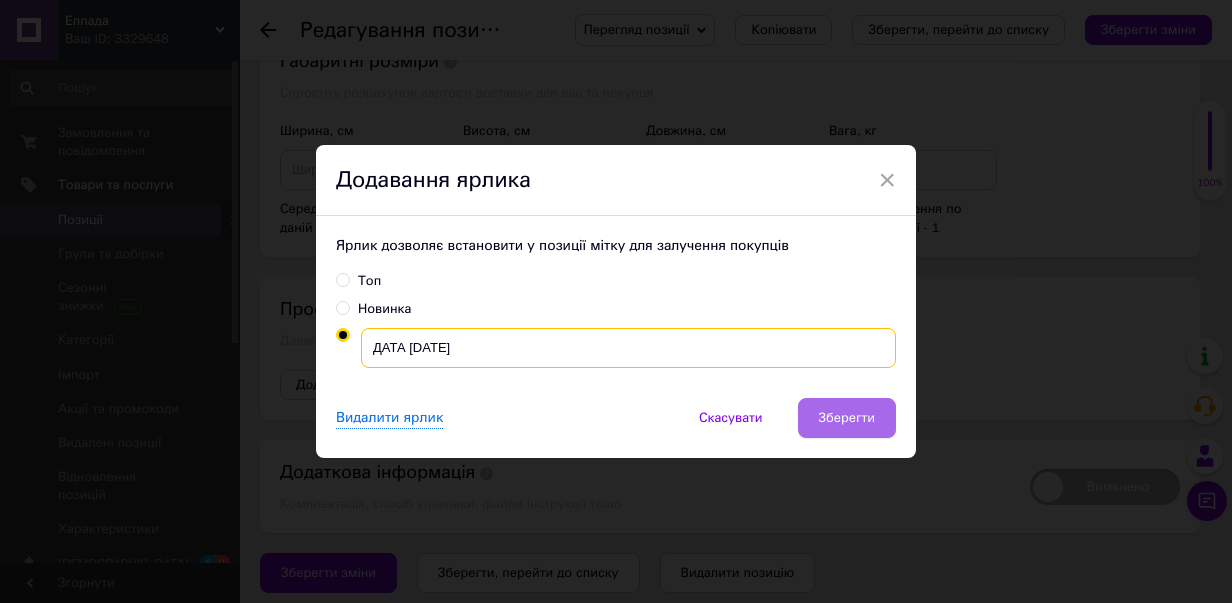 type on "ДАТА [DATE]" 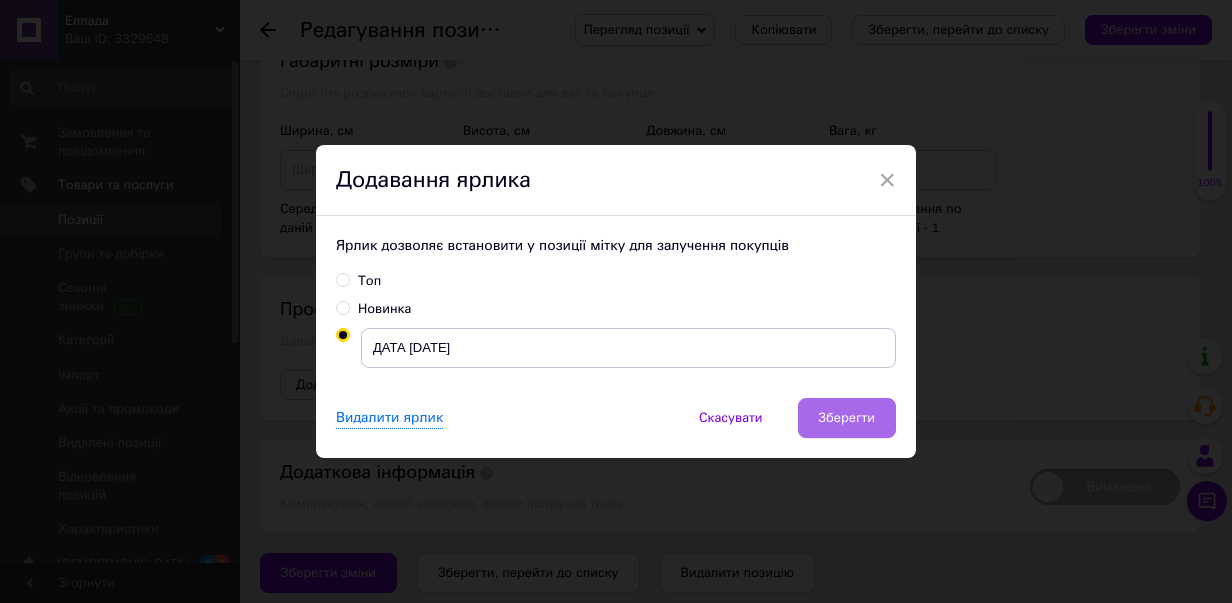 click on "Зберегти" at bounding box center [847, 418] 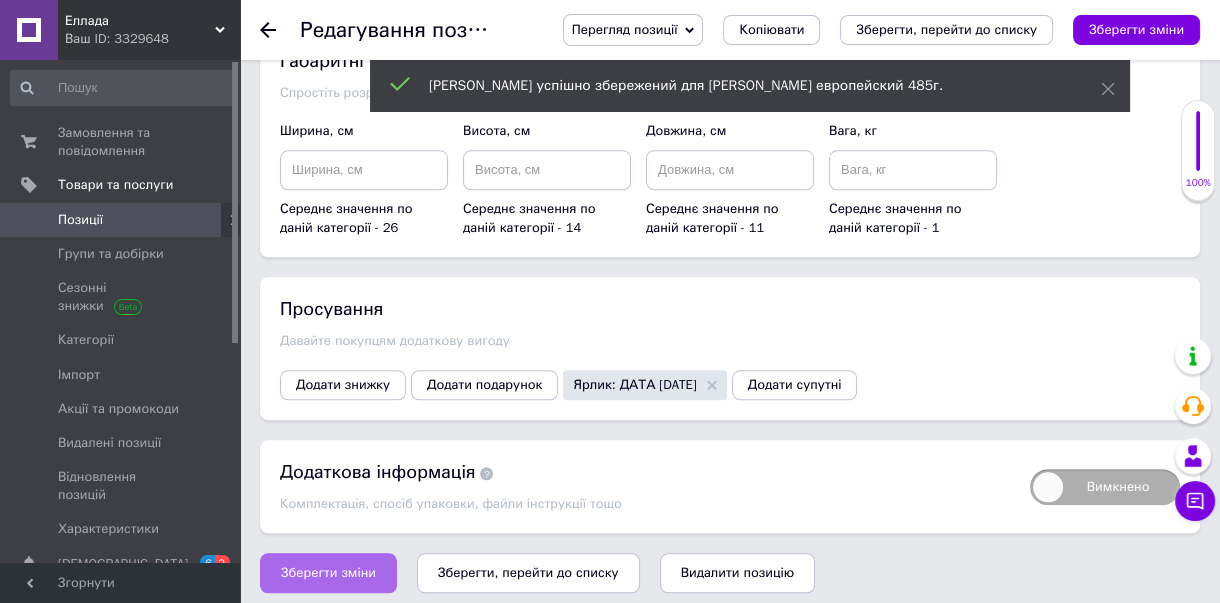 click on "Зберегти зміни" at bounding box center [328, 573] 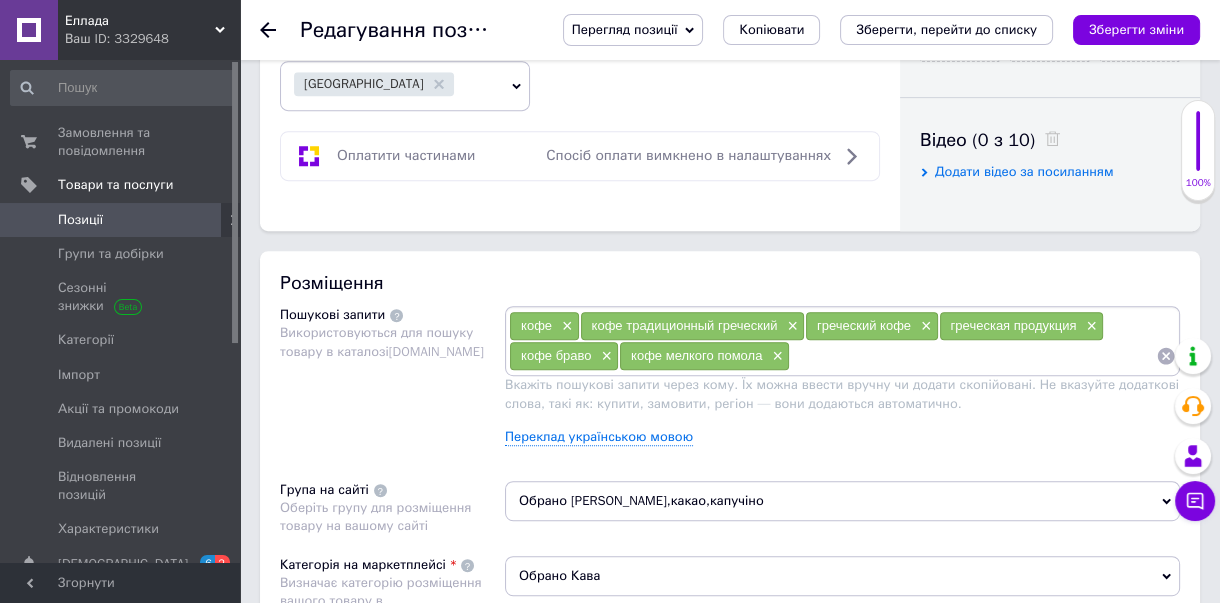 scroll, scrollTop: 805, scrollLeft: 0, axis: vertical 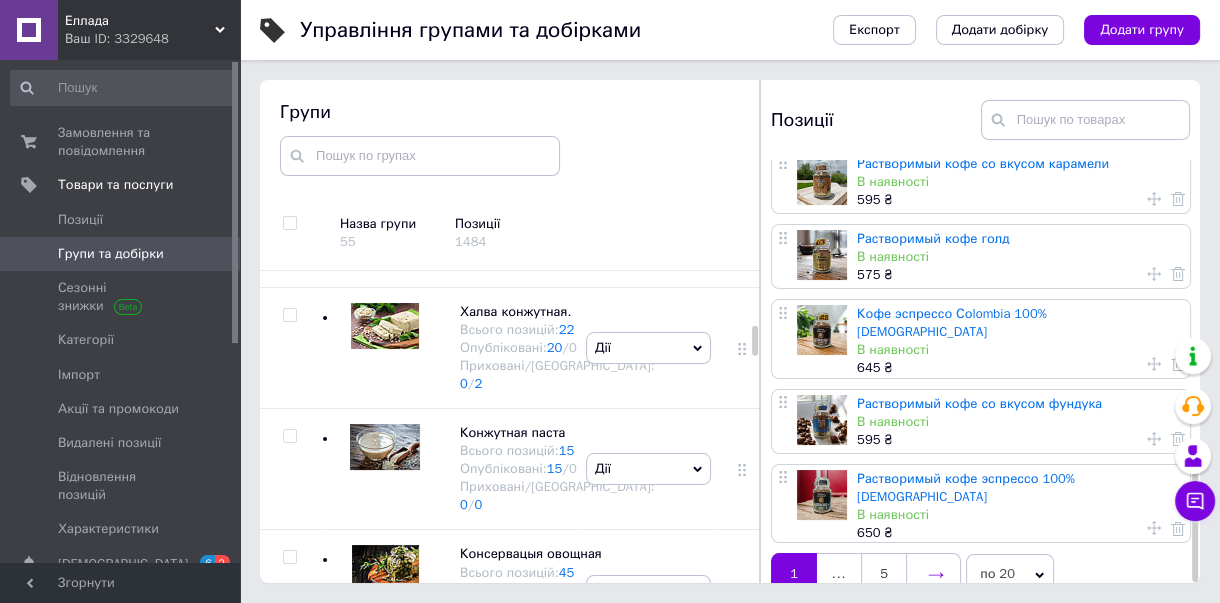 click 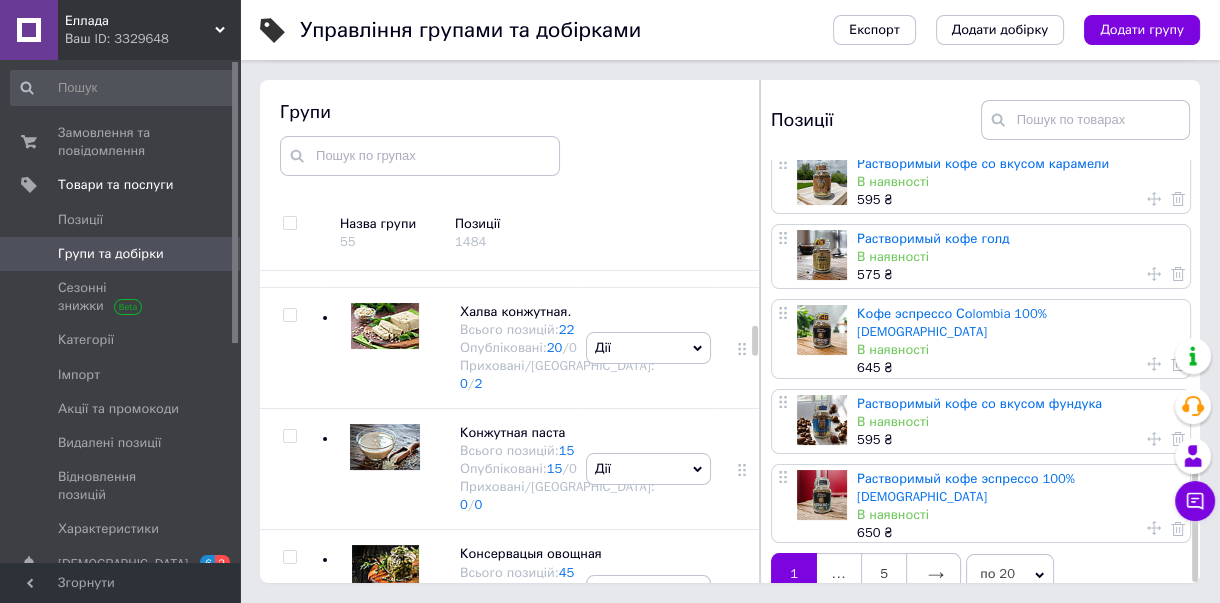 scroll, scrollTop: 0, scrollLeft: 0, axis: both 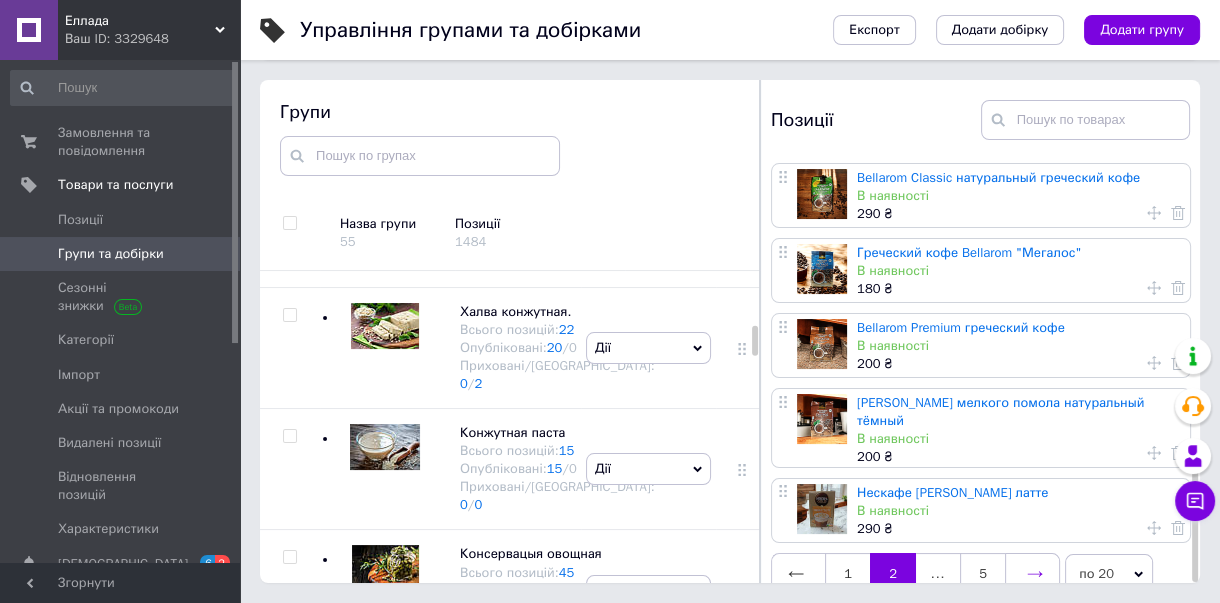 click at bounding box center [1032, 574] 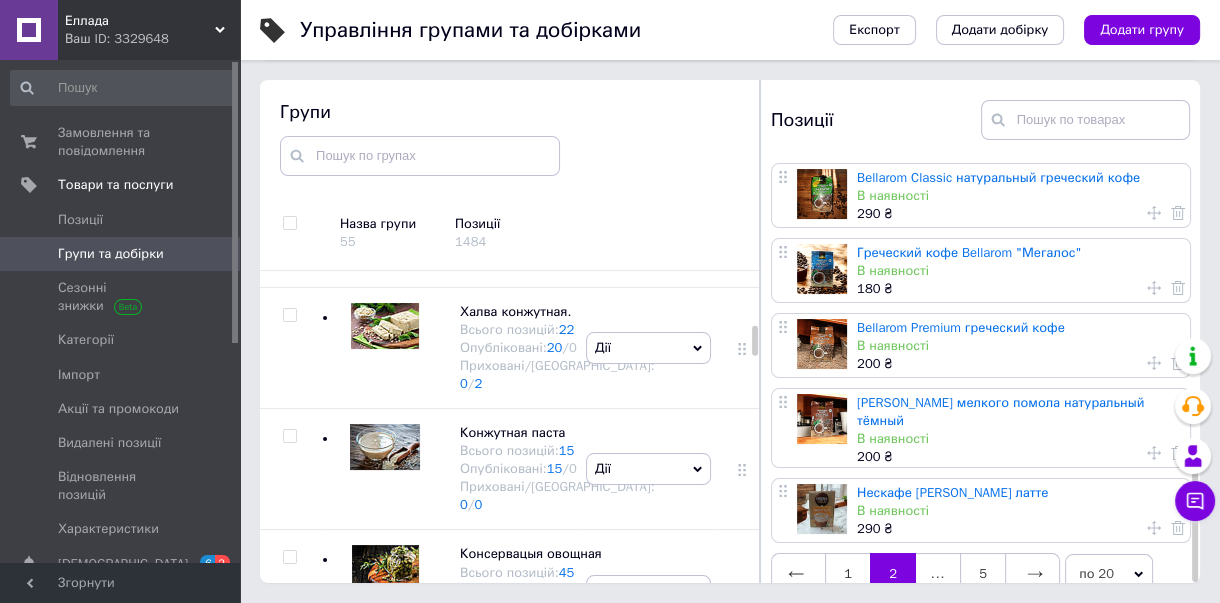 scroll, scrollTop: 0, scrollLeft: 0, axis: both 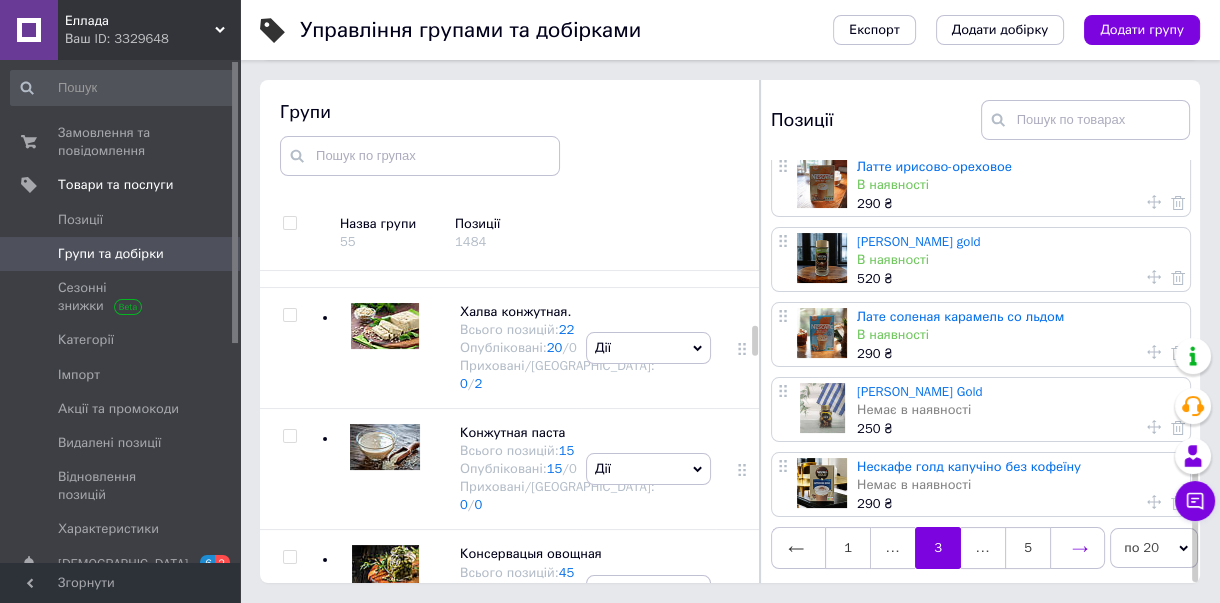 click 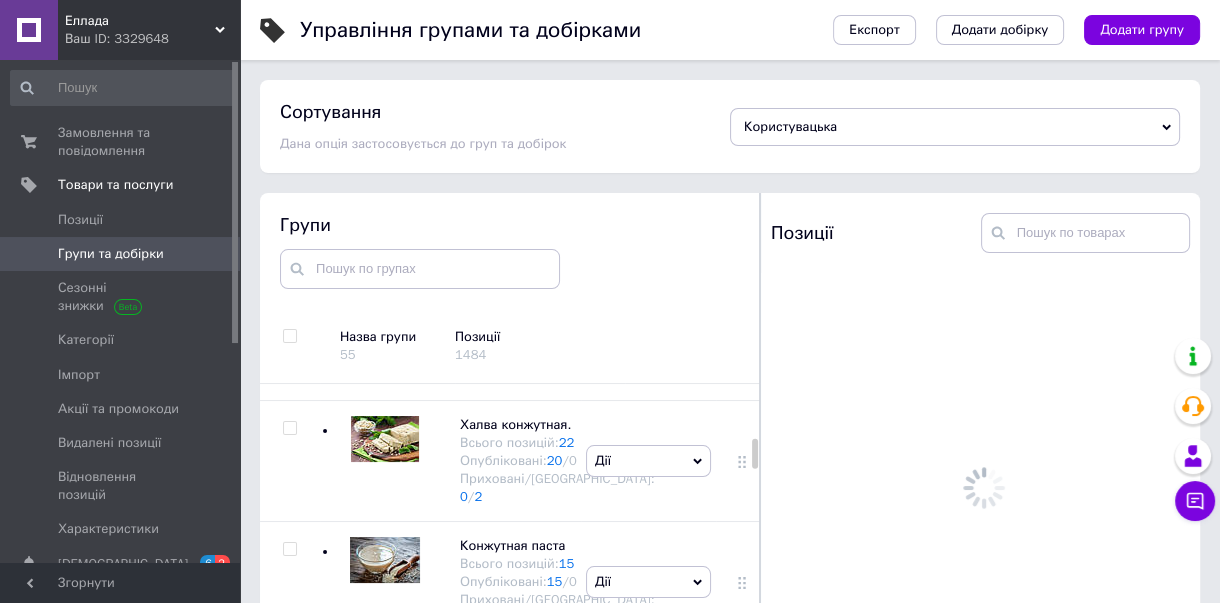 scroll, scrollTop: 0, scrollLeft: 0, axis: both 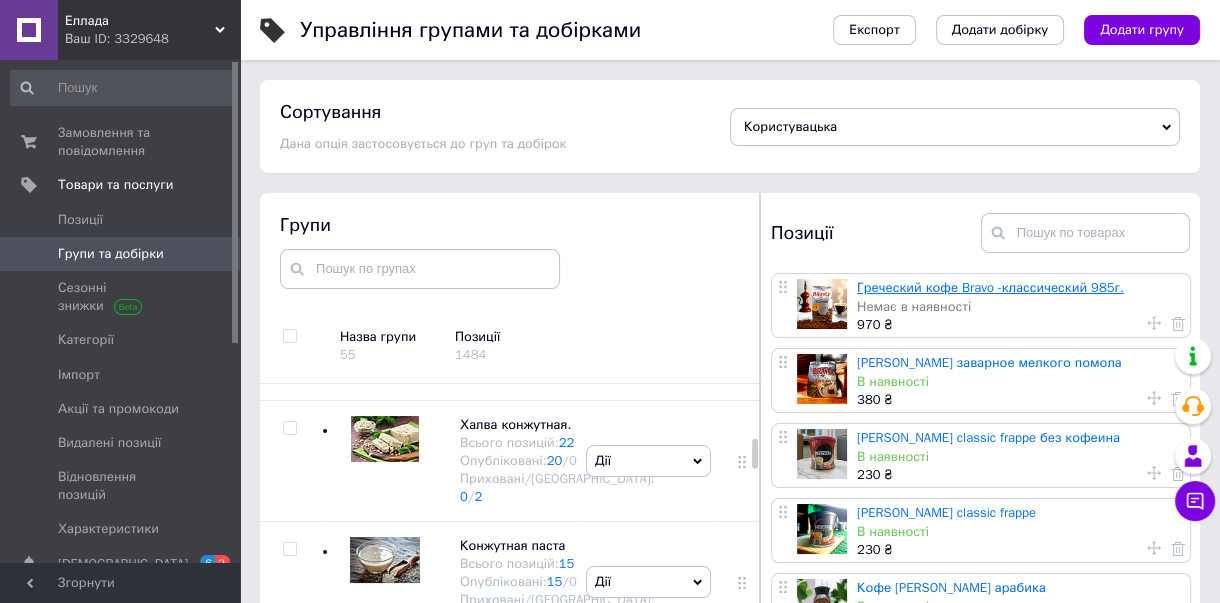 click on "Греческий кофе Bravo -классический 985г." at bounding box center [990, 287] 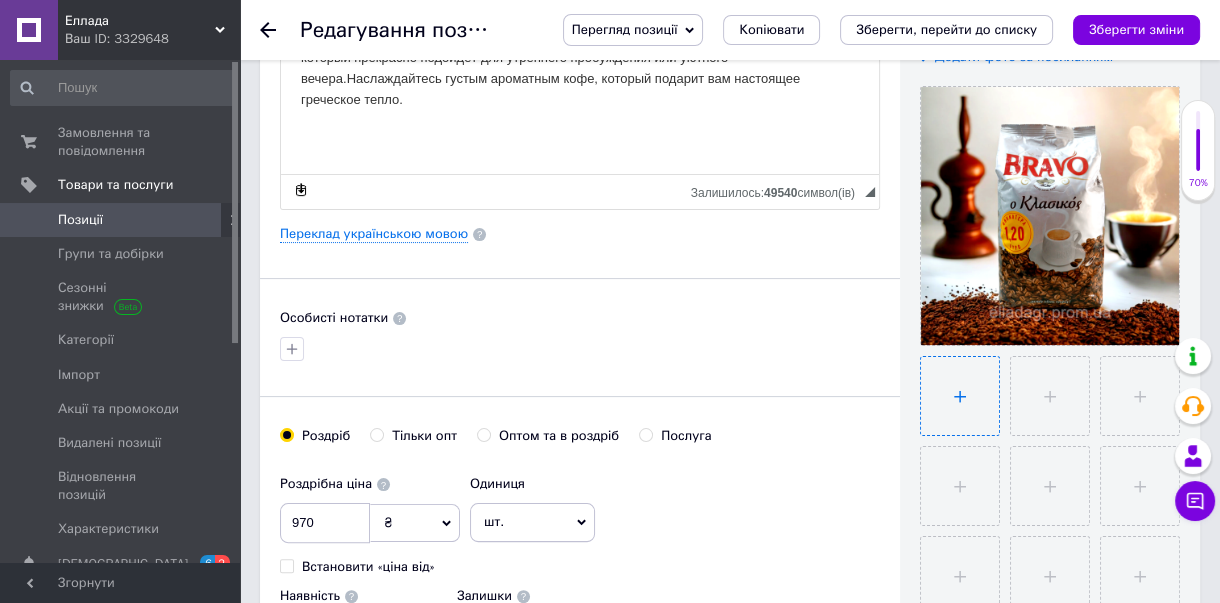 scroll, scrollTop: 480, scrollLeft: 0, axis: vertical 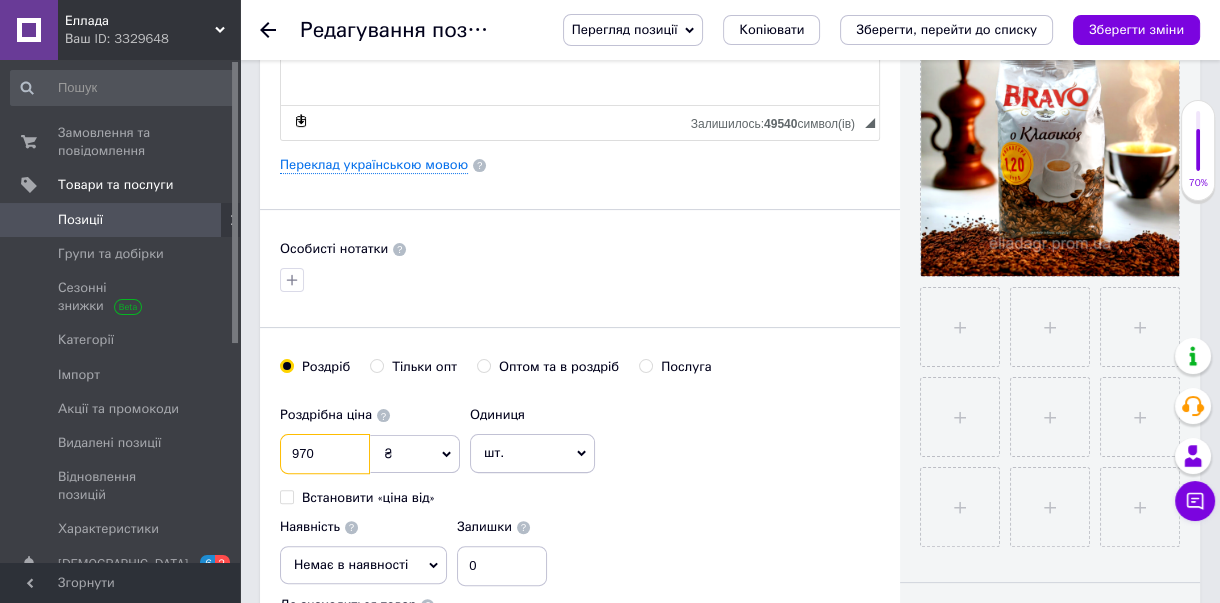 click on "970" at bounding box center (325, 454) 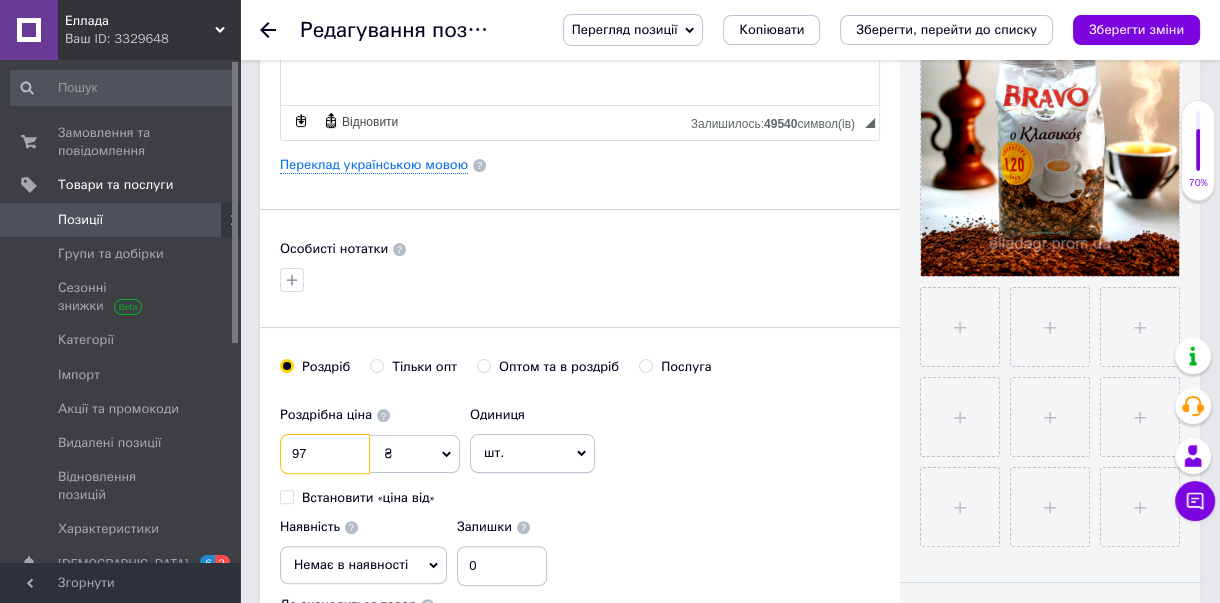 type on "9" 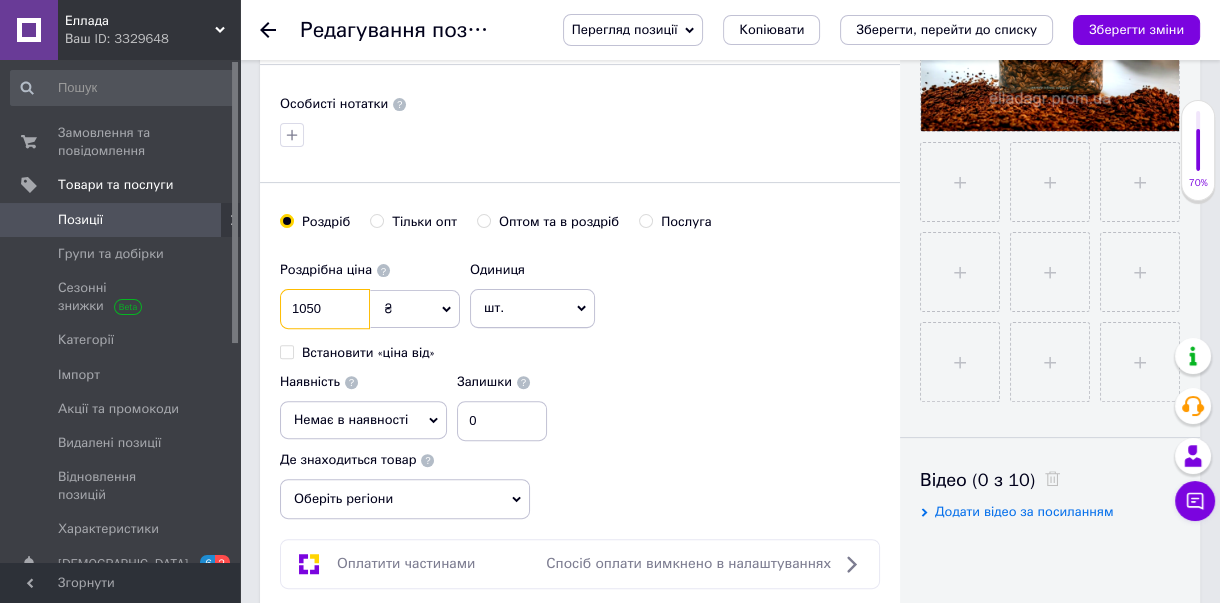 scroll, scrollTop: 640, scrollLeft: 0, axis: vertical 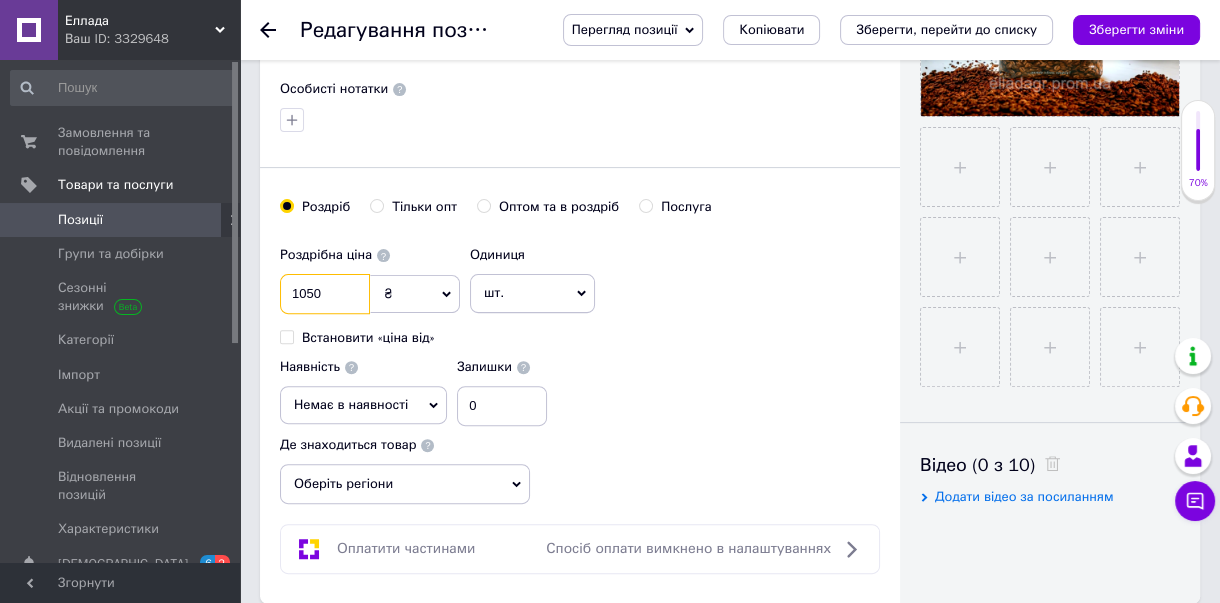 type on "1050" 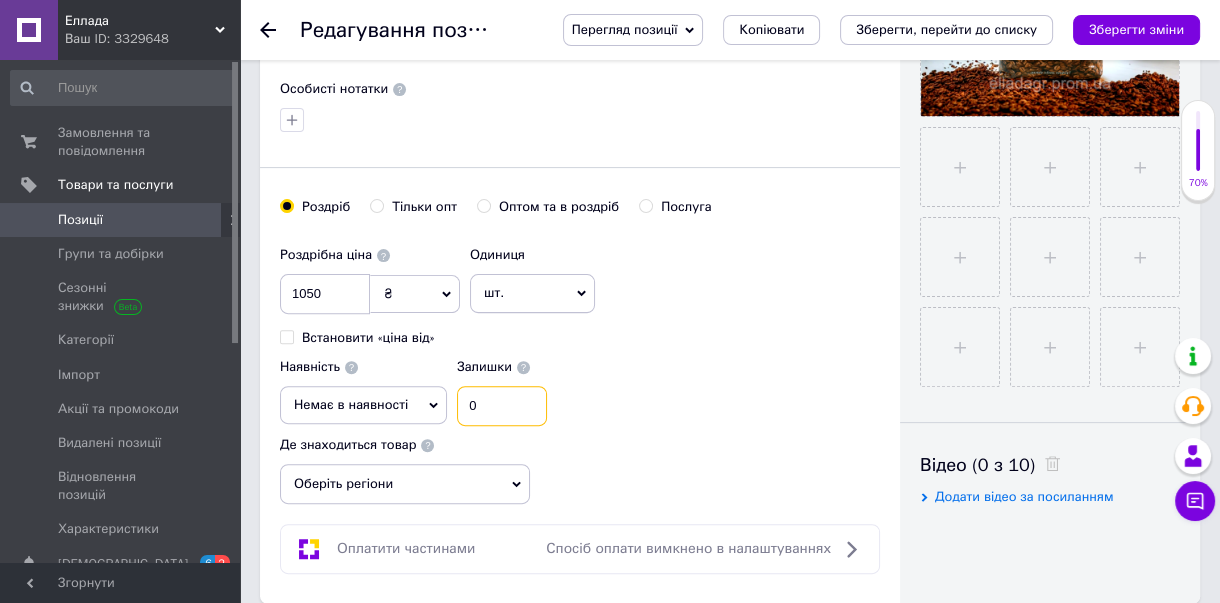 click on "0" at bounding box center [502, 406] 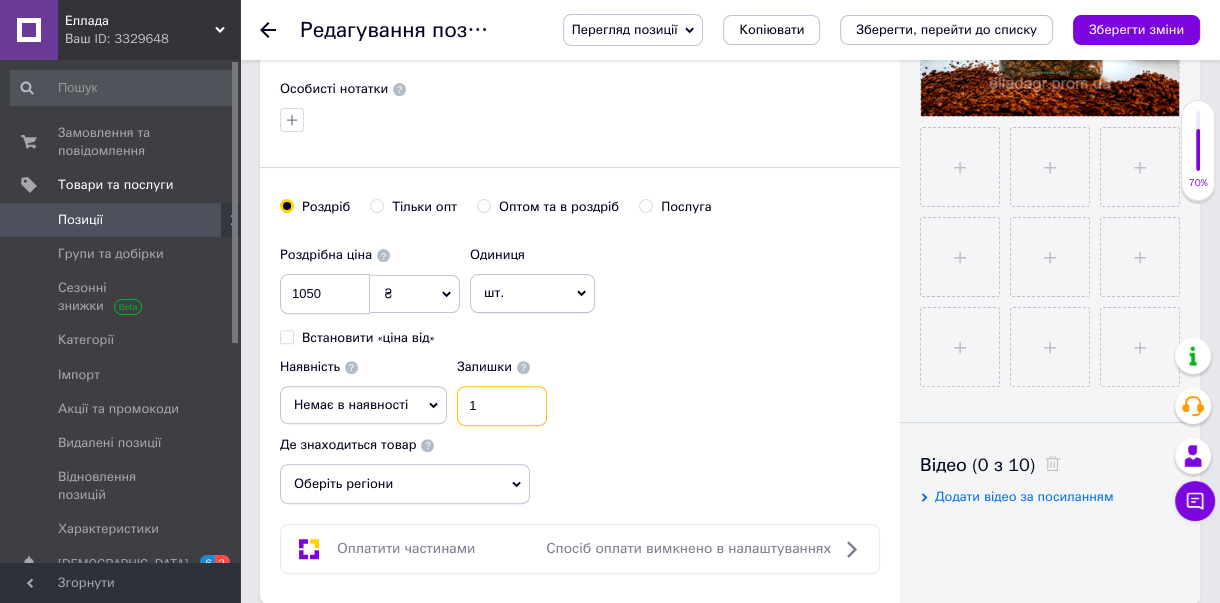 type on "1" 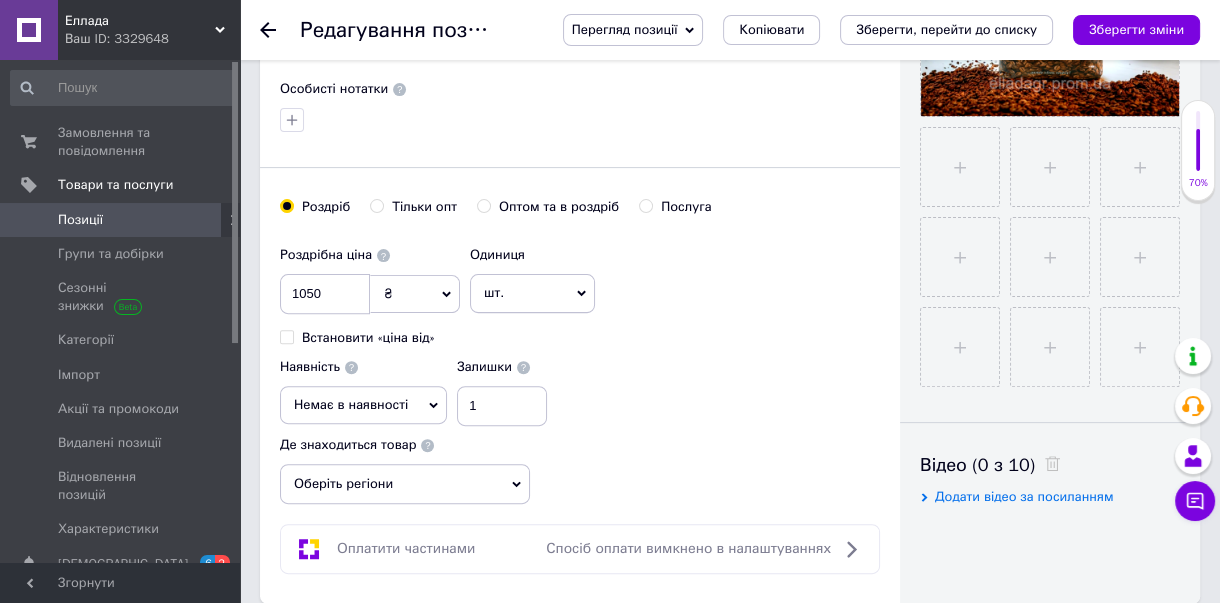 click on "Немає в наявності" at bounding box center (363, 405) 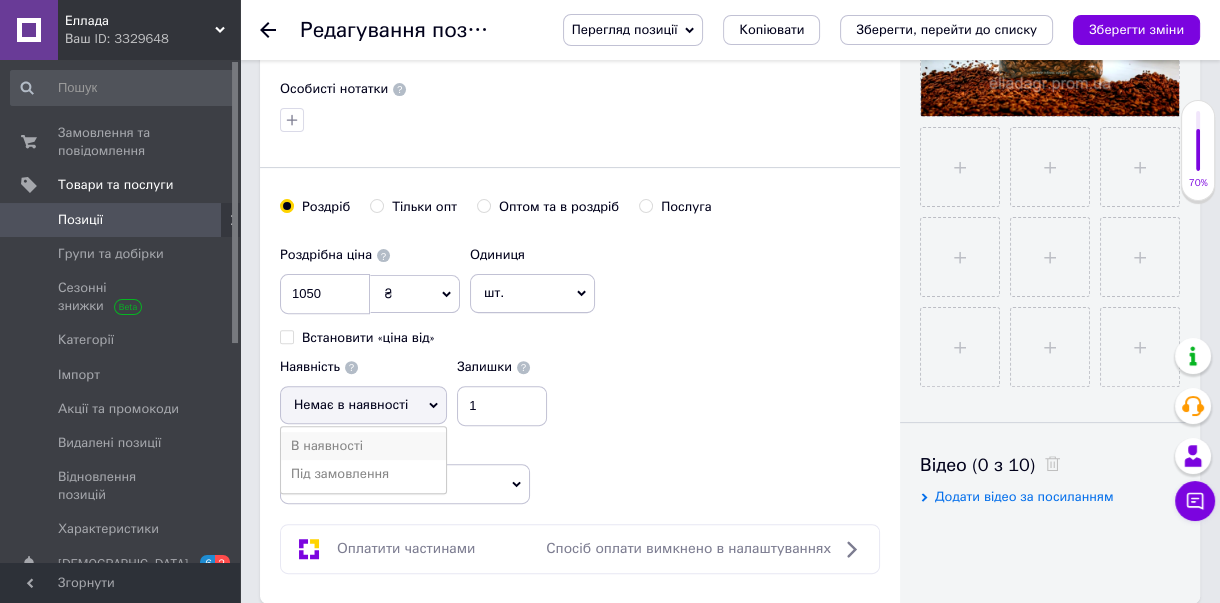 click on "В наявності" at bounding box center [363, 446] 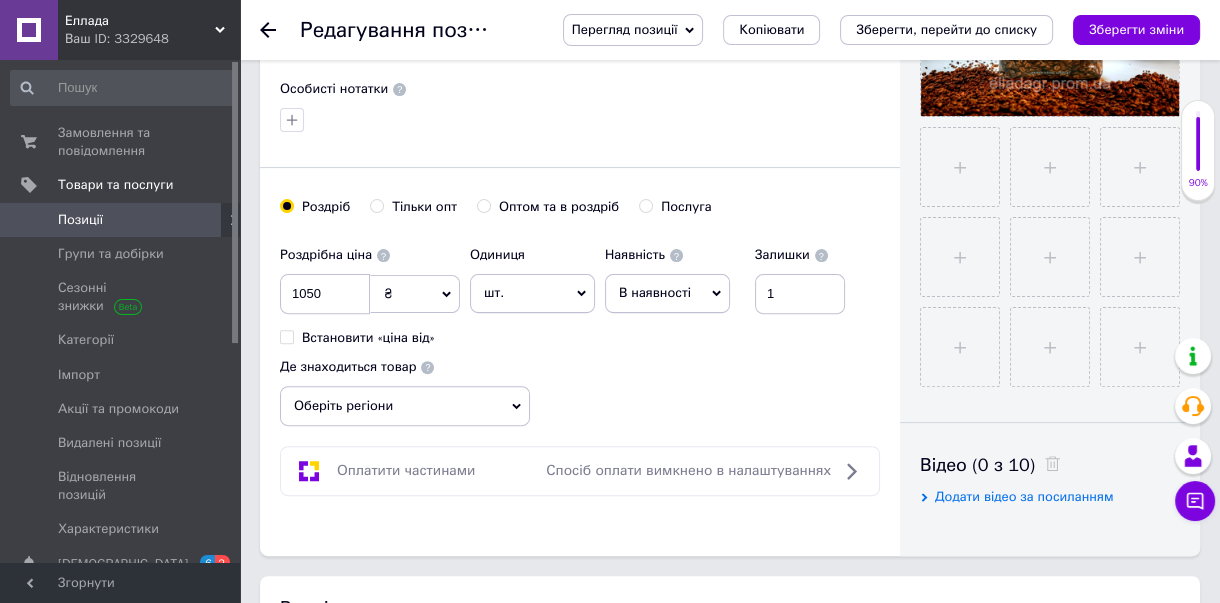 click on "Оберіть регіони" at bounding box center (405, 406) 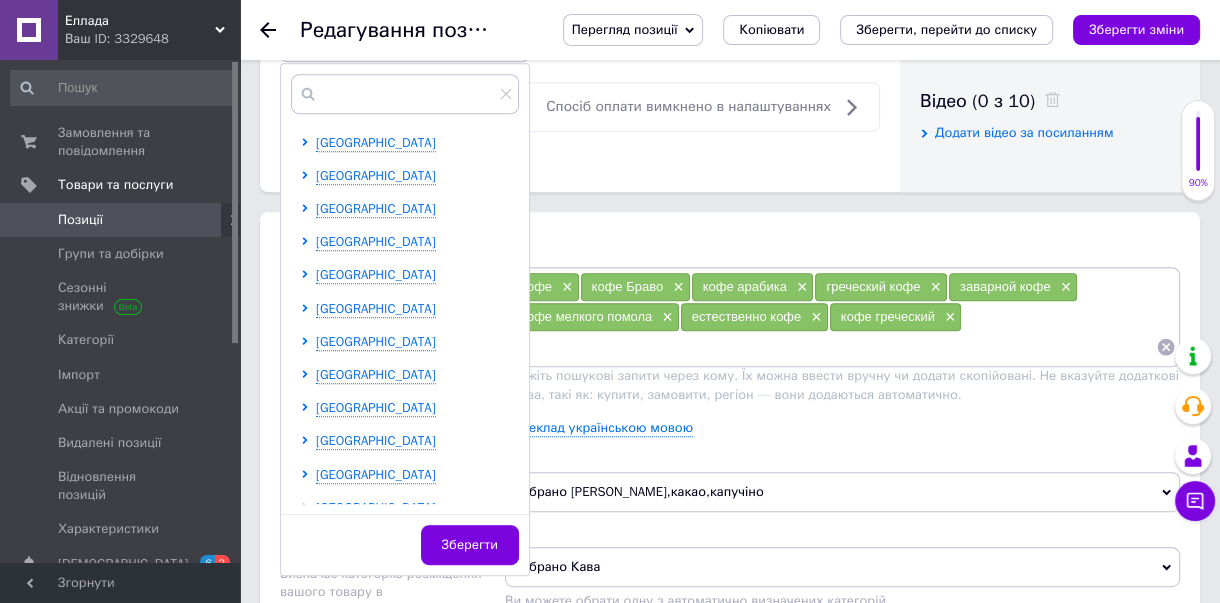scroll, scrollTop: 1120, scrollLeft: 0, axis: vertical 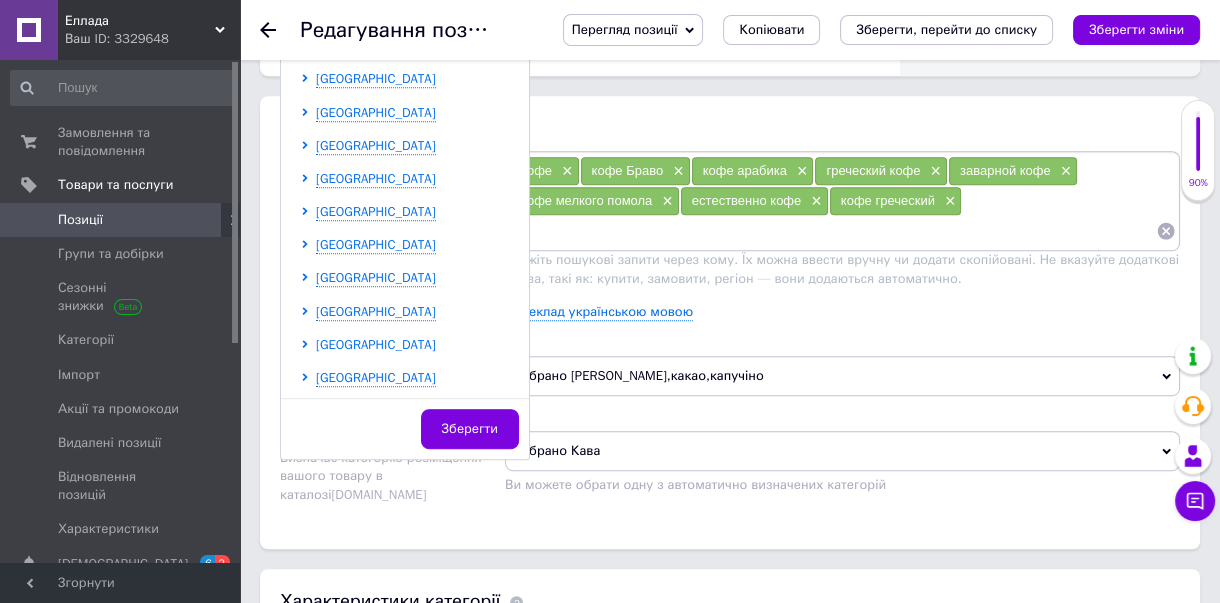 click on "[GEOGRAPHIC_DATA]" at bounding box center [376, 344] 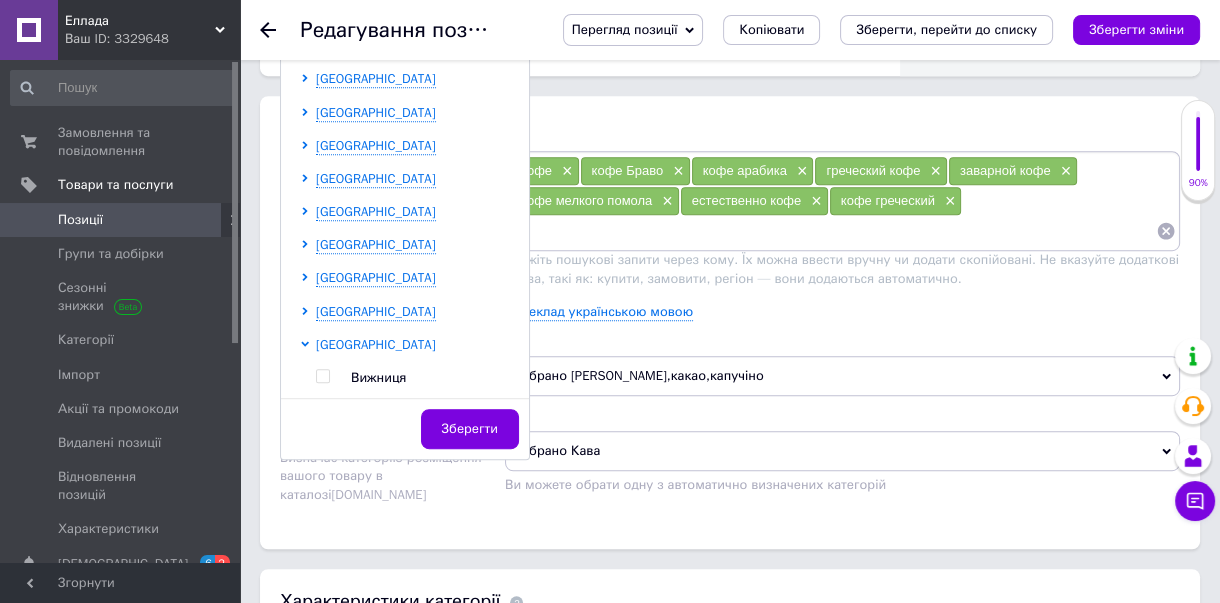 scroll, scrollTop: 572, scrollLeft: 0, axis: vertical 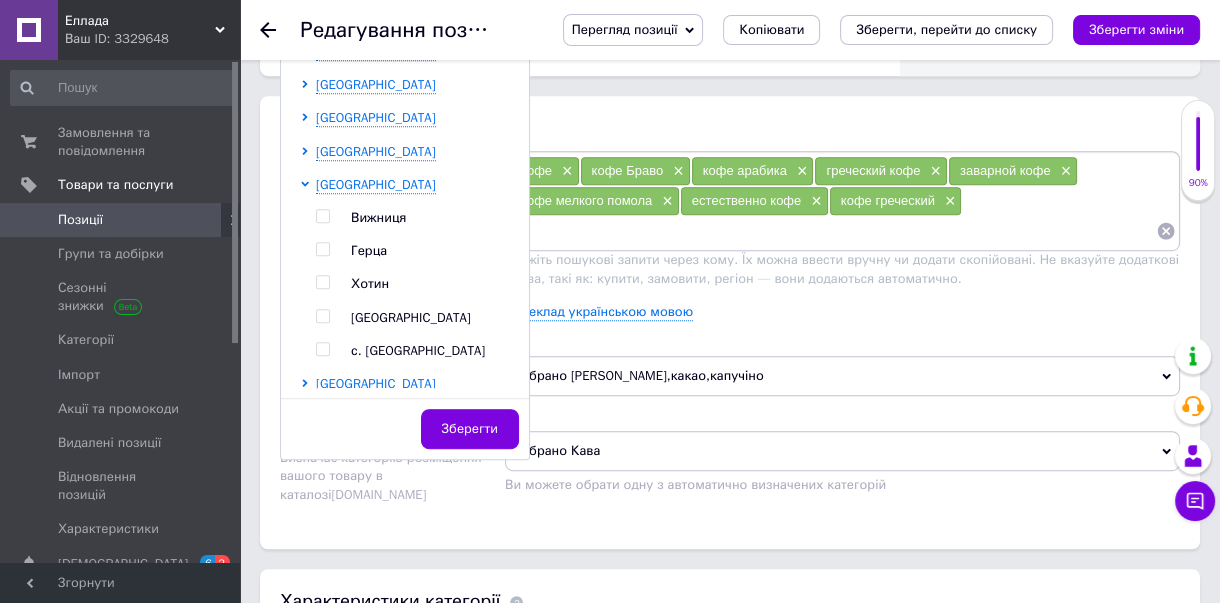 click at bounding box center (323, 316) 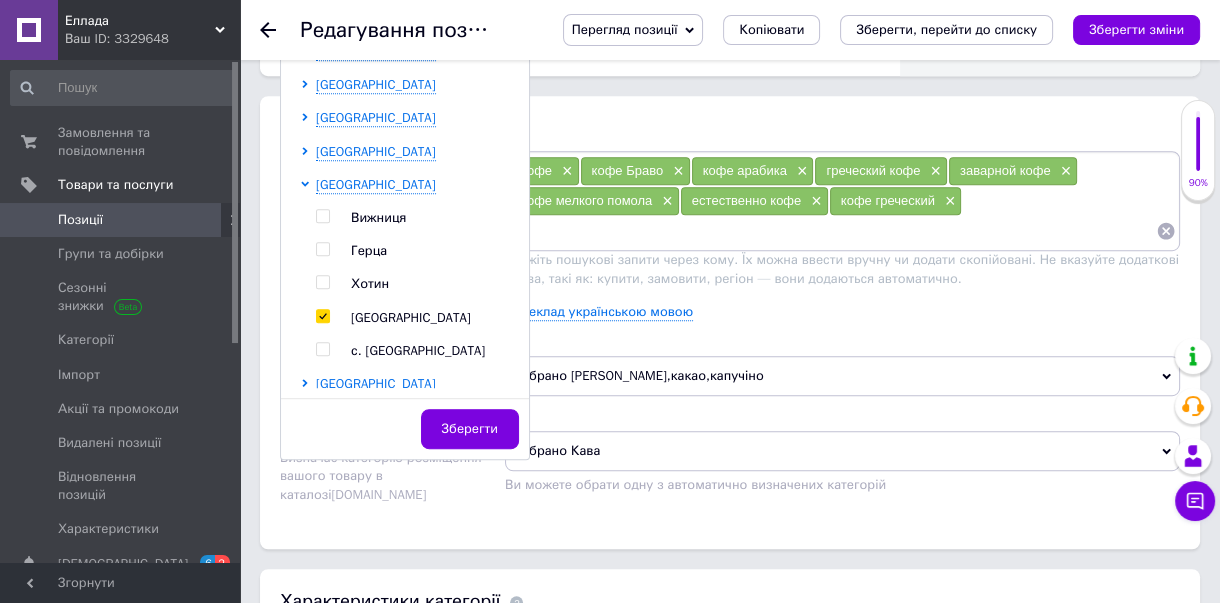 checkbox on "true" 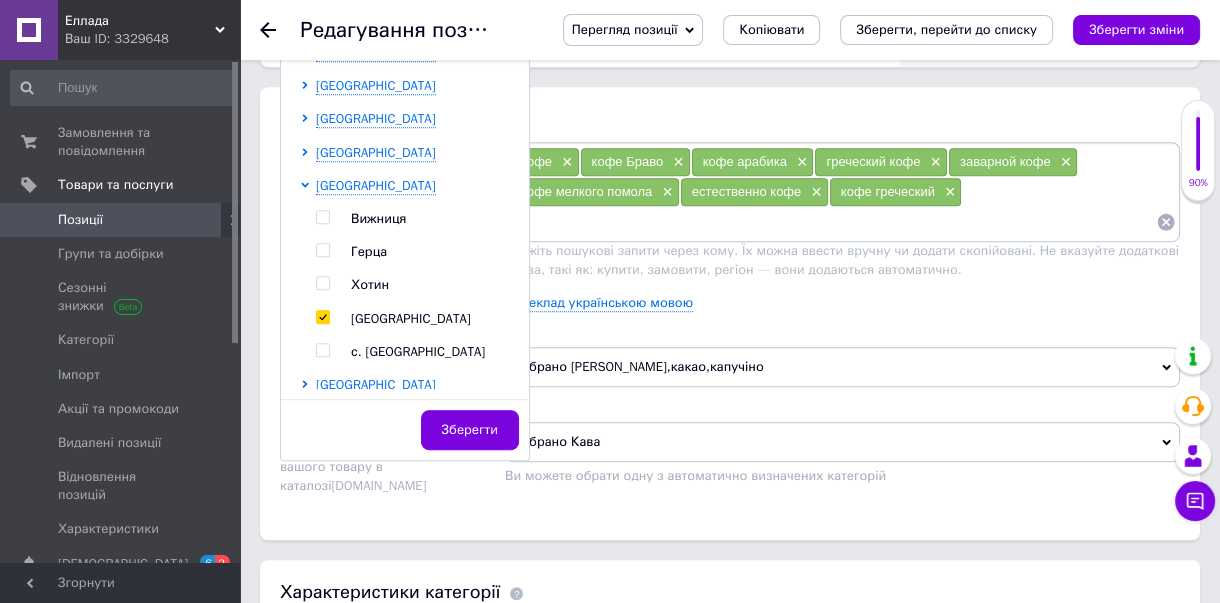 drag, startPoint x: 446, startPoint y: 412, endPoint x: 446, endPoint y: 396, distance: 16 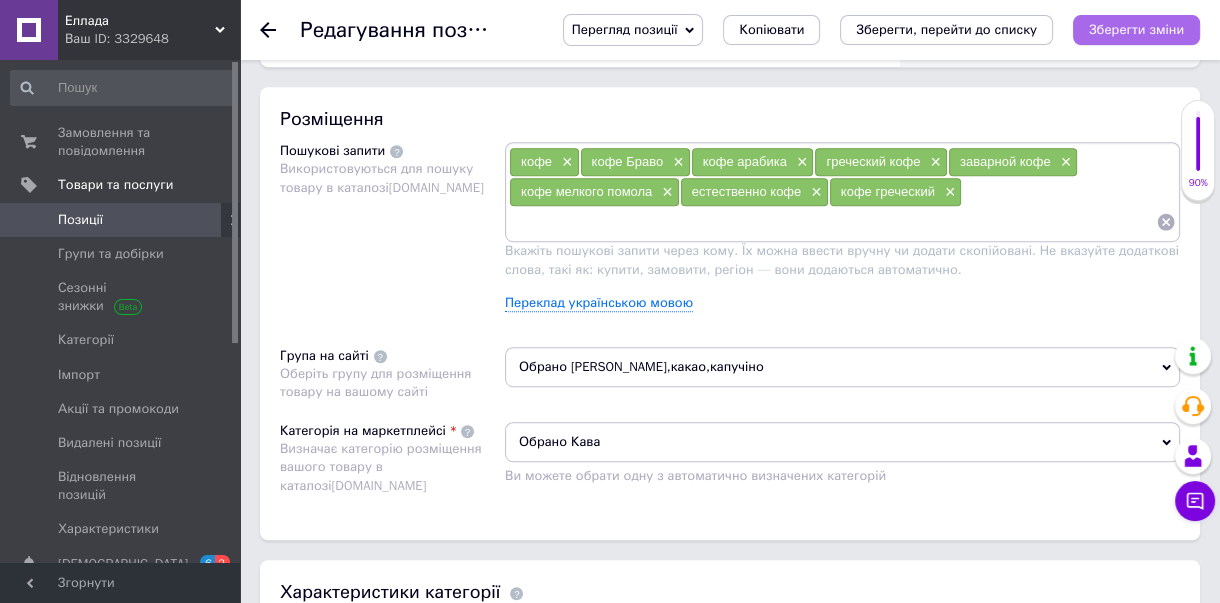 click on "Зберегти зміни" at bounding box center (1136, 29) 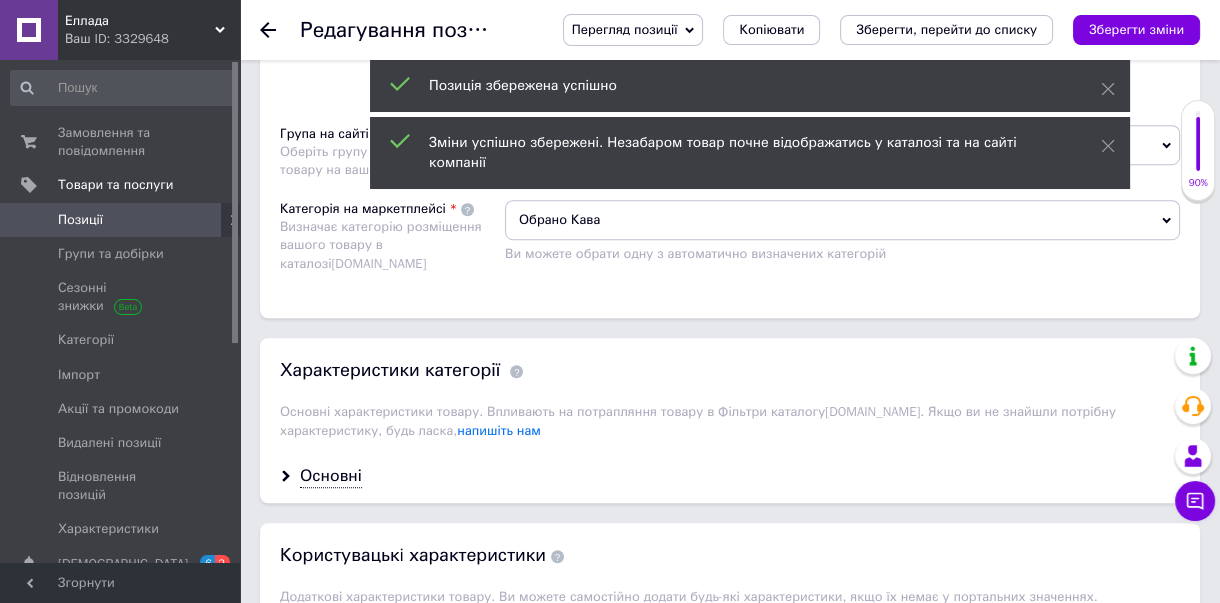 scroll, scrollTop: 1369, scrollLeft: 0, axis: vertical 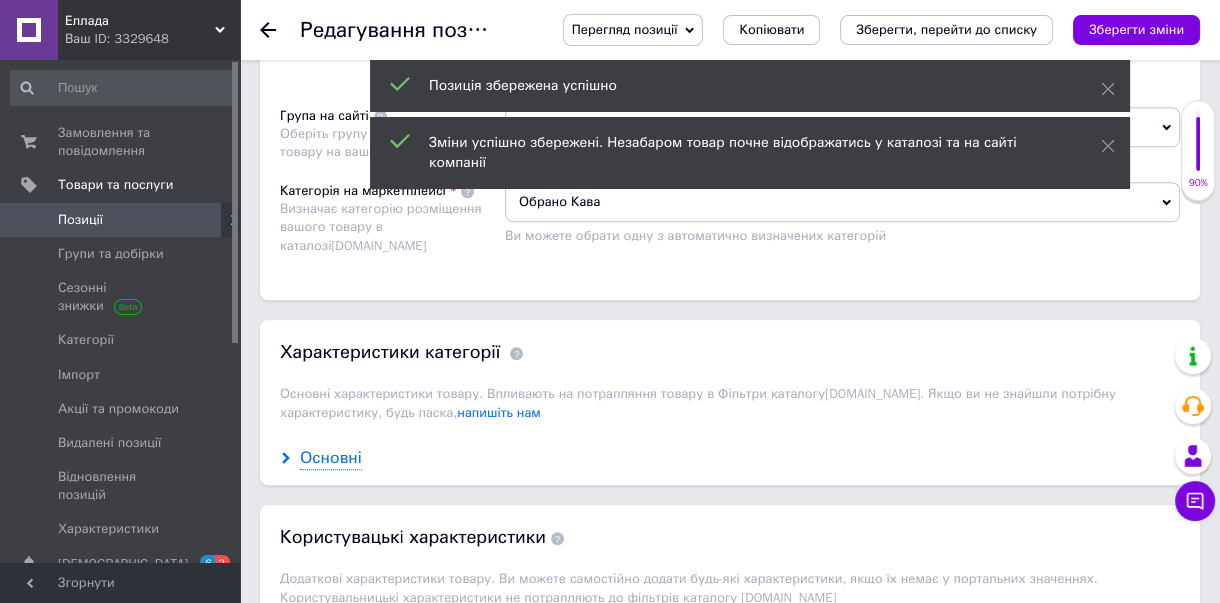 click on "Основні" at bounding box center [331, 458] 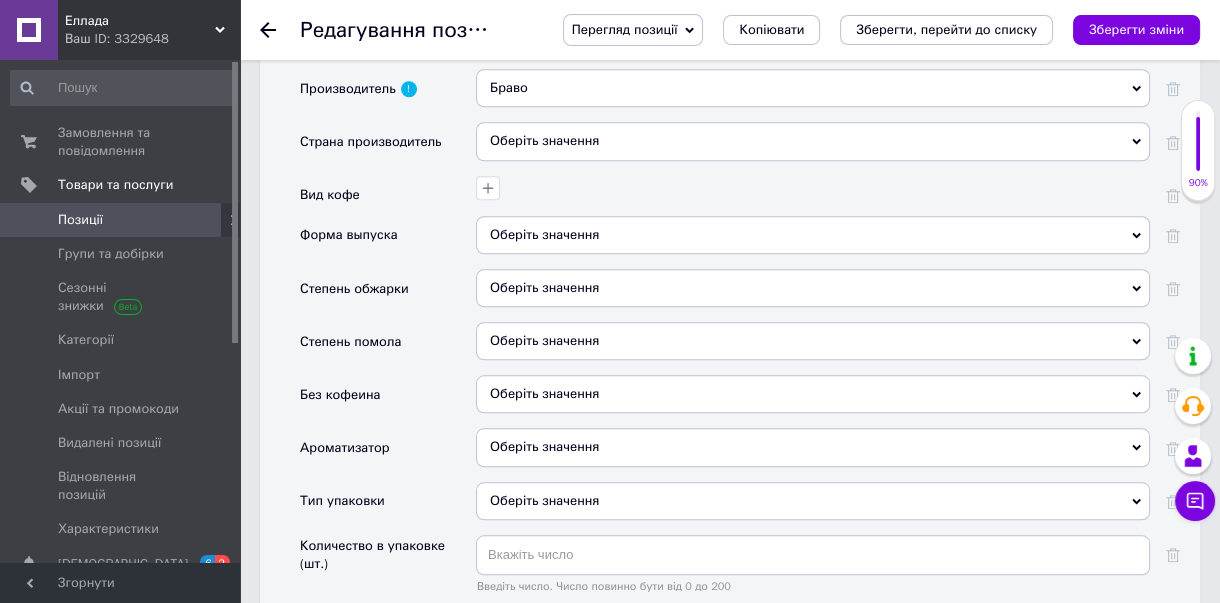 scroll, scrollTop: 1769, scrollLeft: 0, axis: vertical 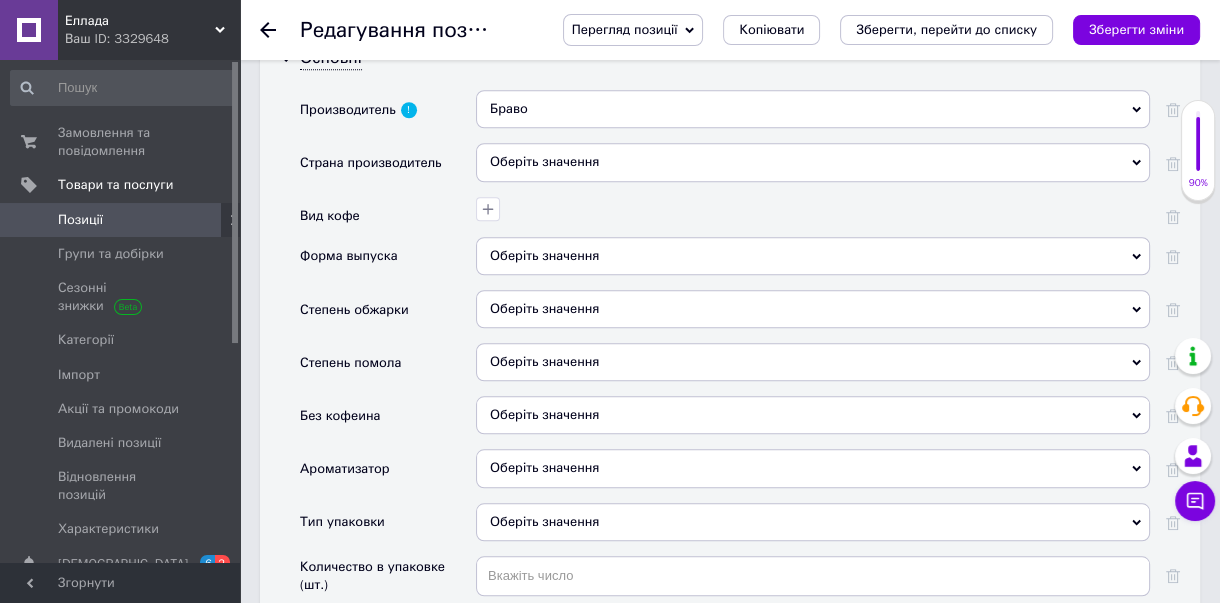 click on "Оберіть значення" at bounding box center [813, 162] 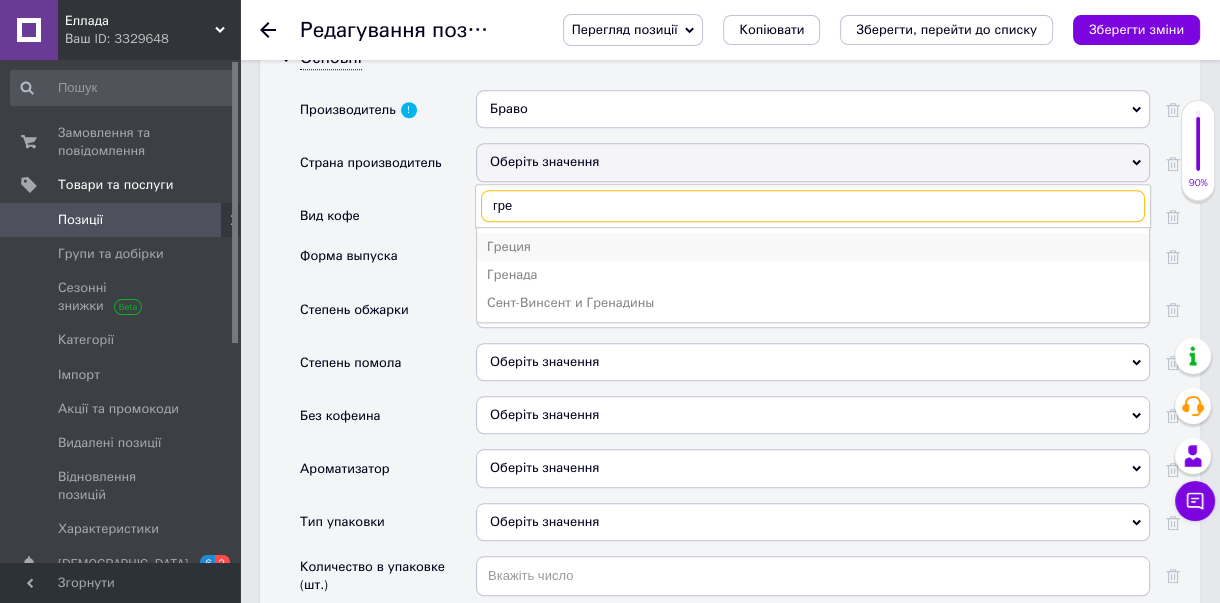type on "гре" 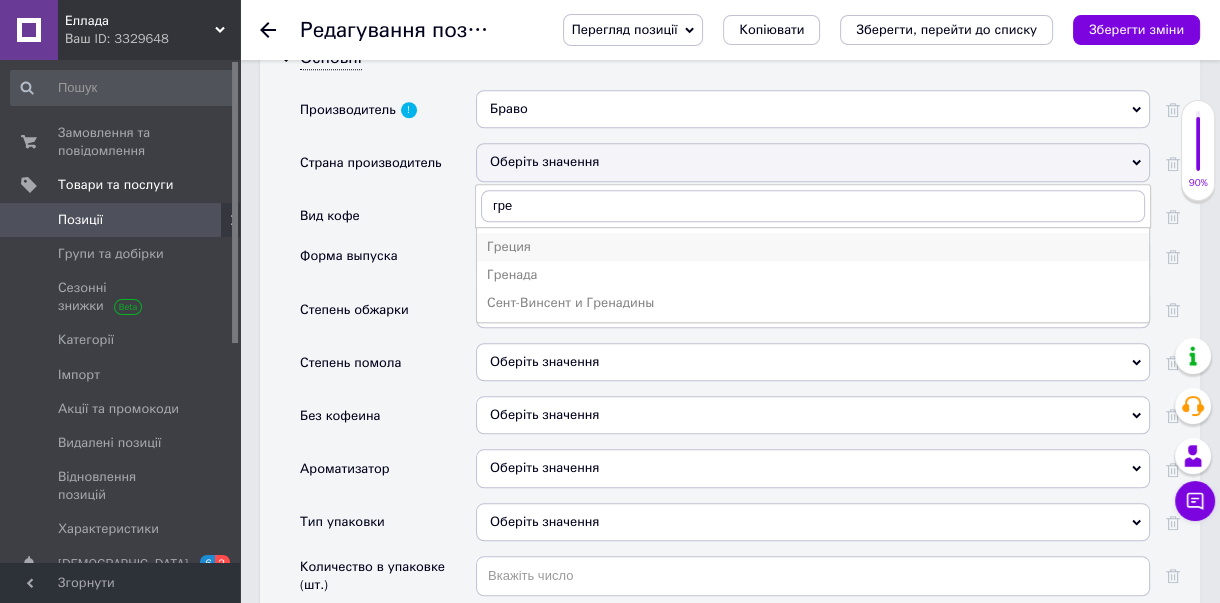 click on "Греция" at bounding box center (813, 247) 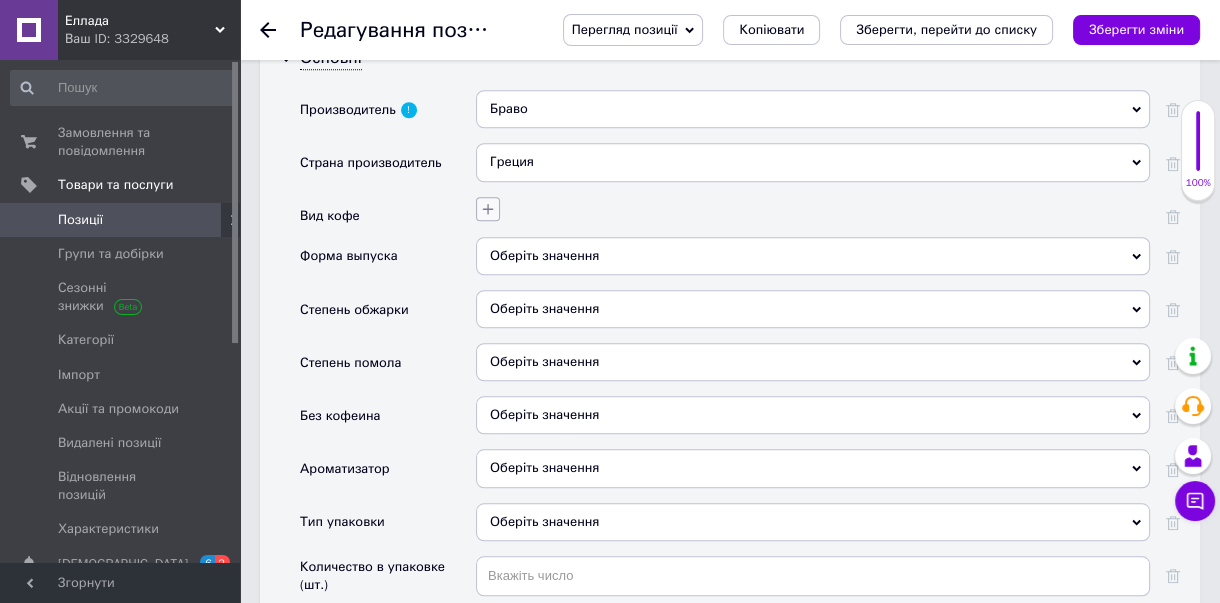 click 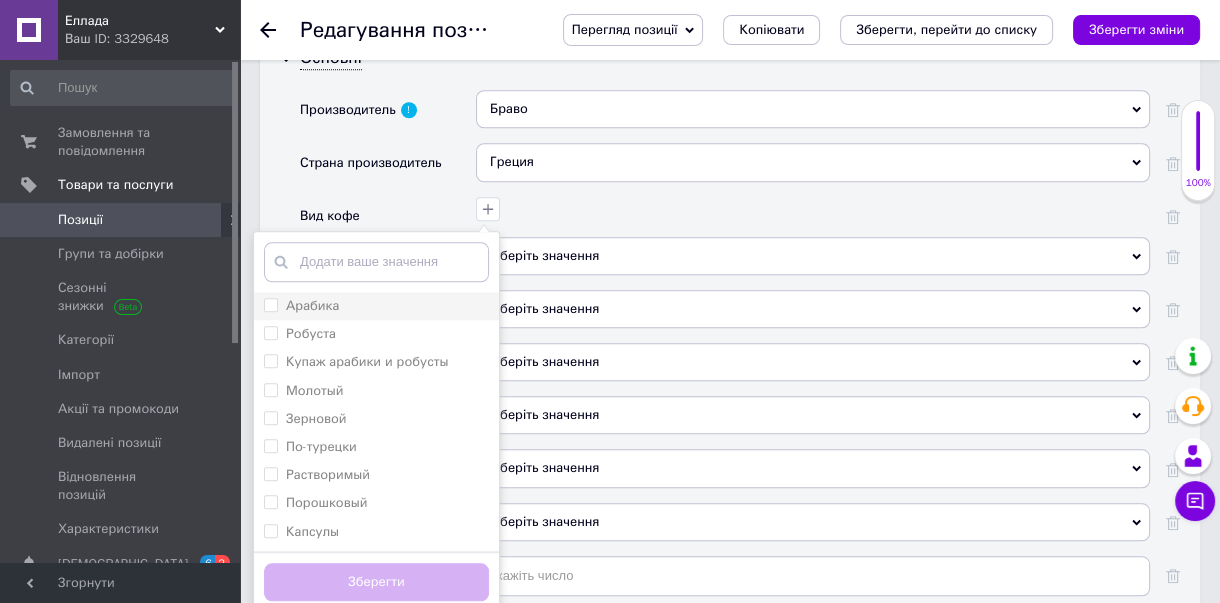click on "Арабика" at bounding box center [270, 304] 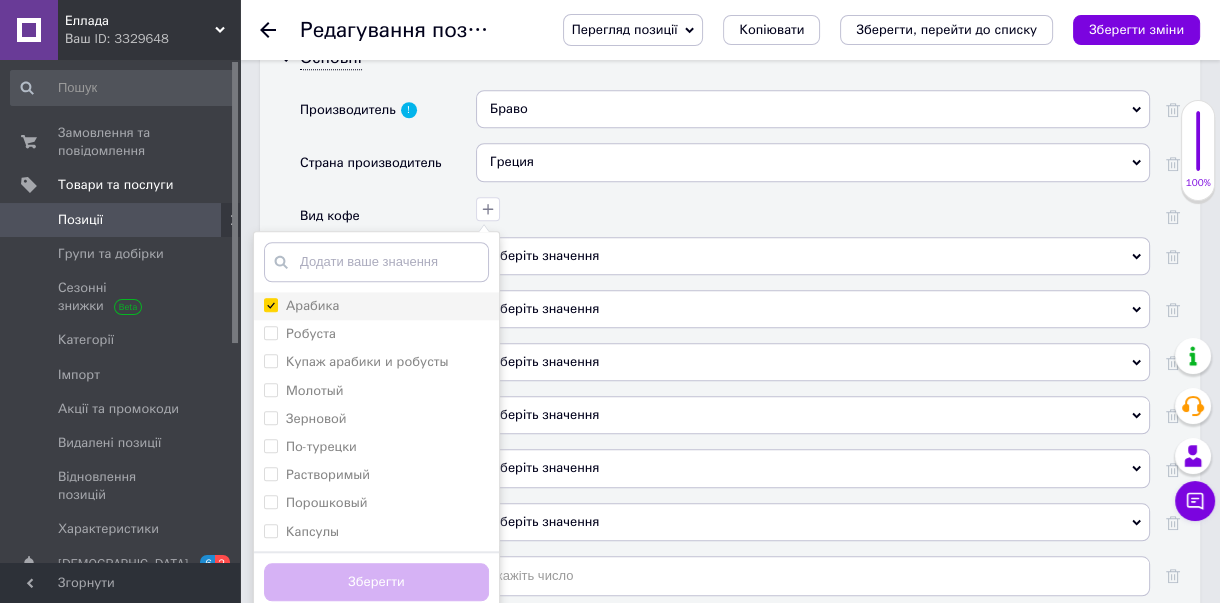 checkbox on "true" 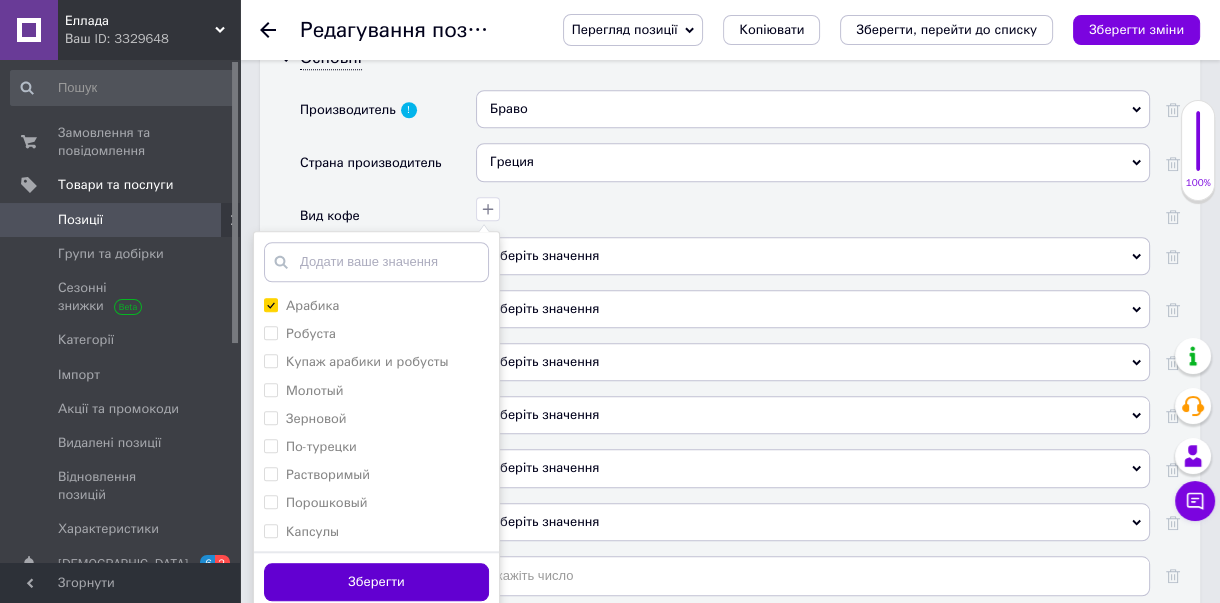 click on "Зберегти" at bounding box center (376, 582) 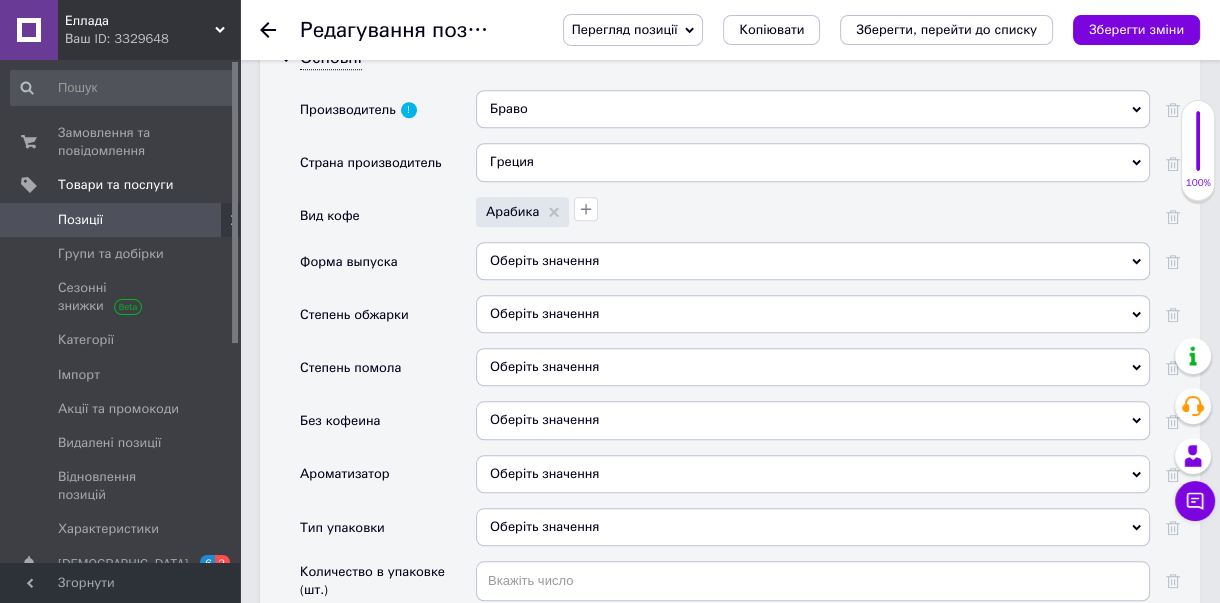 click on "Оберіть значення" at bounding box center [813, 261] 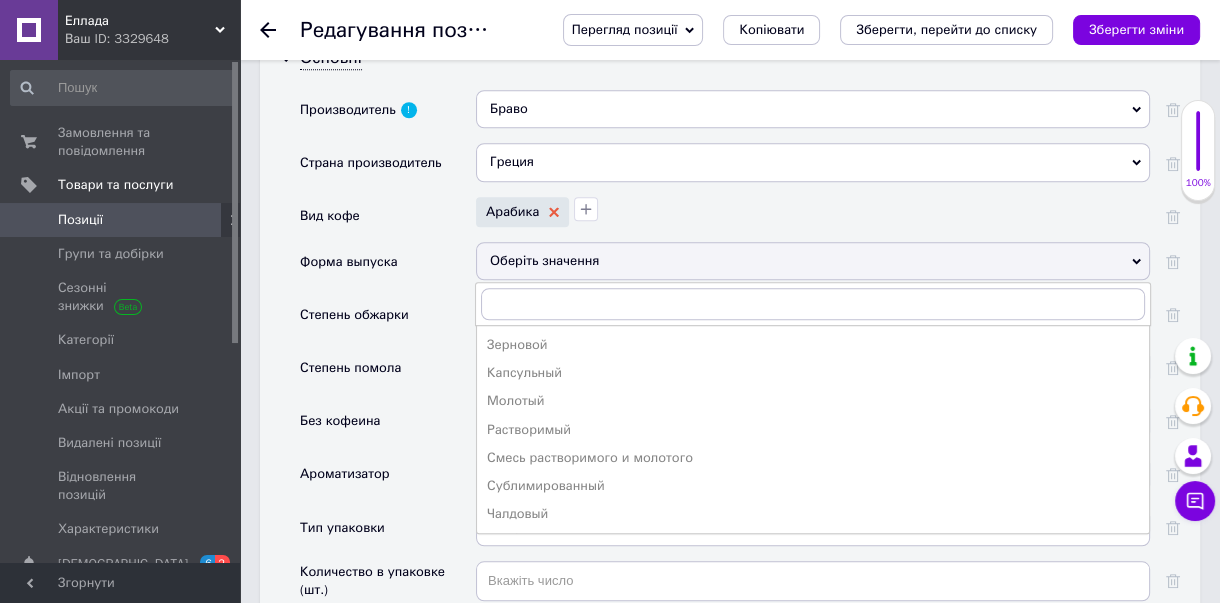 click 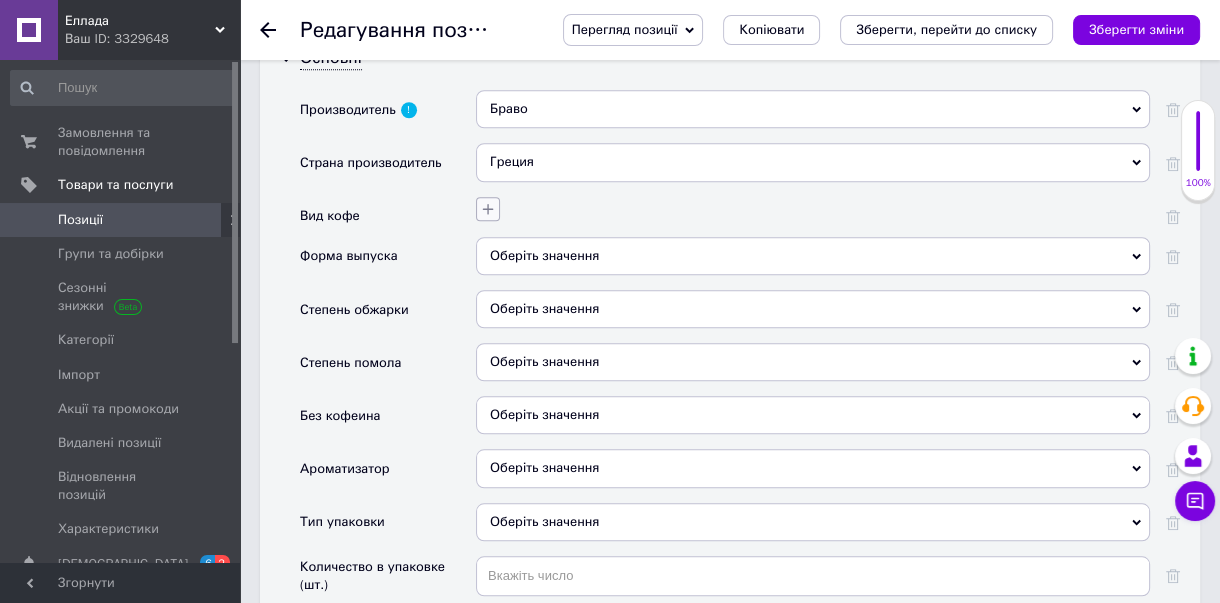 click 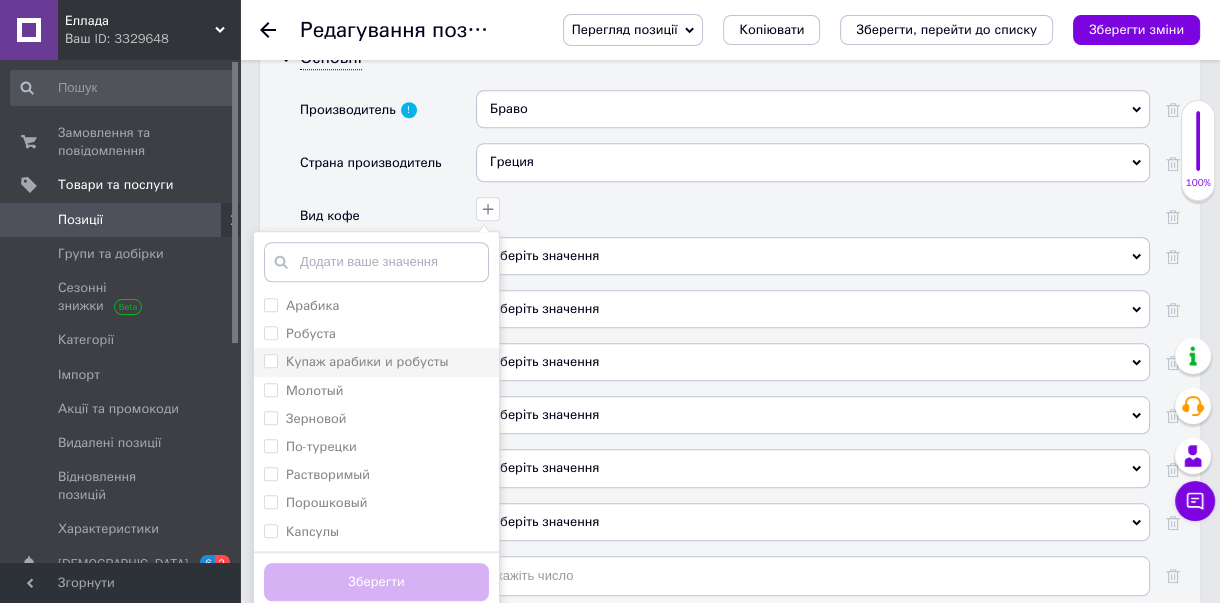 click on "Купаж арабики и робусты" at bounding box center [367, 361] 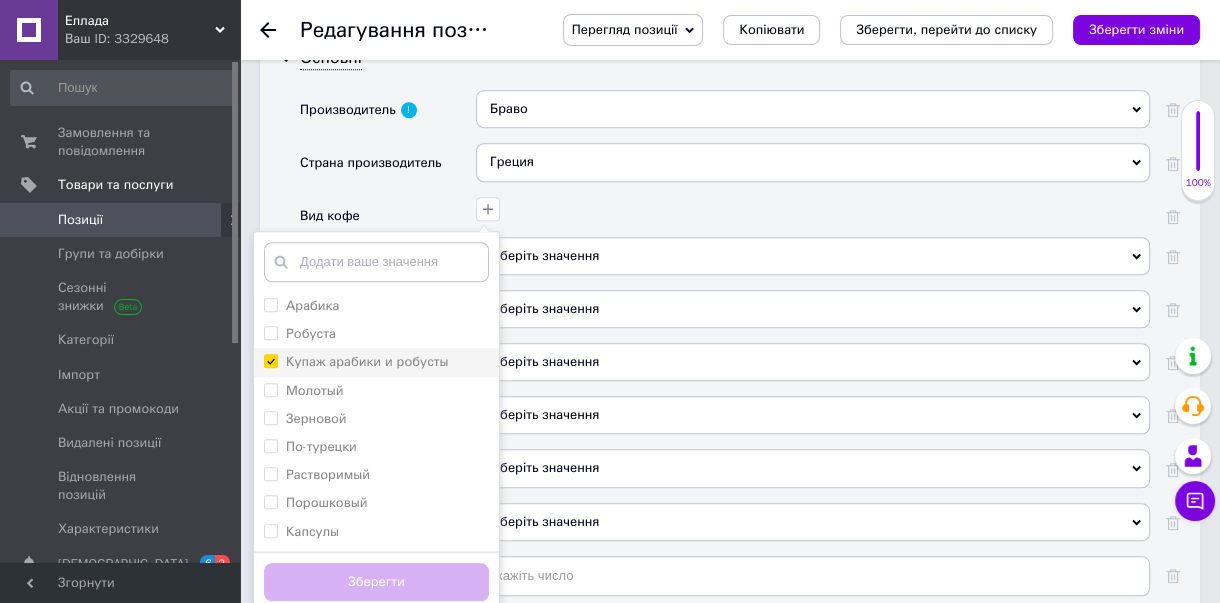 checkbox on "true" 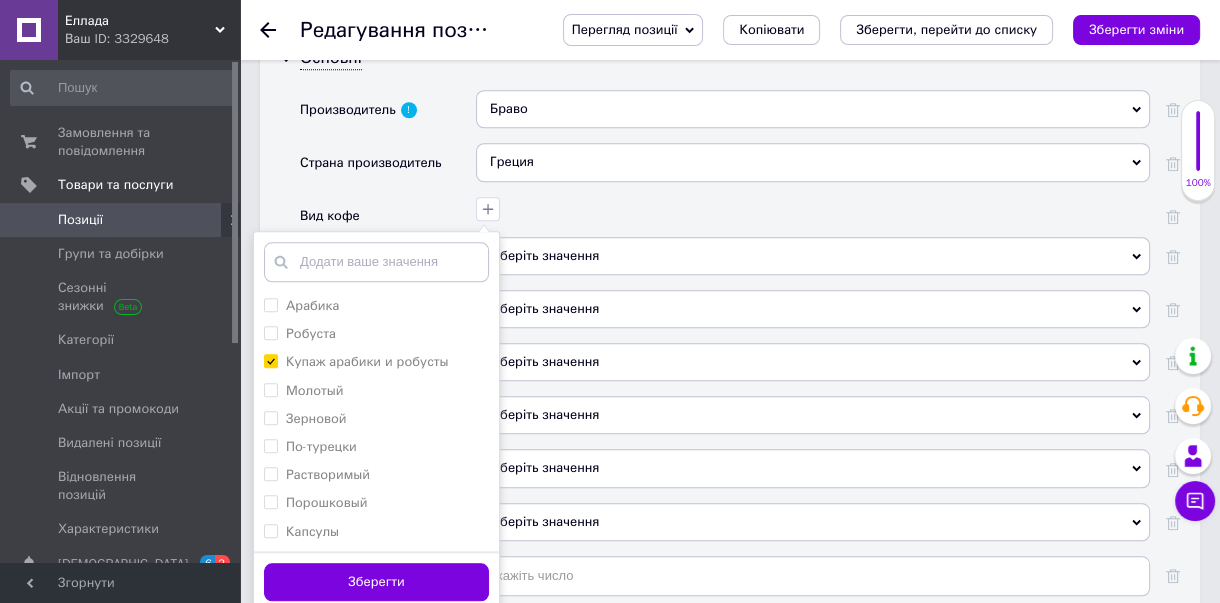 drag, startPoint x: 401, startPoint y: 567, endPoint x: 481, endPoint y: 508, distance: 99.40322 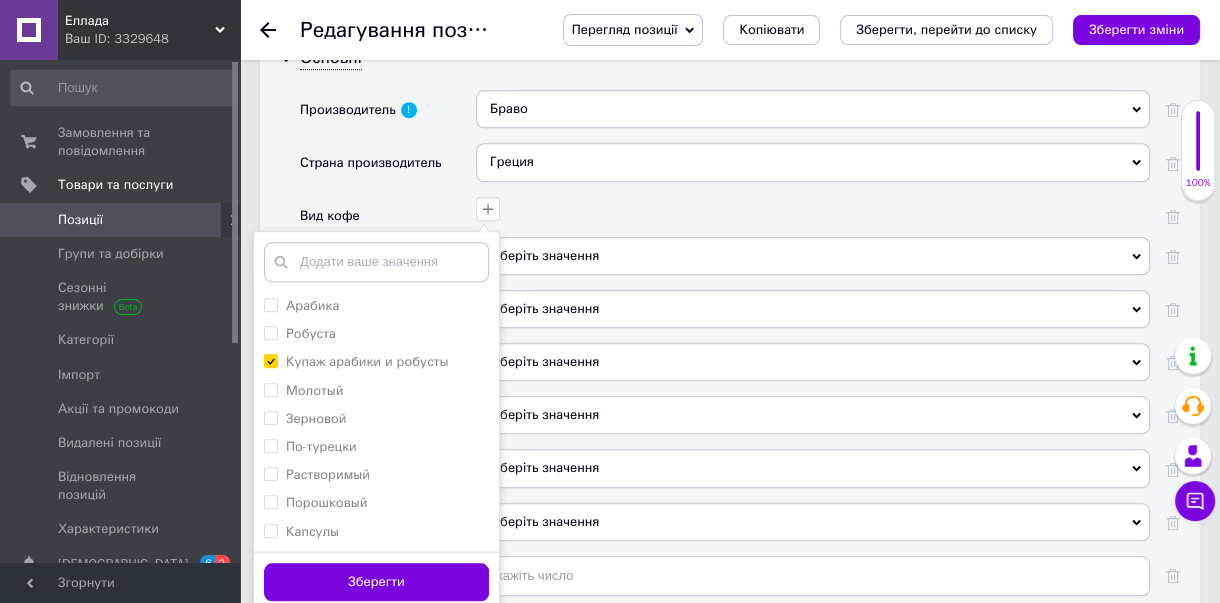 click on "Зберегти" at bounding box center [376, 582] 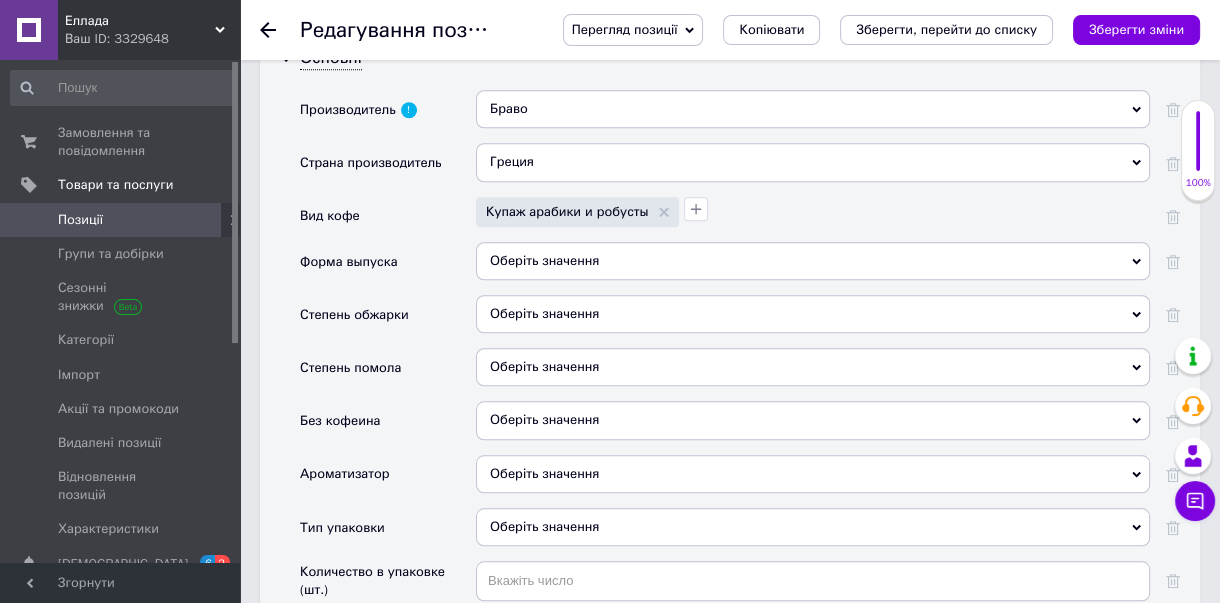 click on "Оберіть значення" at bounding box center [813, 261] 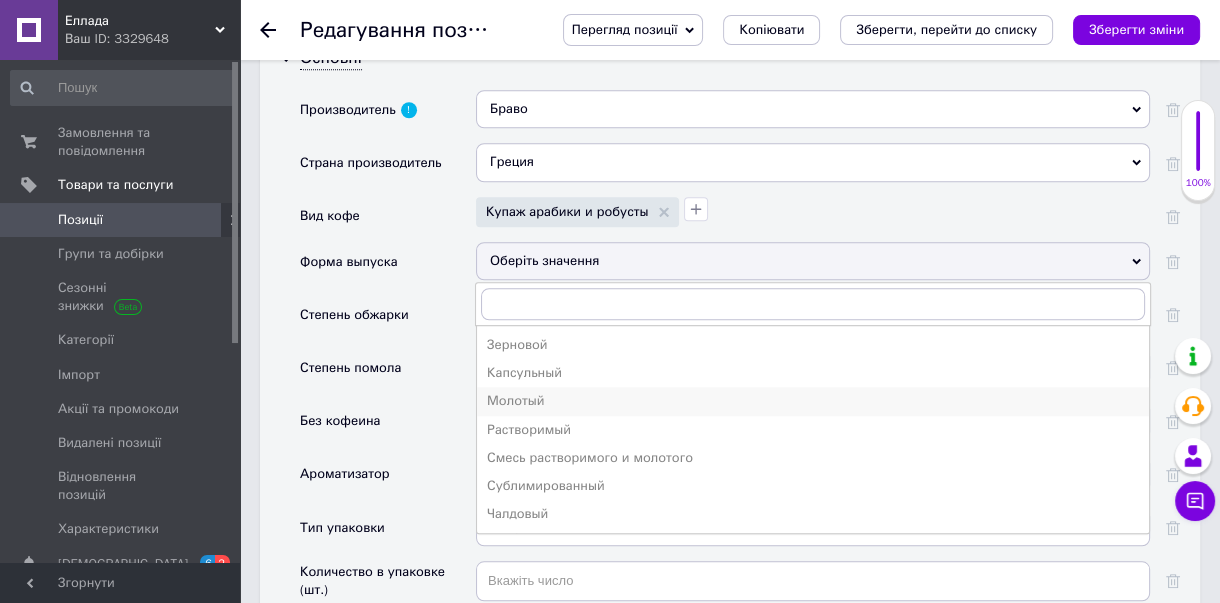 click on "Молотый" at bounding box center (813, 401) 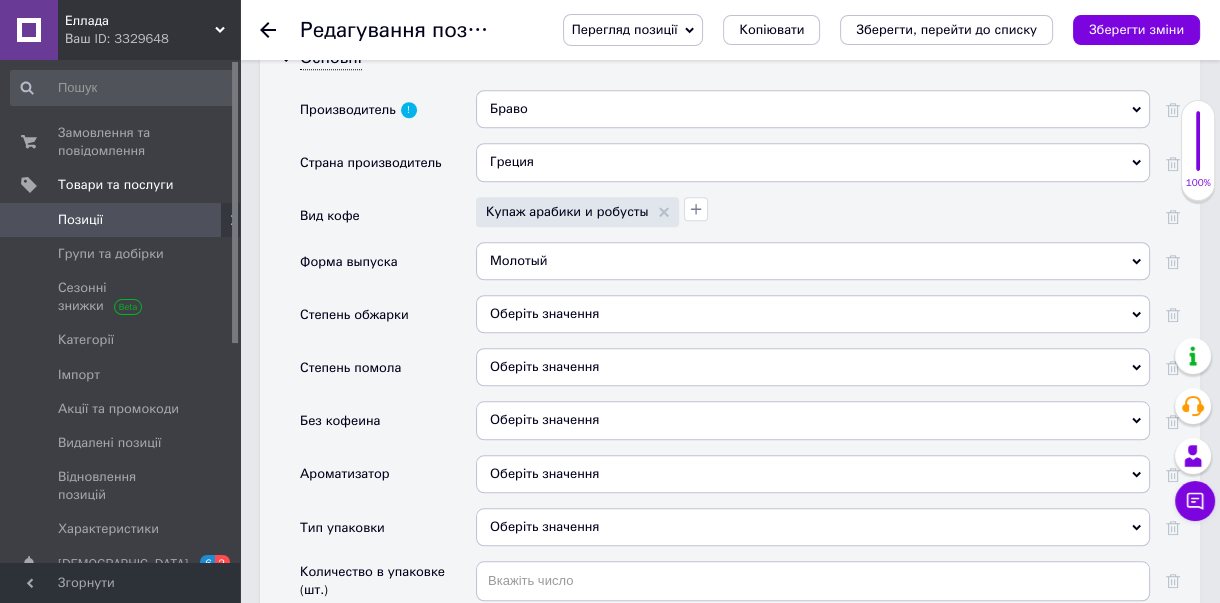 click on "Оберіть значення" at bounding box center [813, 314] 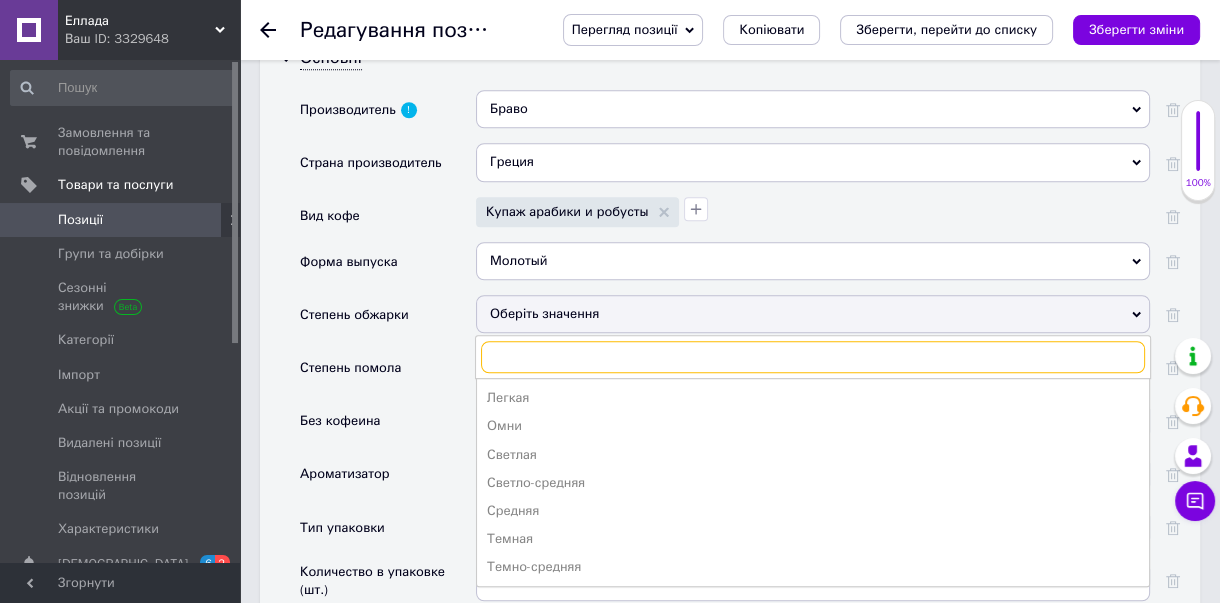 scroll, scrollTop: 1849, scrollLeft: 0, axis: vertical 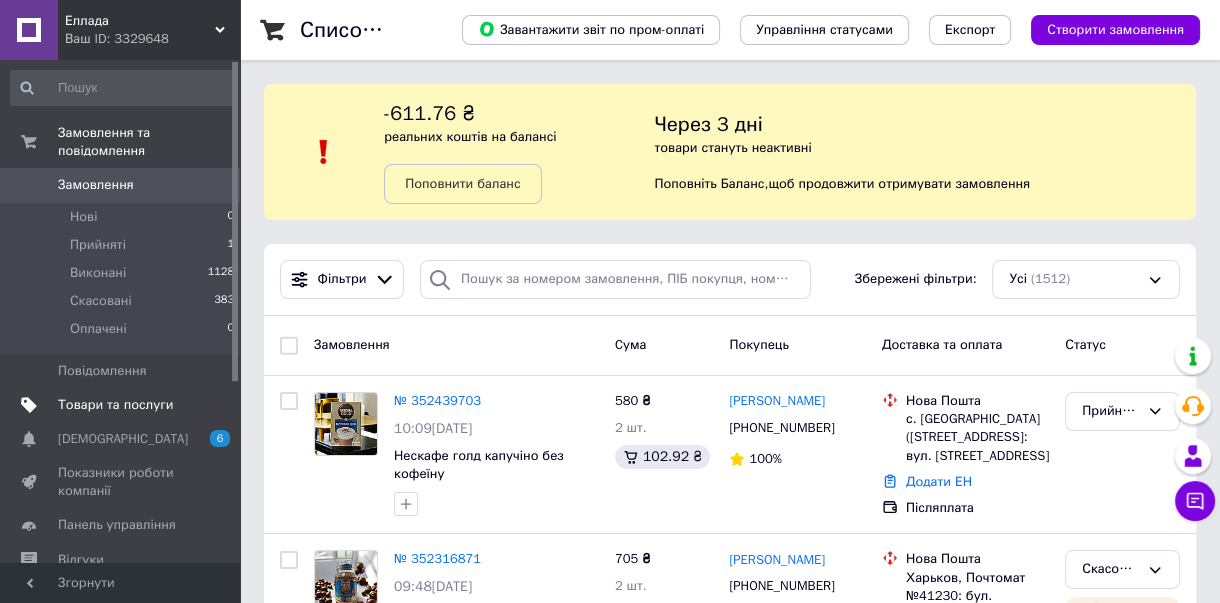 click on "Товари та послуги" at bounding box center [115, 405] 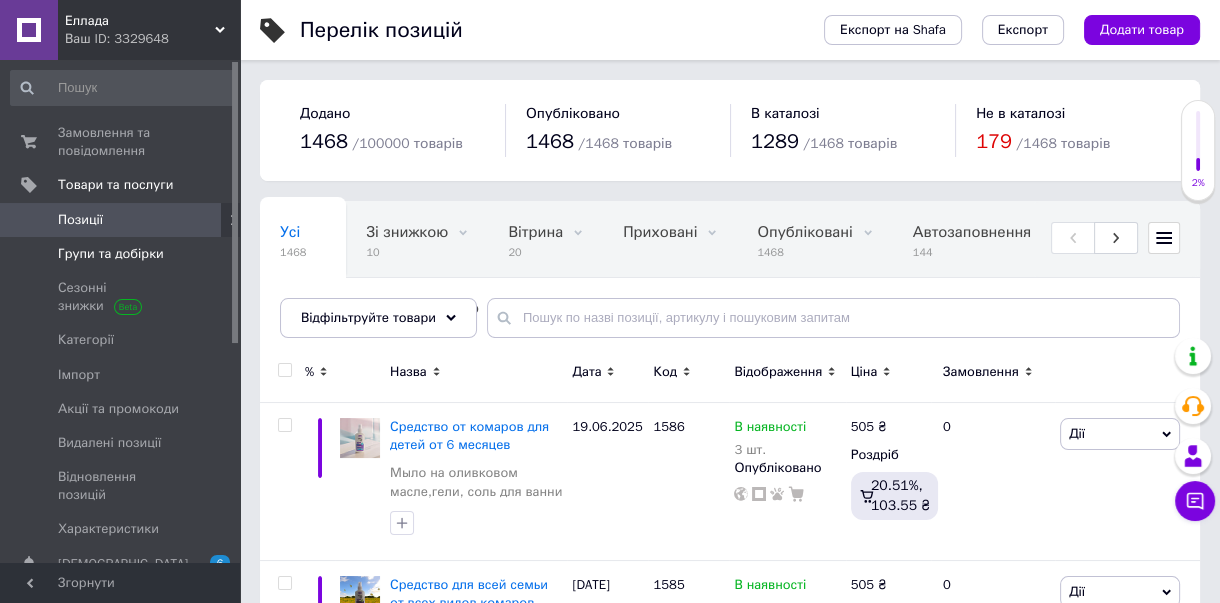 click on "Групи та добірки" at bounding box center (111, 254) 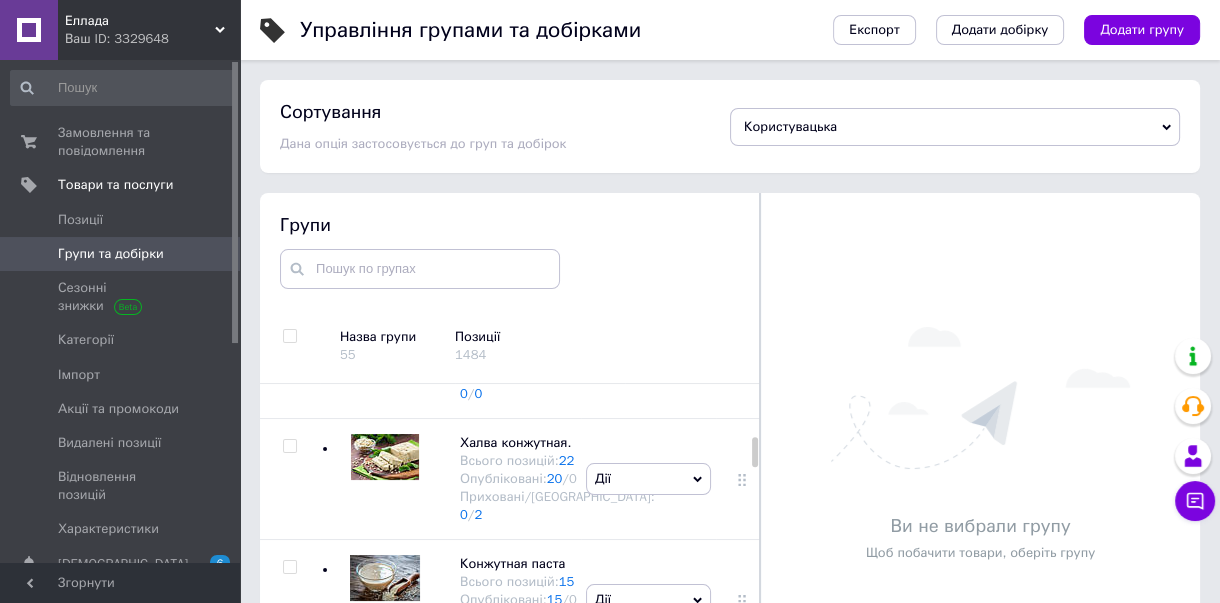 scroll, scrollTop: 1741, scrollLeft: 0, axis: vertical 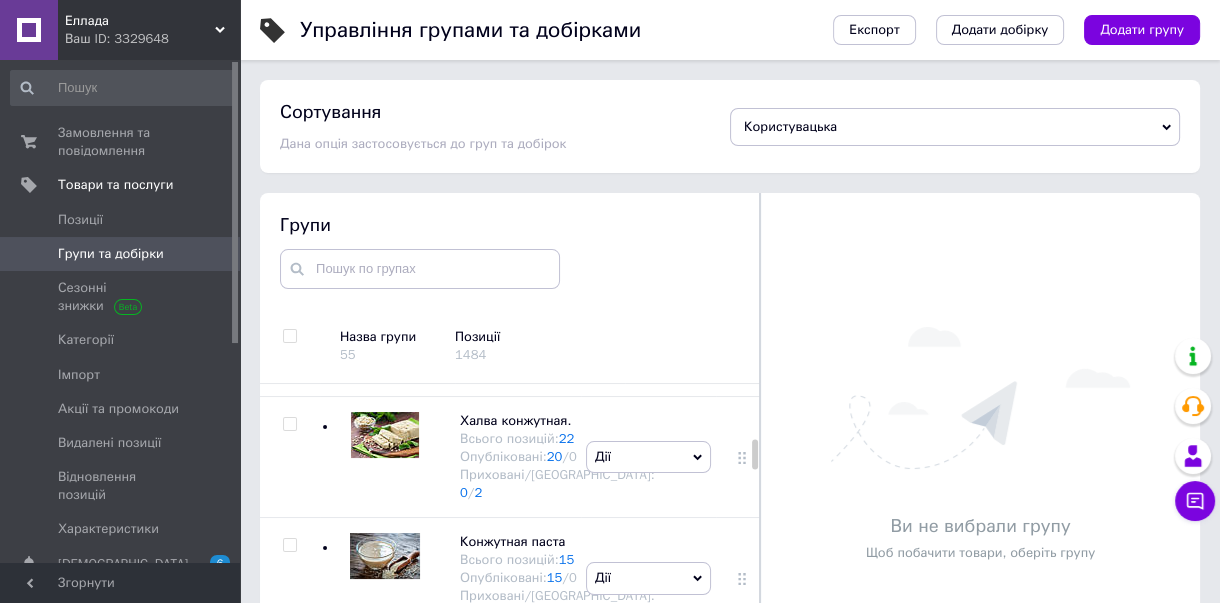 click on "[PERSON_NAME],какао,капучино" at bounding box center (558, 38) 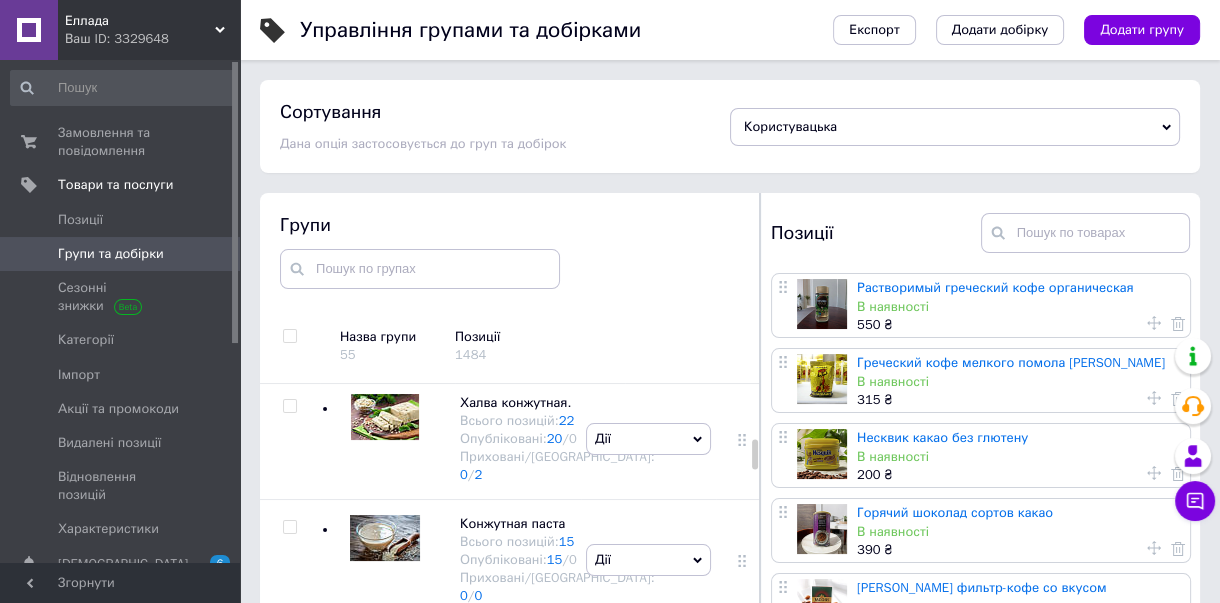 scroll, scrollTop: 80, scrollLeft: 0, axis: vertical 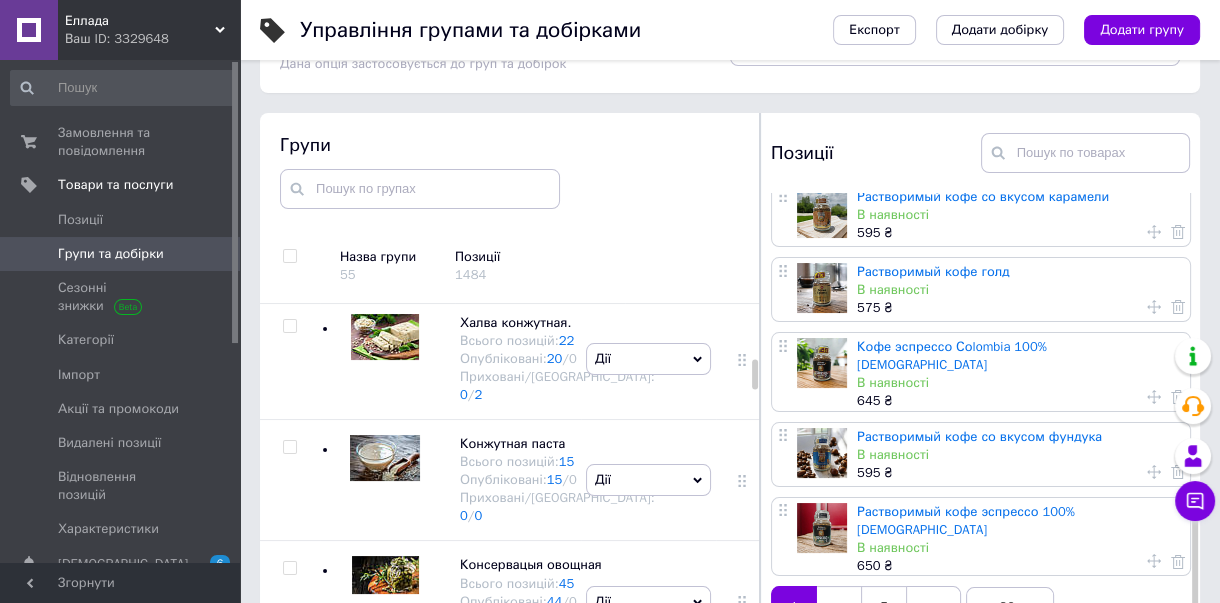 click at bounding box center (933, 607) 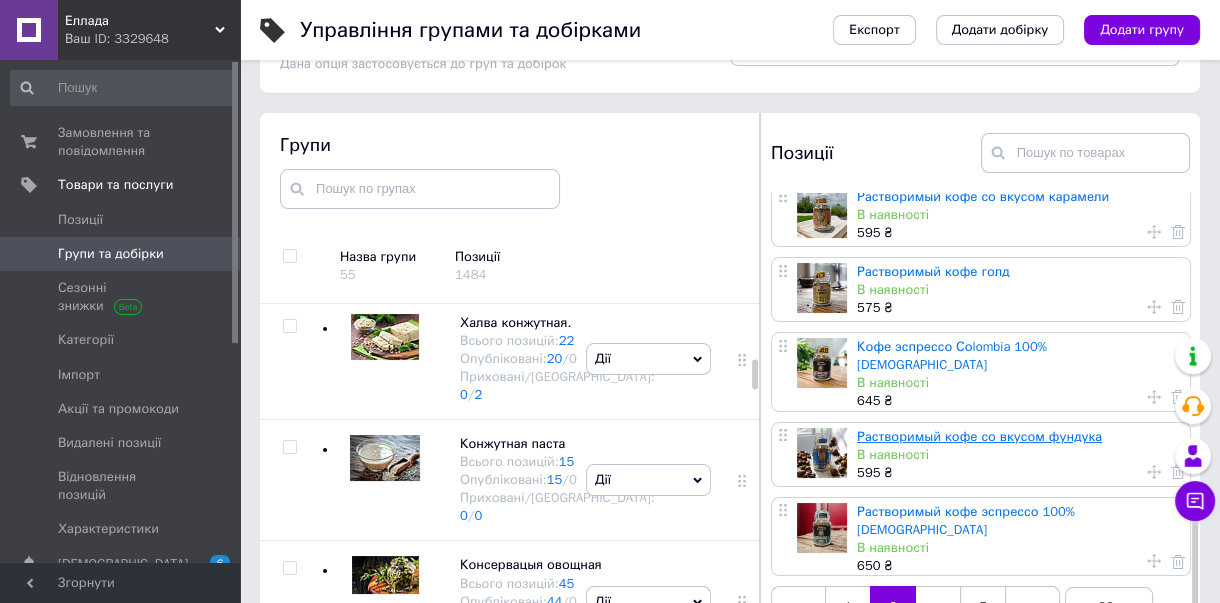 scroll, scrollTop: 0, scrollLeft: 0, axis: both 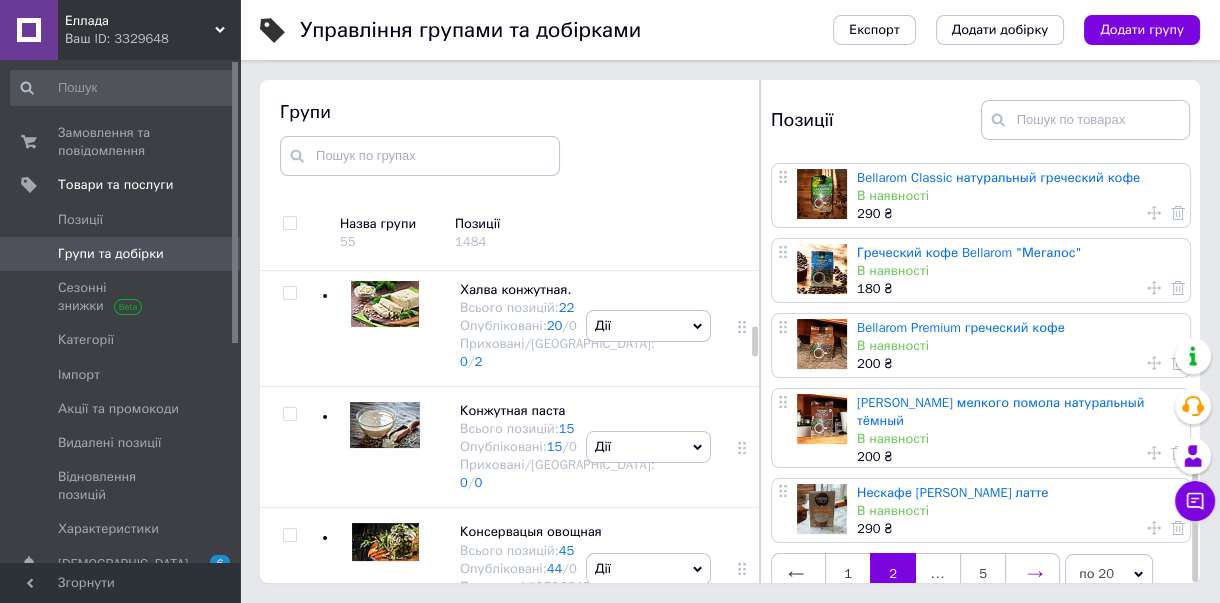 click 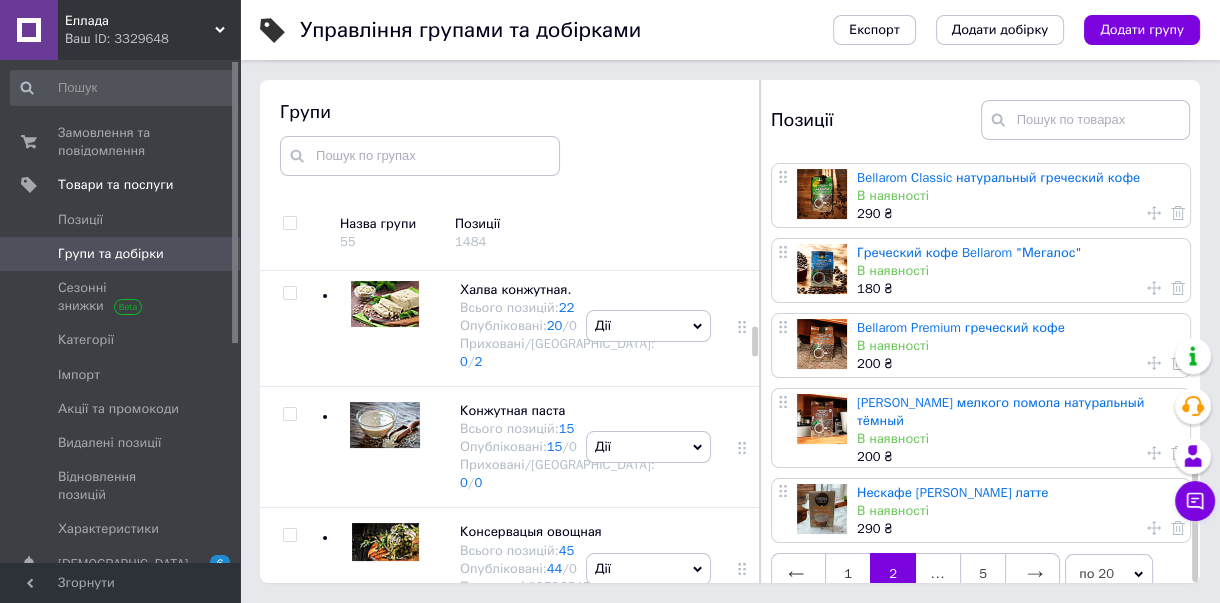 scroll, scrollTop: 0, scrollLeft: 0, axis: both 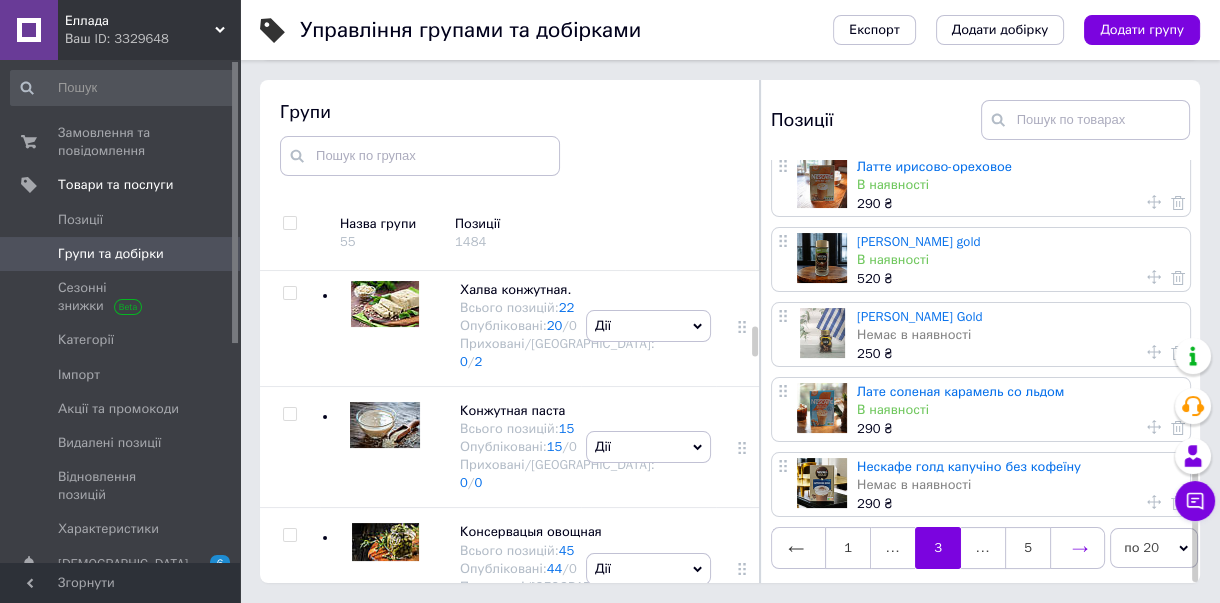 click at bounding box center (1077, 548) 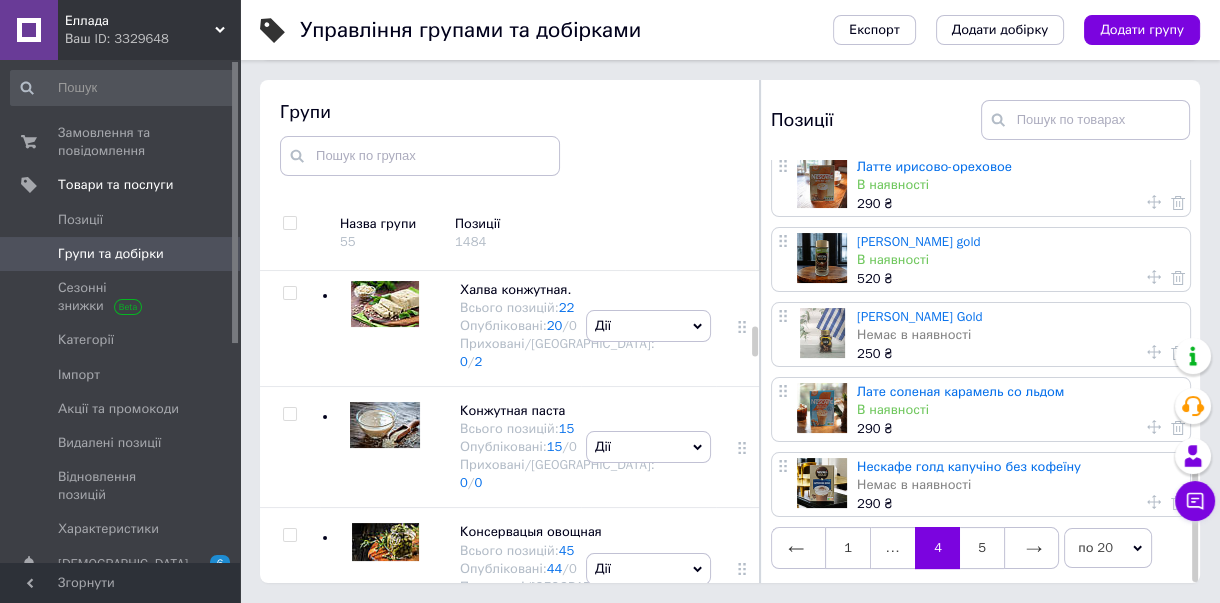 scroll, scrollTop: 0, scrollLeft: 0, axis: both 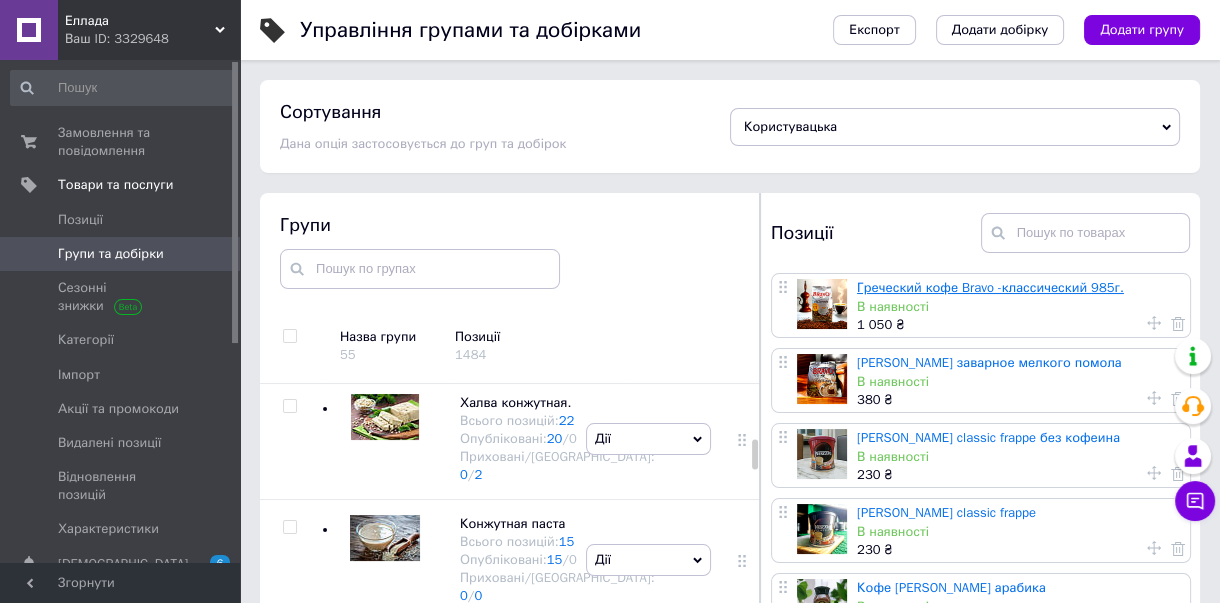 click on "Греческий кофе Bravo -классический 985г." at bounding box center [990, 287] 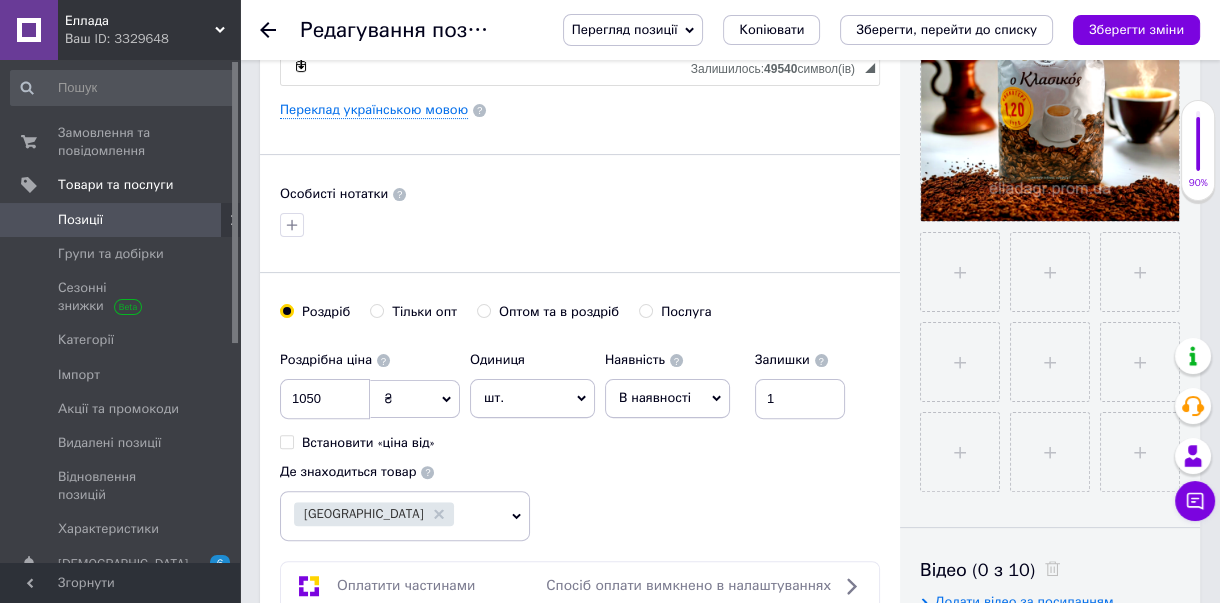 scroll, scrollTop: 560, scrollLeft: 0, axis: vertical 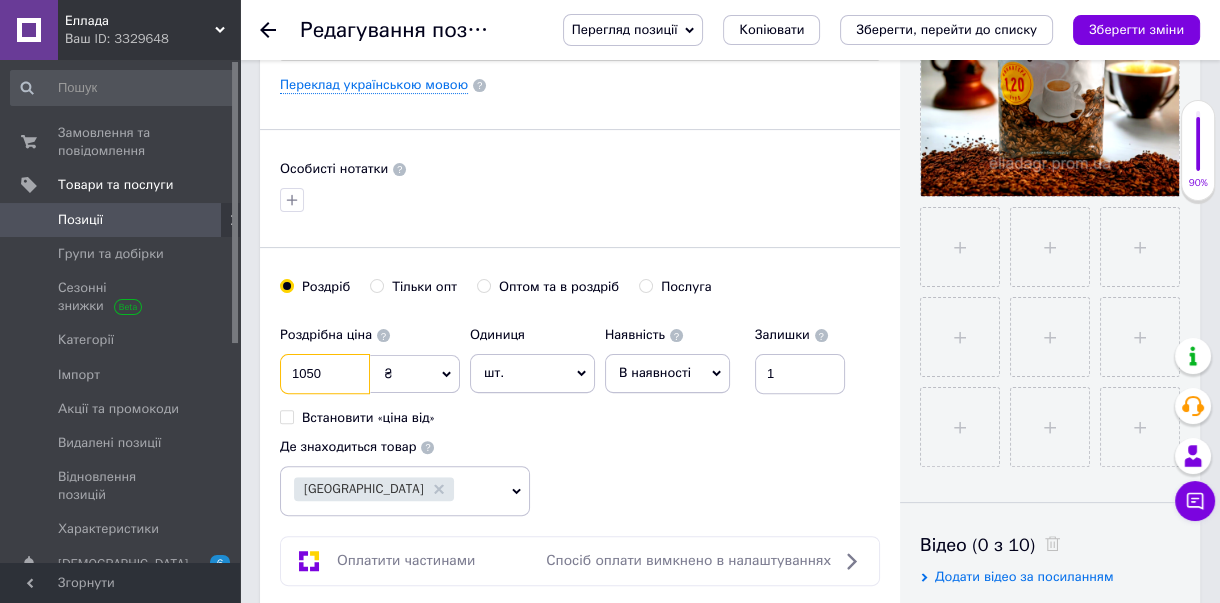 click on "1050" at bounding box center (325, 374) 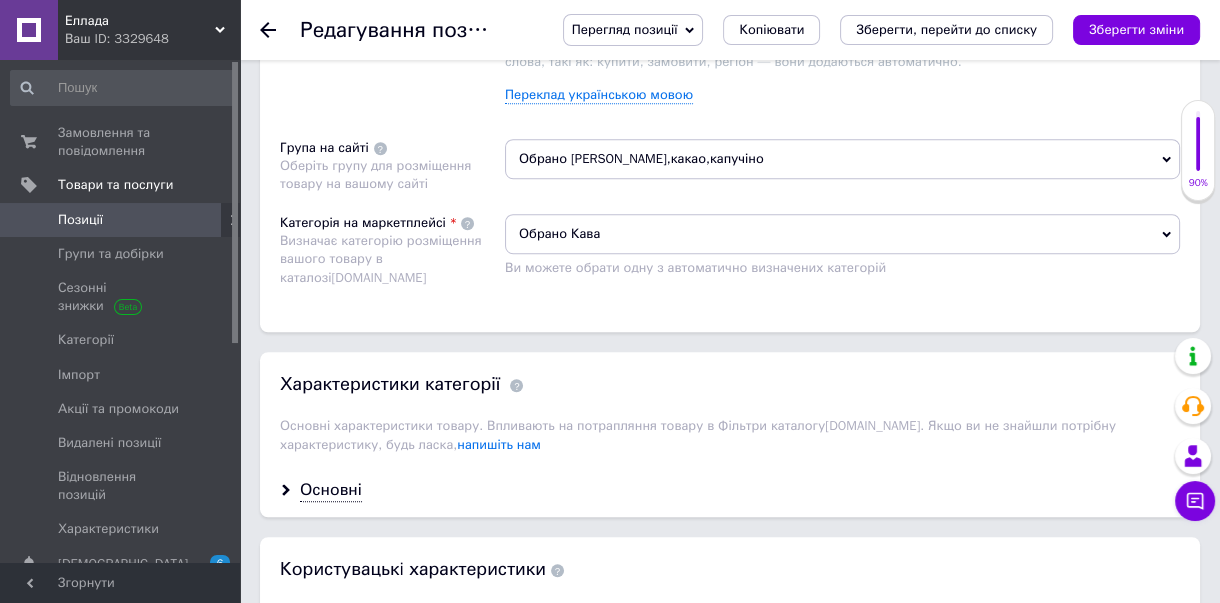 scroll, scrollTop: 1360, scrollLeft: 0, axis: vertical 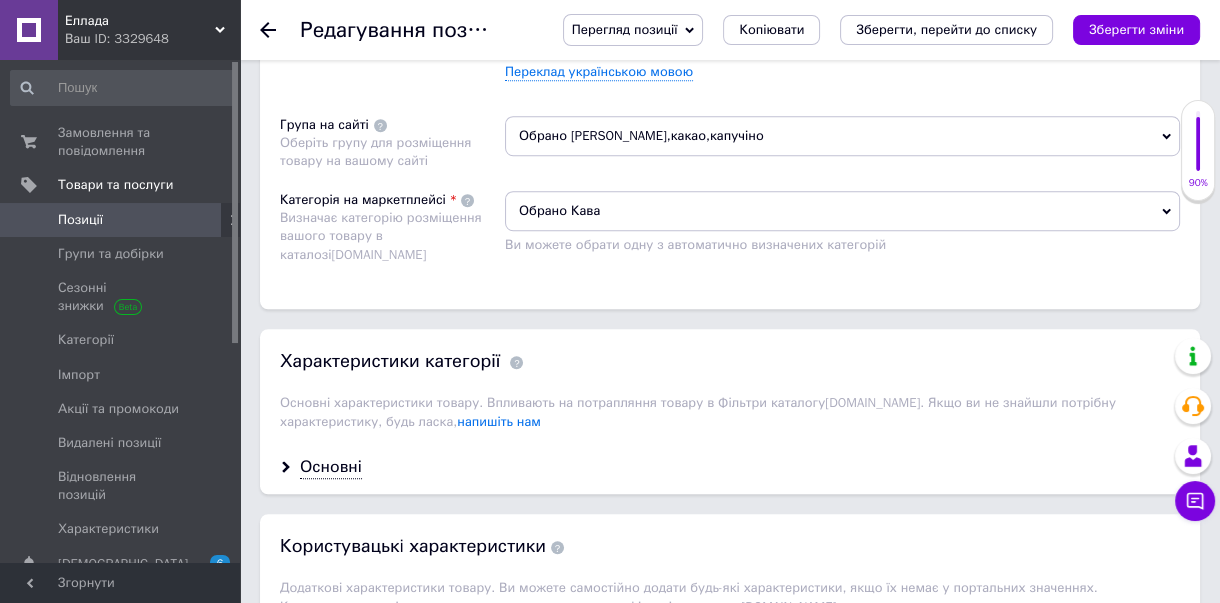 type on "1070" 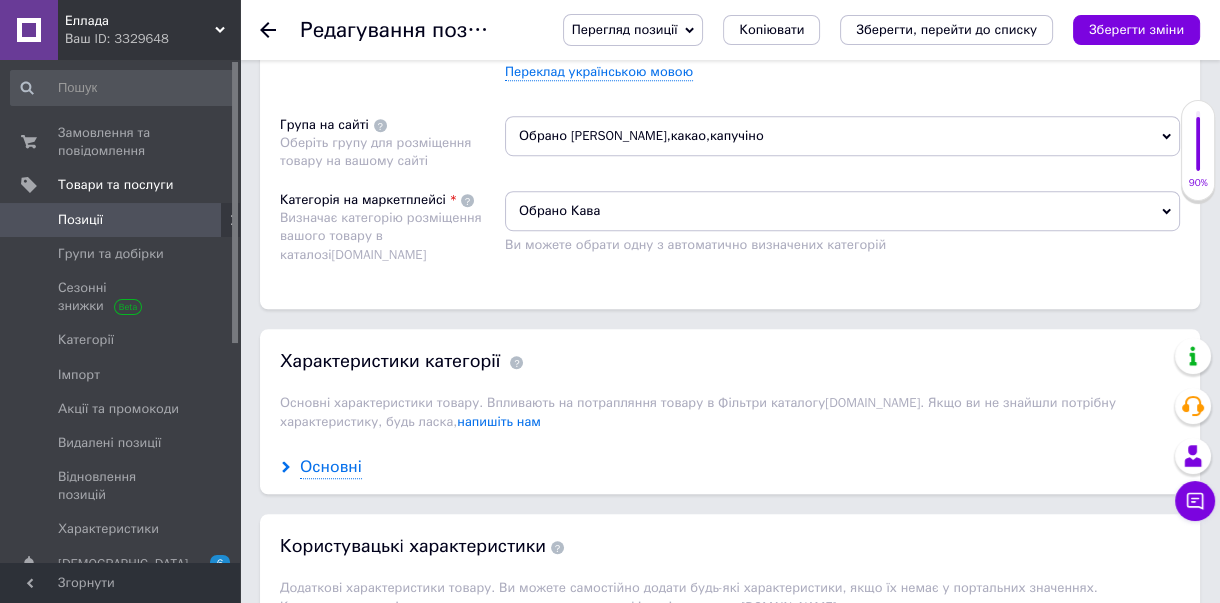 click on "Основні" at bounding box center (331, 467) 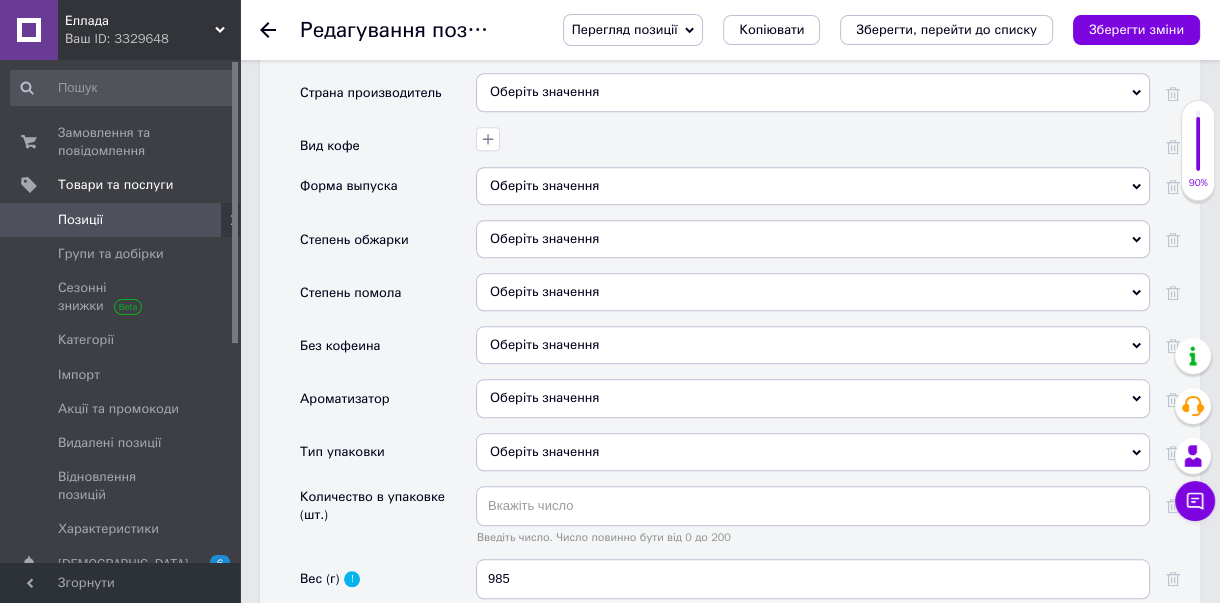 scroll, scrollTop: 1840, scrollLeft: 0, axis: vertical 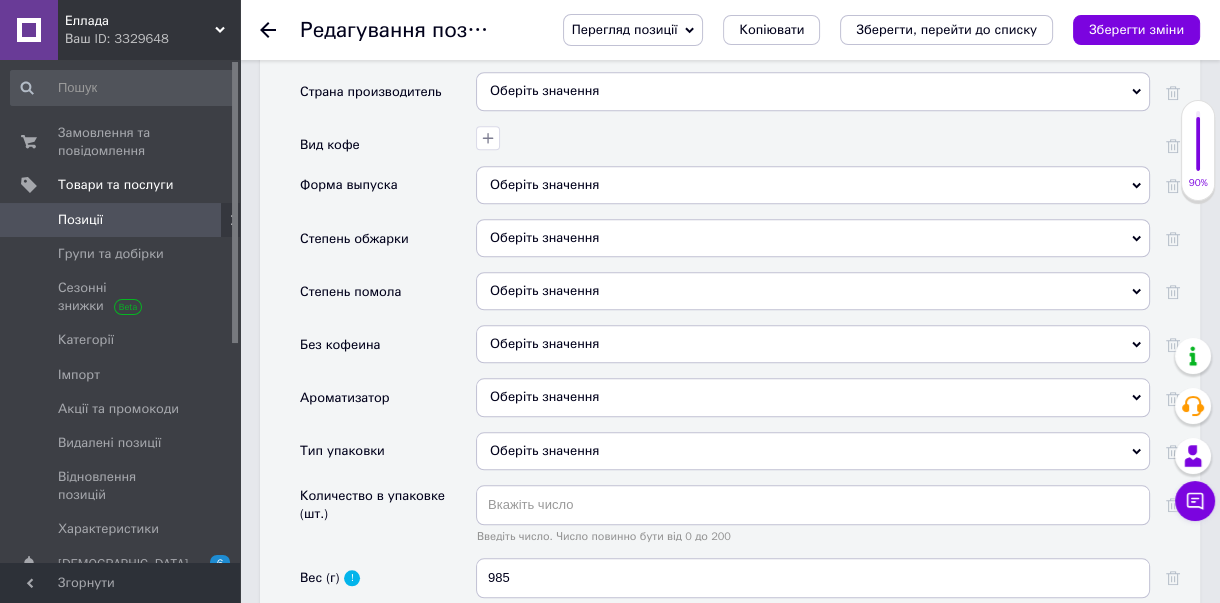 click on "Оберіть значення" at bounding box center (813, 185) 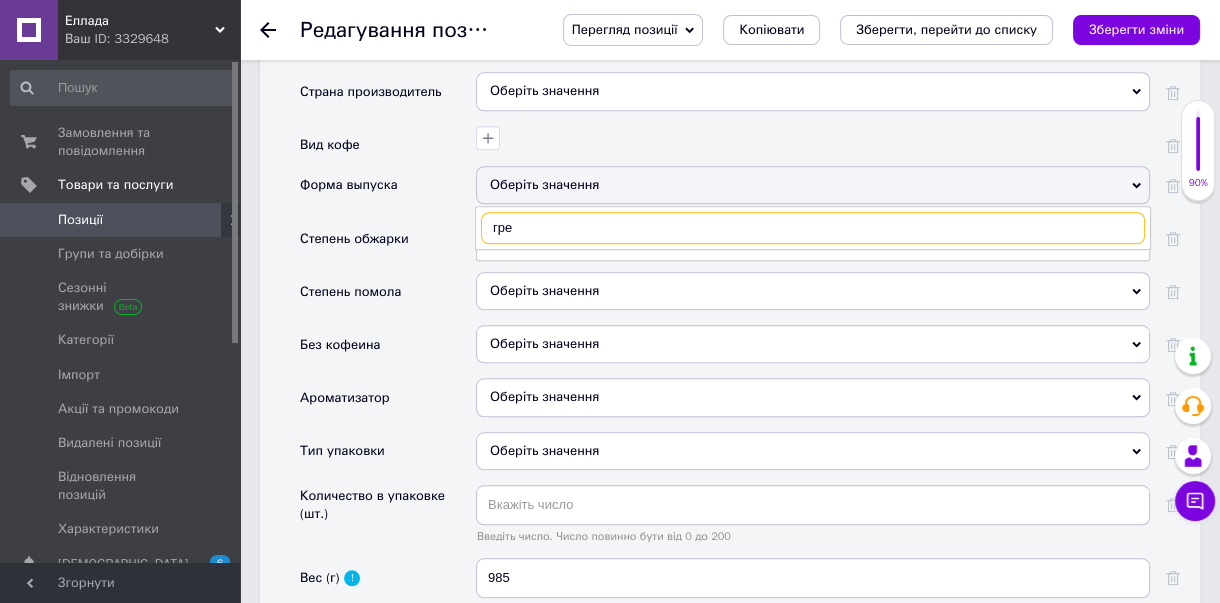 type on "грец" 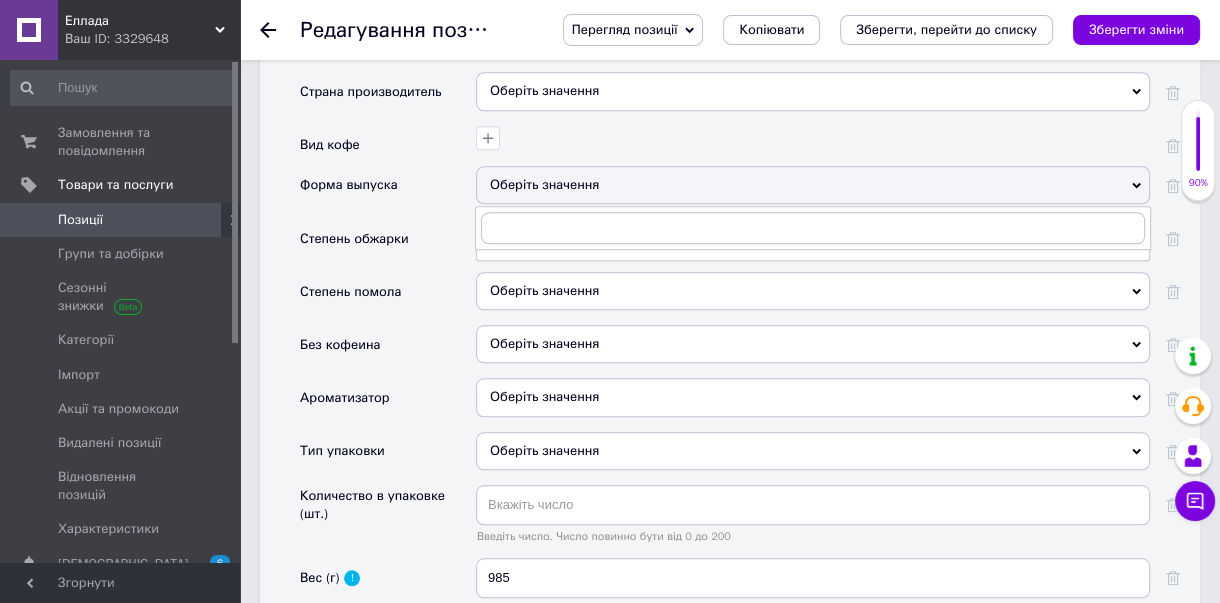 click on "Оберіть значення" at bounding box center [813, 91] 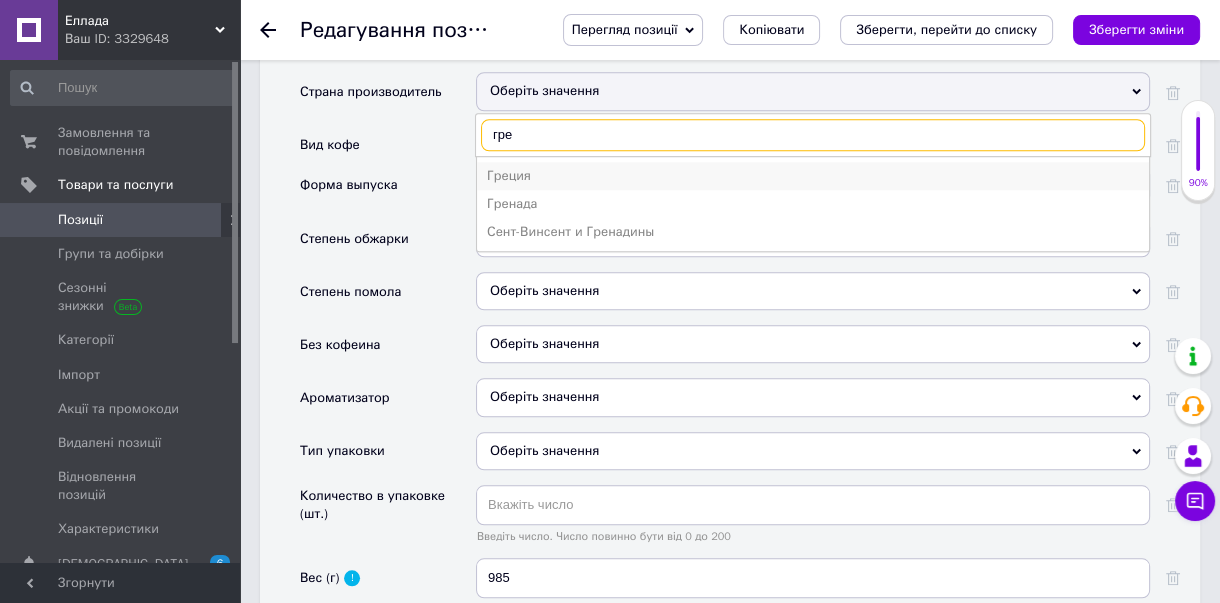 type on "гре" 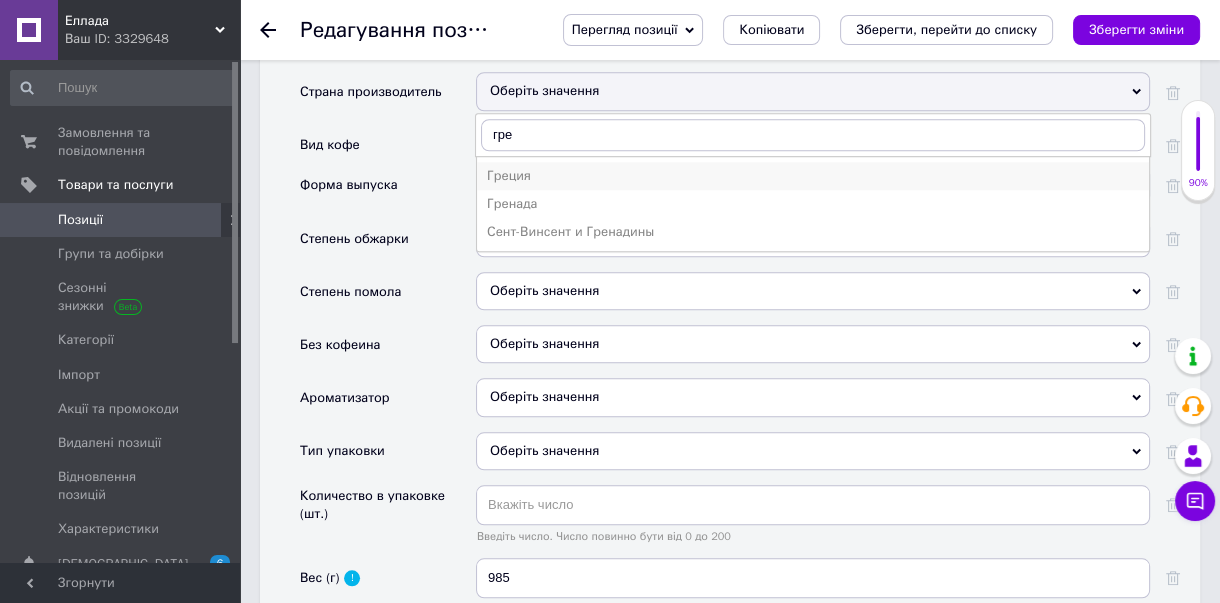 click on "Греция" at bounding box center (813, 176) 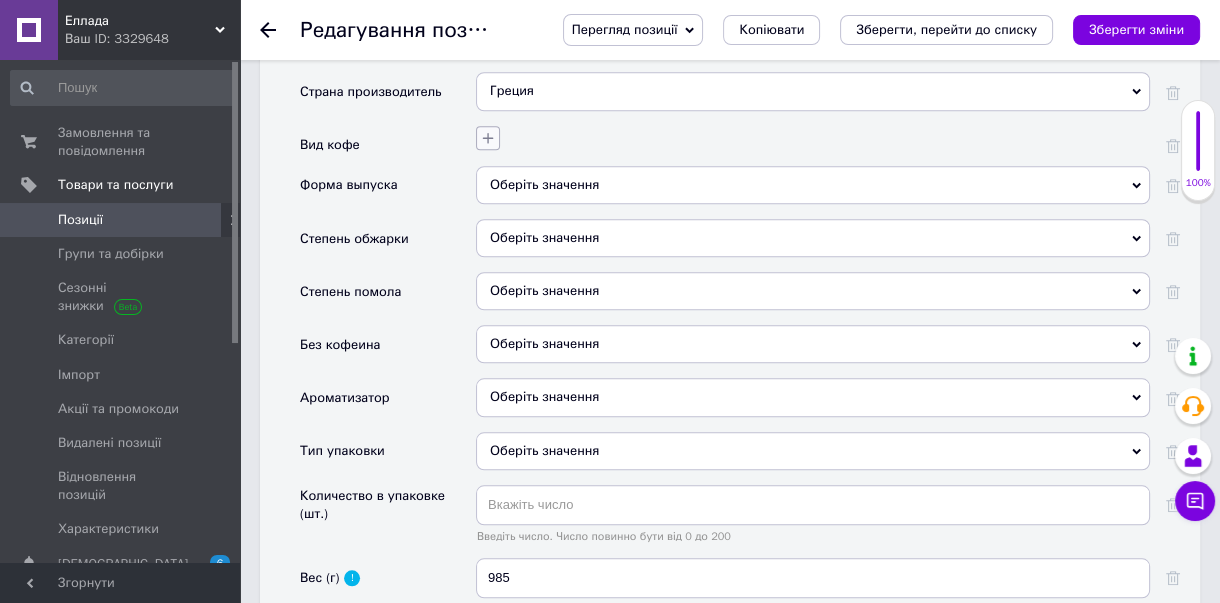 click 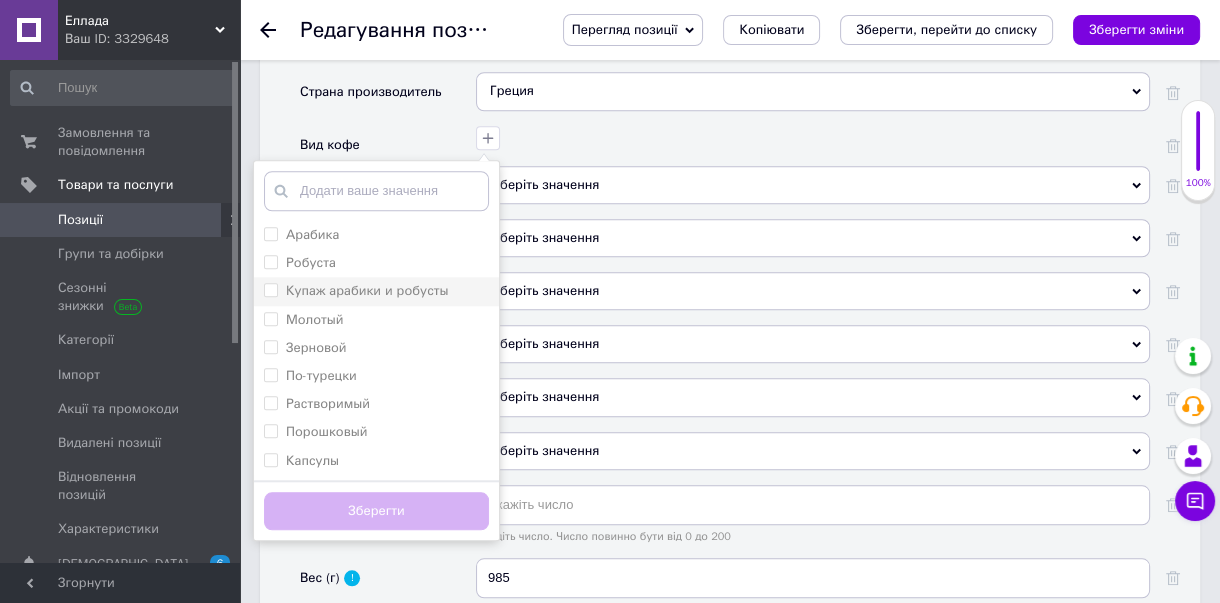 drag, startPoint x: 328, startPoint y: 282, endPoint x: 381, endPoint y: 289, distance: 53.460266 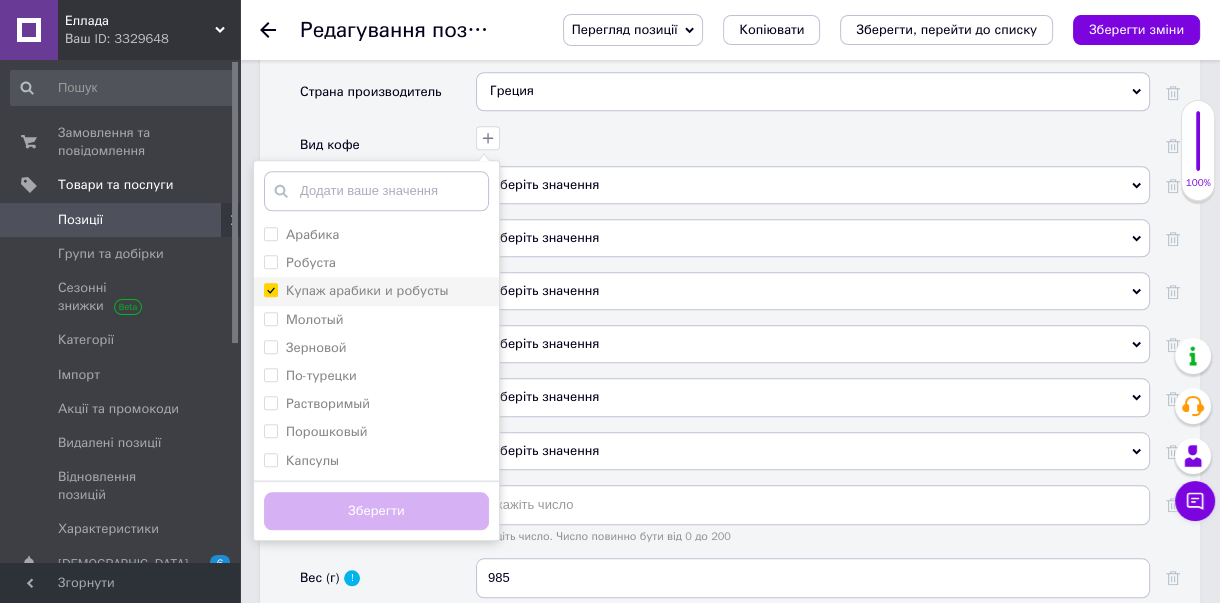 checkbox on "true" 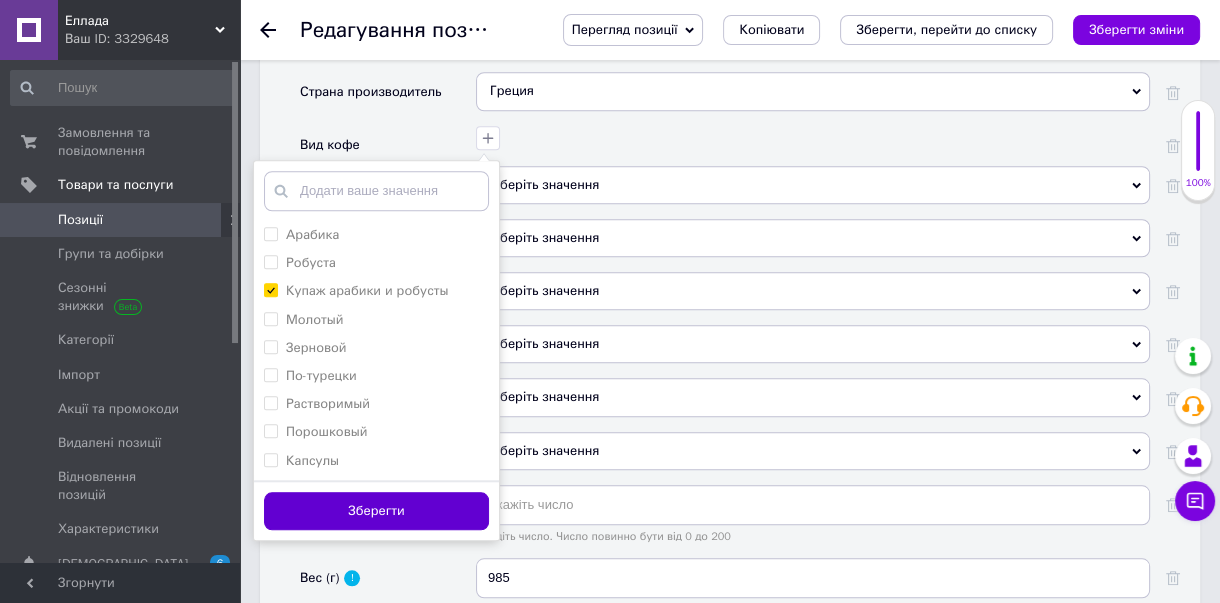 click on "Зберегти" at bounding box center [376, 511] 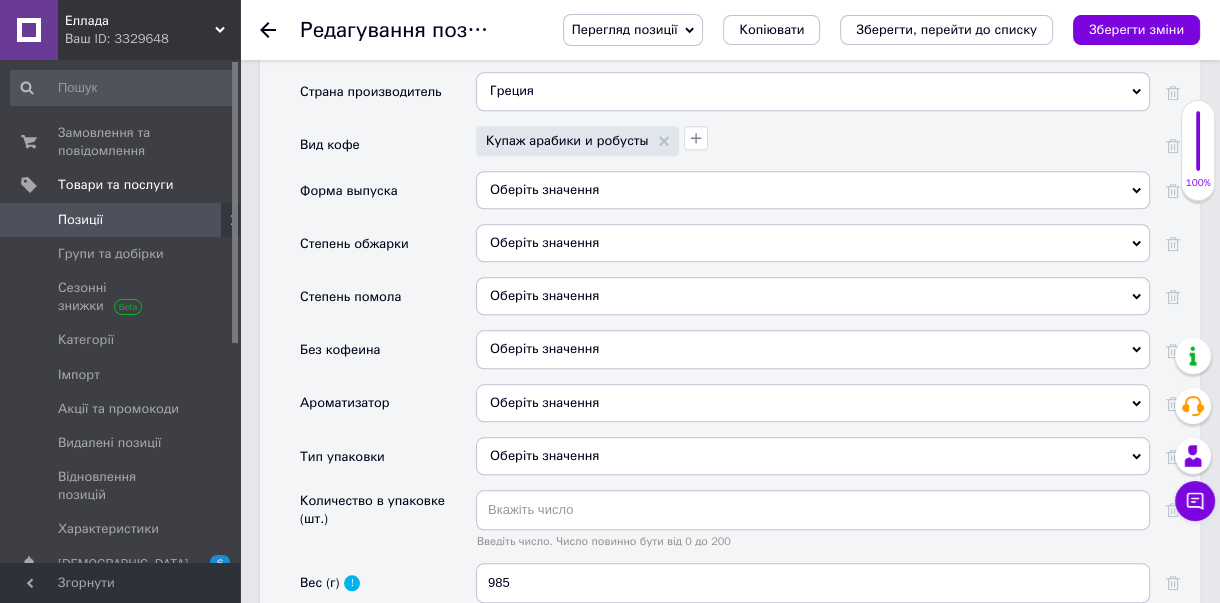 click on "Оберіть значення" at bounding box center (813, 190) 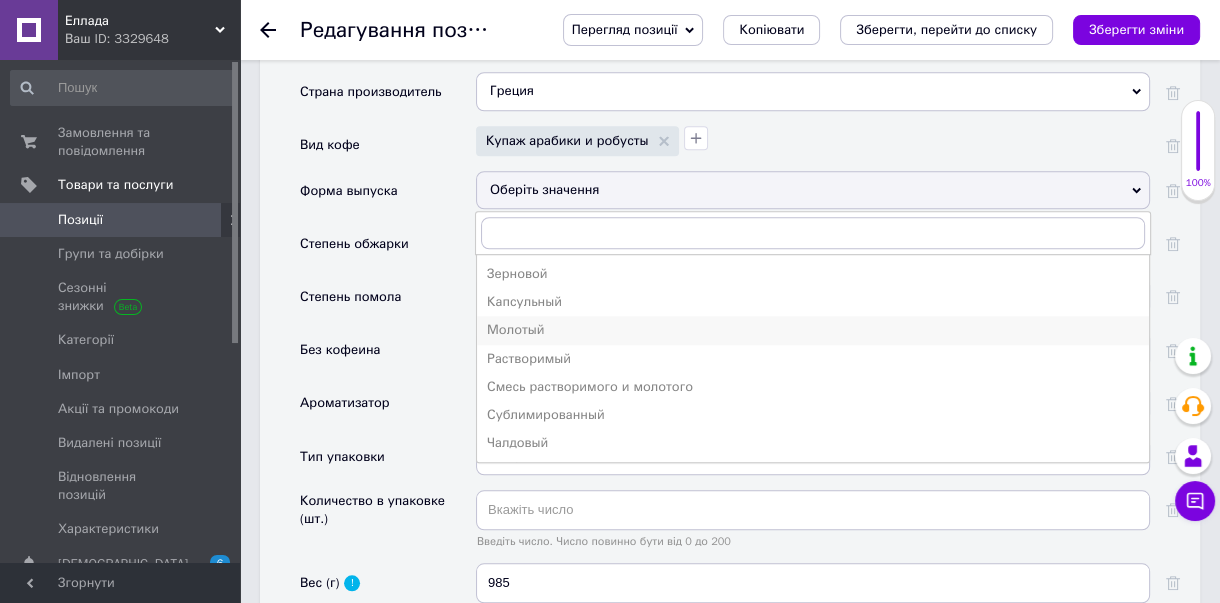 click on "Молотый" at bounding box center [813, 330] 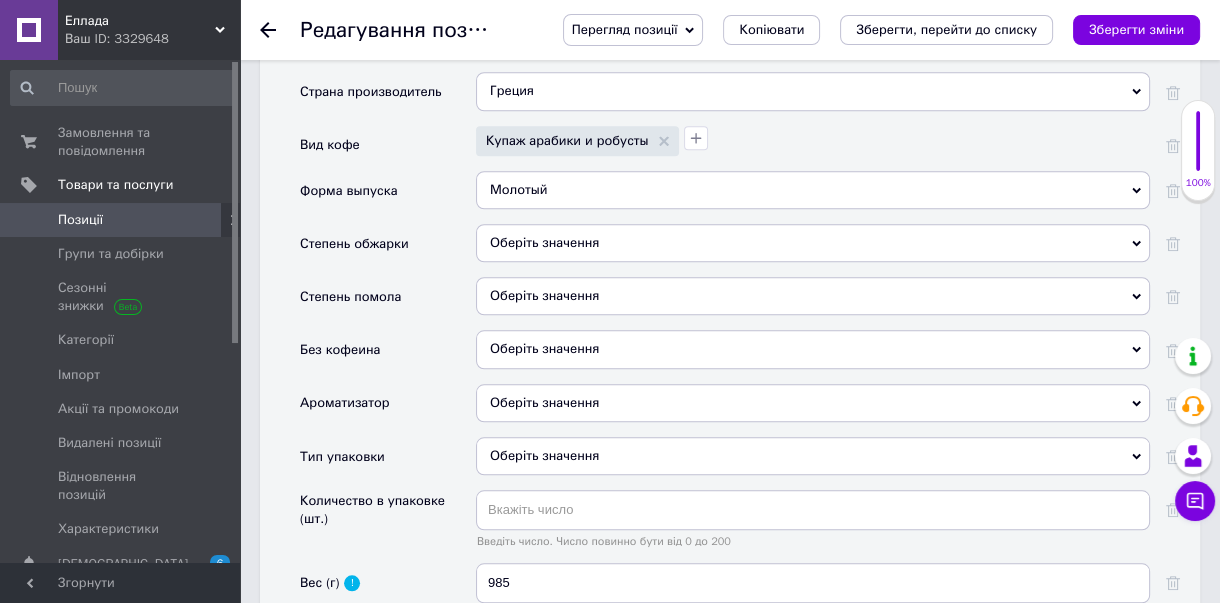 click on "Оберіть значення" at bounding box center [813, 243] 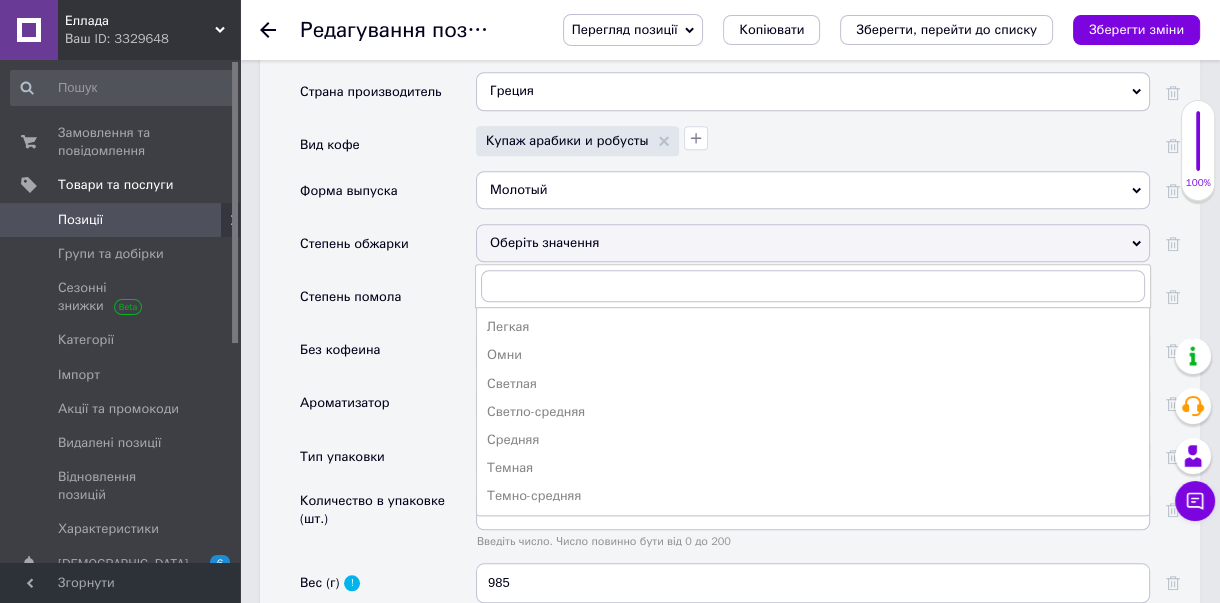 drag, startPoint x: 502, startPoint y: 427, endPoint x: 508, endPoint y: 416, distance: 12.529964 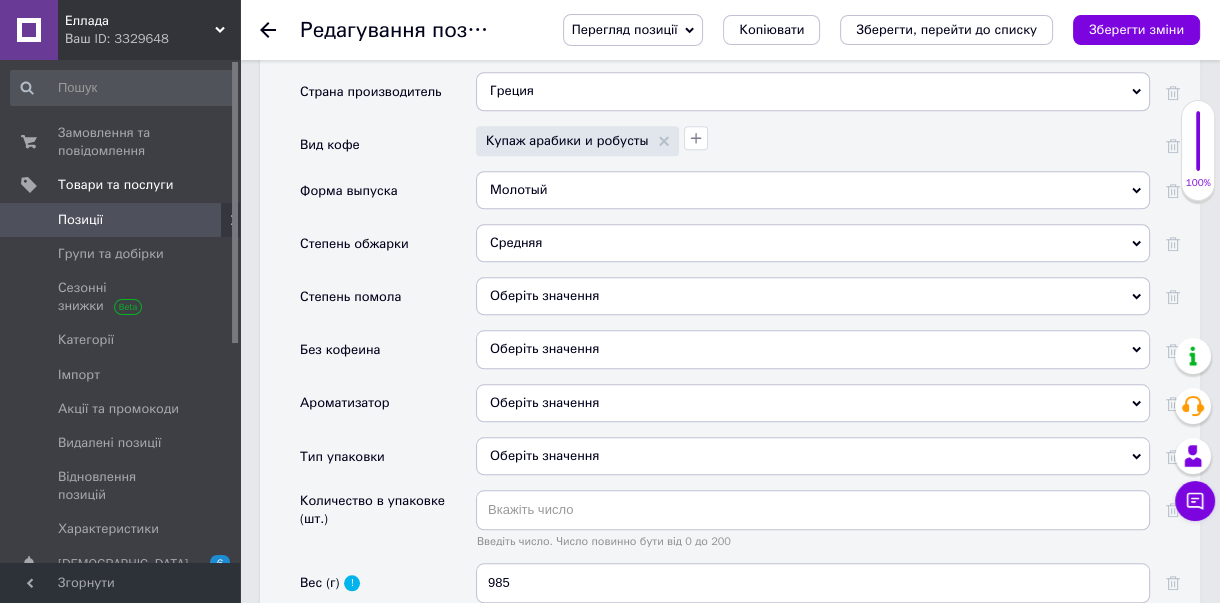 click on "Оберіть значення" at bounding box center (813, 296) 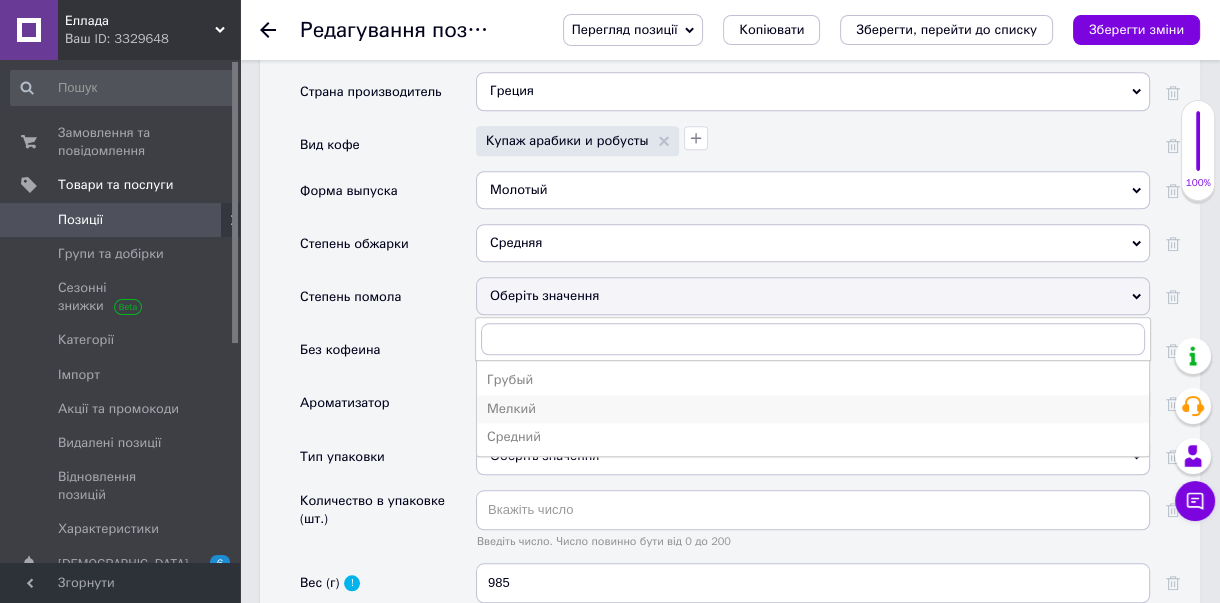 click on "Мелкий" at bounding box center [813, 409] 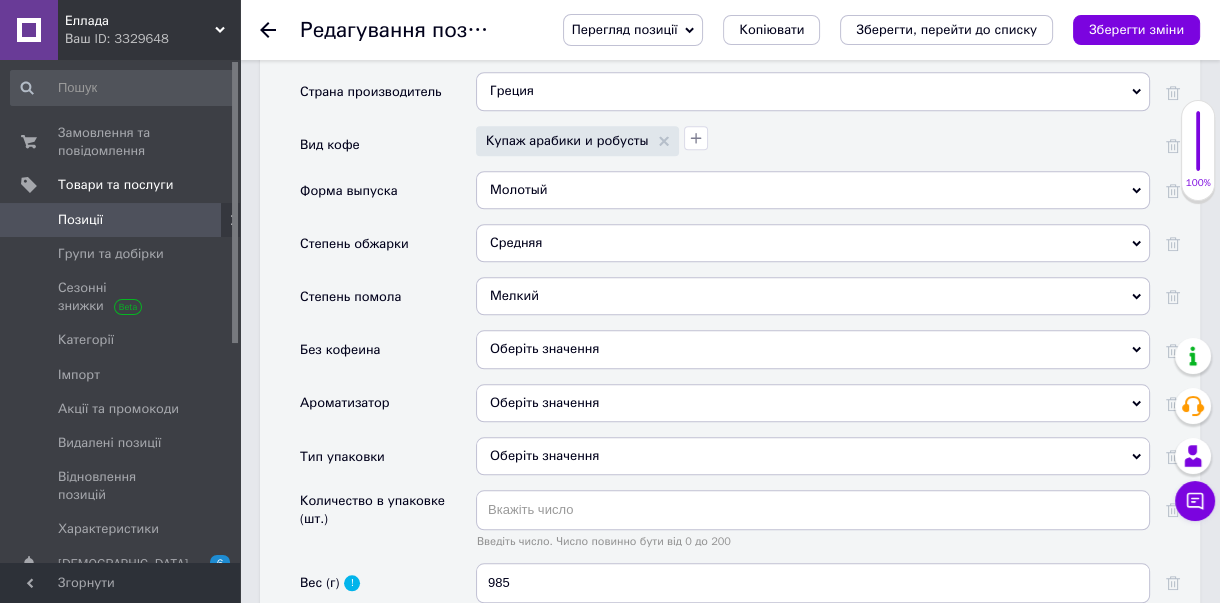 scroll, scrollTop: 1920, scrollLeft: 0, axis: vertical 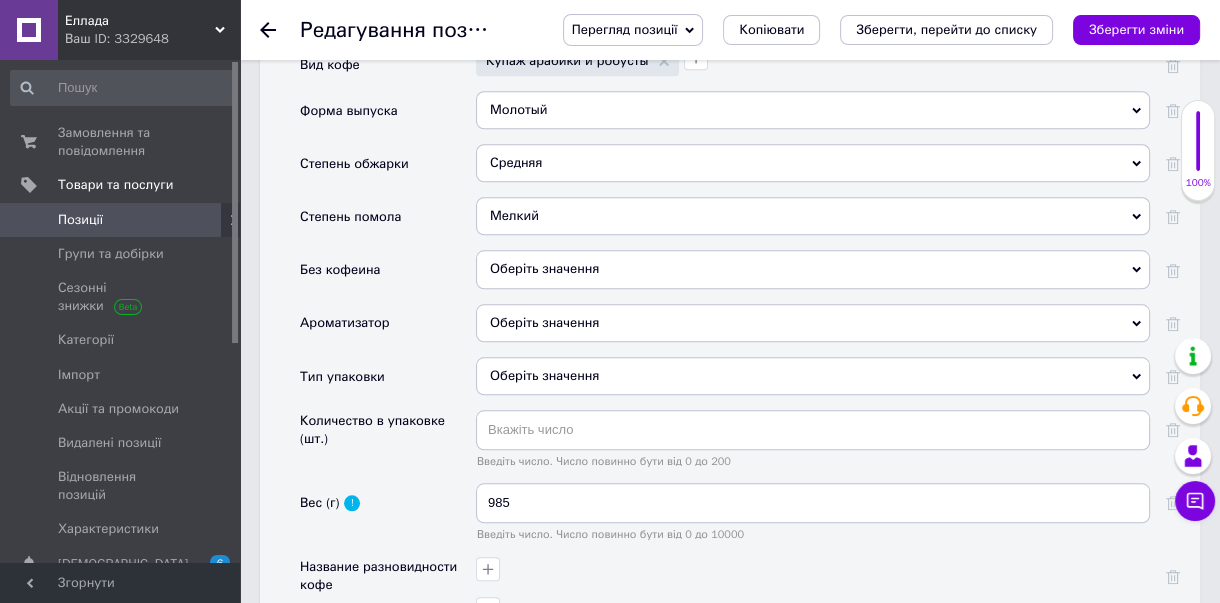 click on "Оберіть значення" at bounding box center (813, 269) 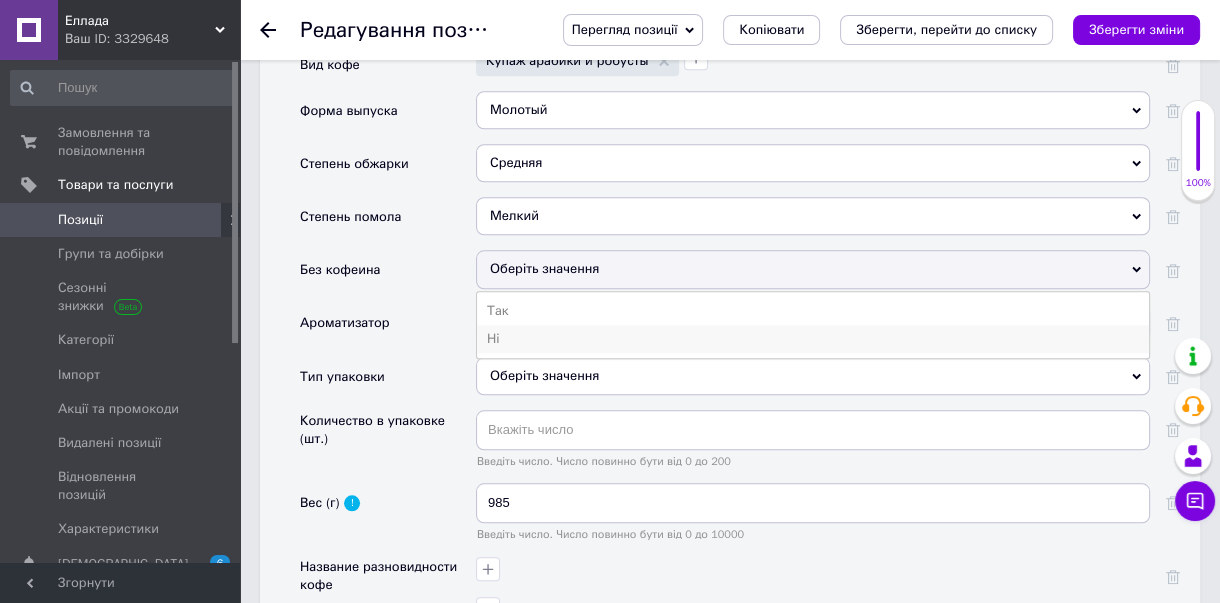 click on "Ні" at bounding box center (813, 339) 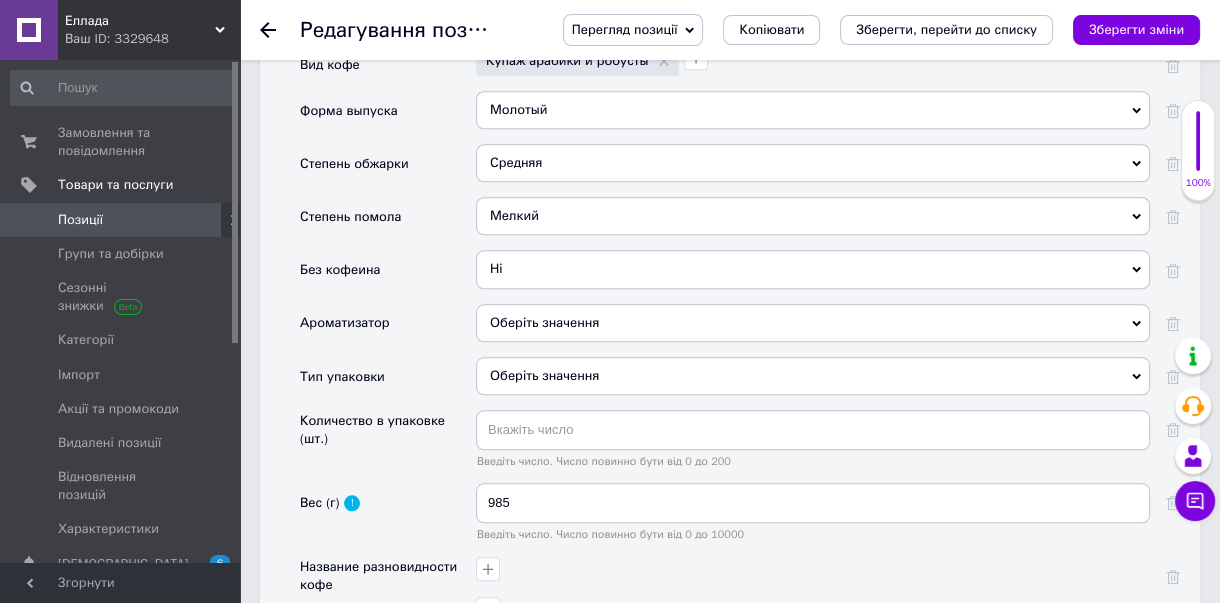 click on "Оберіть значення" at bounding box center [544, 322] 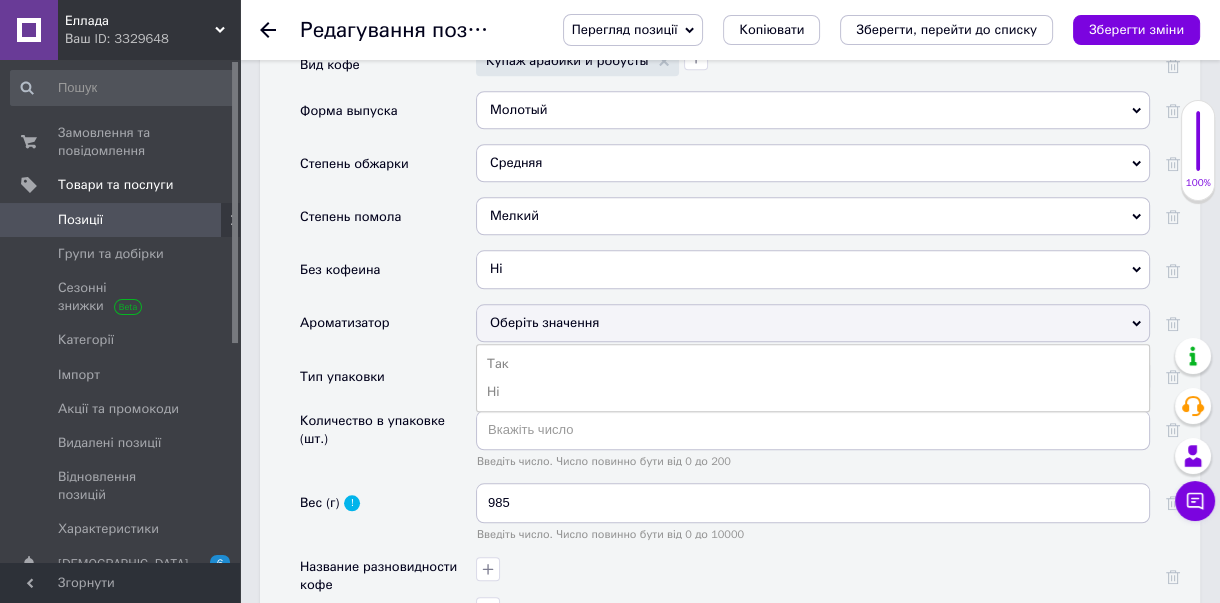 click on "Ні" at bounding box center [813, 392] 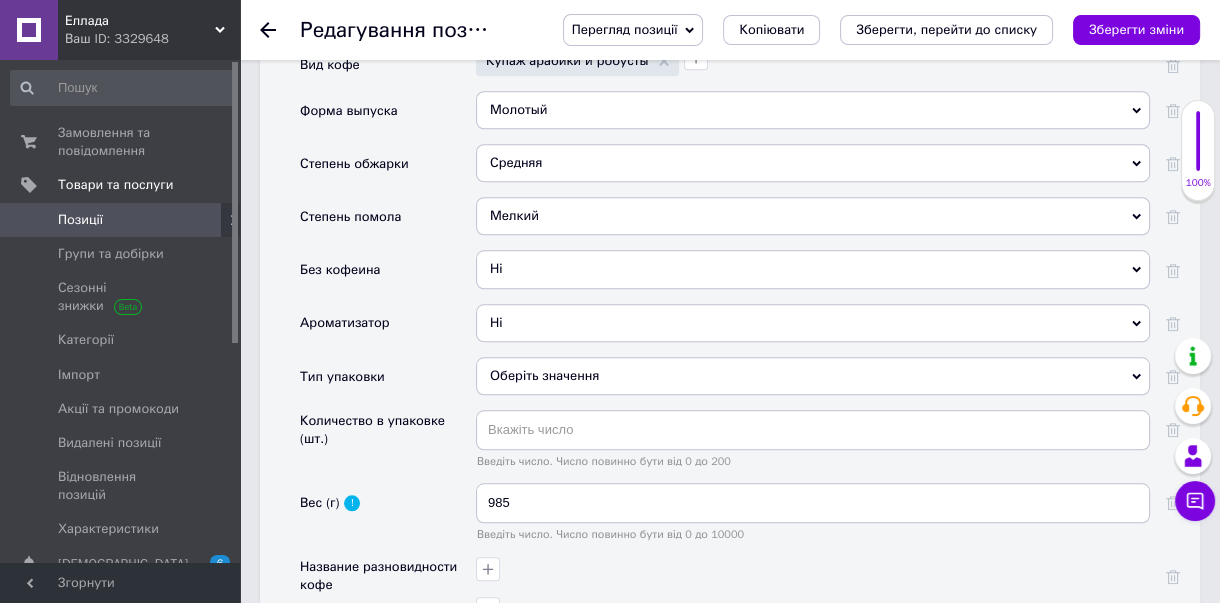 click on "Оберіть значення" at bounding box center (813, 376) 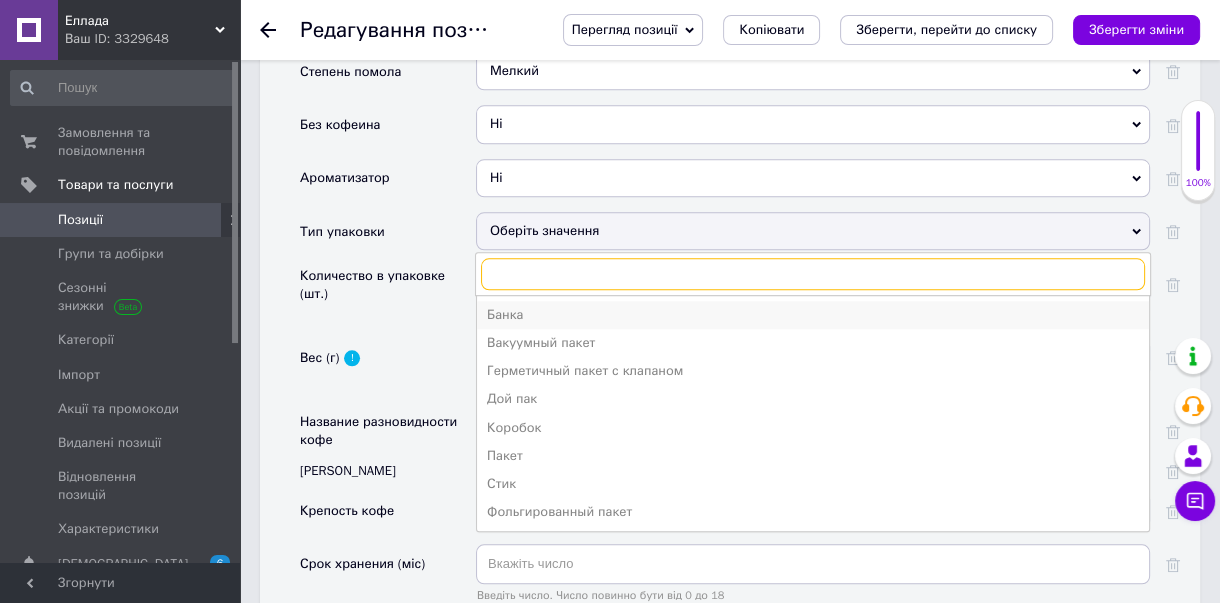 scroll, scrollTop: 2080, scrollLeft: 0, axis: vertical 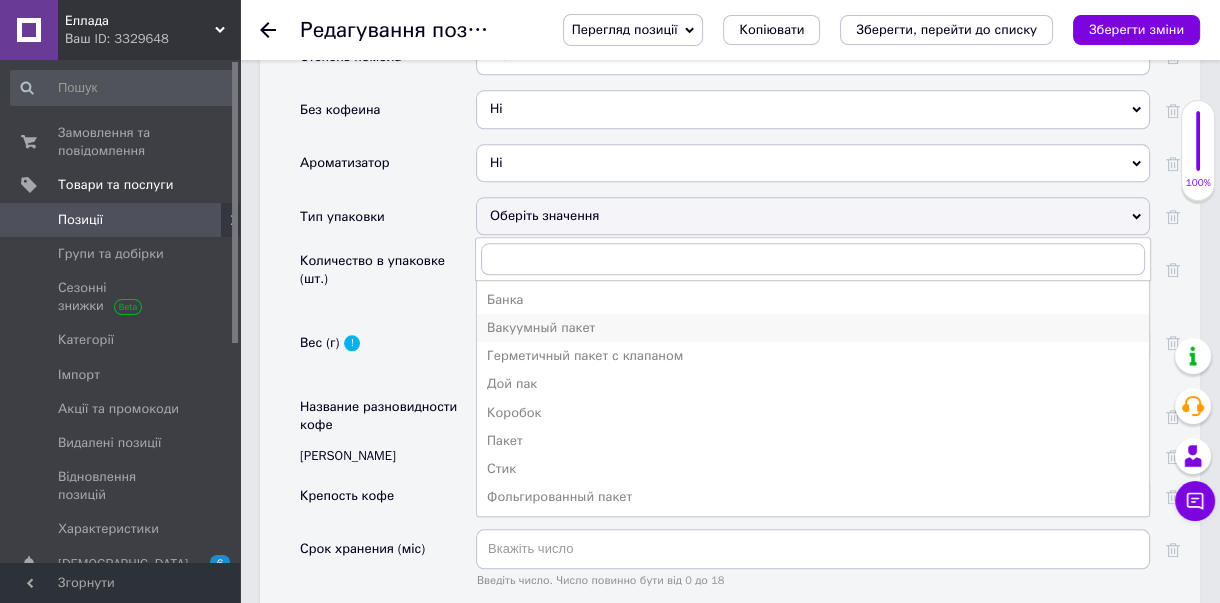 click on "Вакуумный пакет" at bounding box center [813, 328] 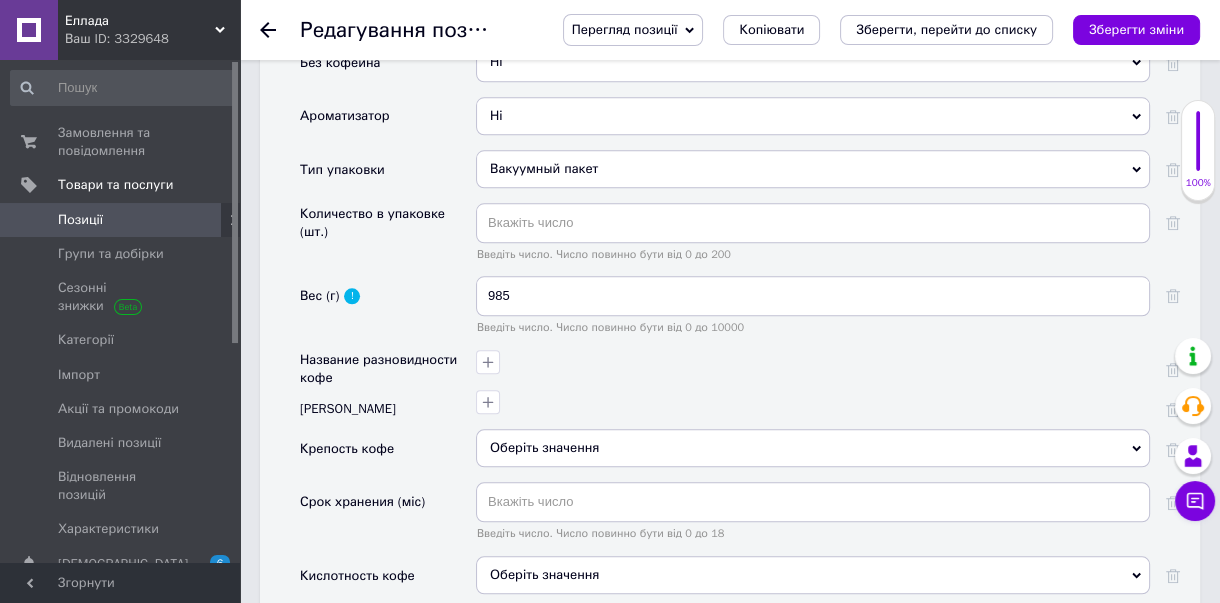 scroll, scrollTop: 2160, scrollLeft: 0, axis: vertical 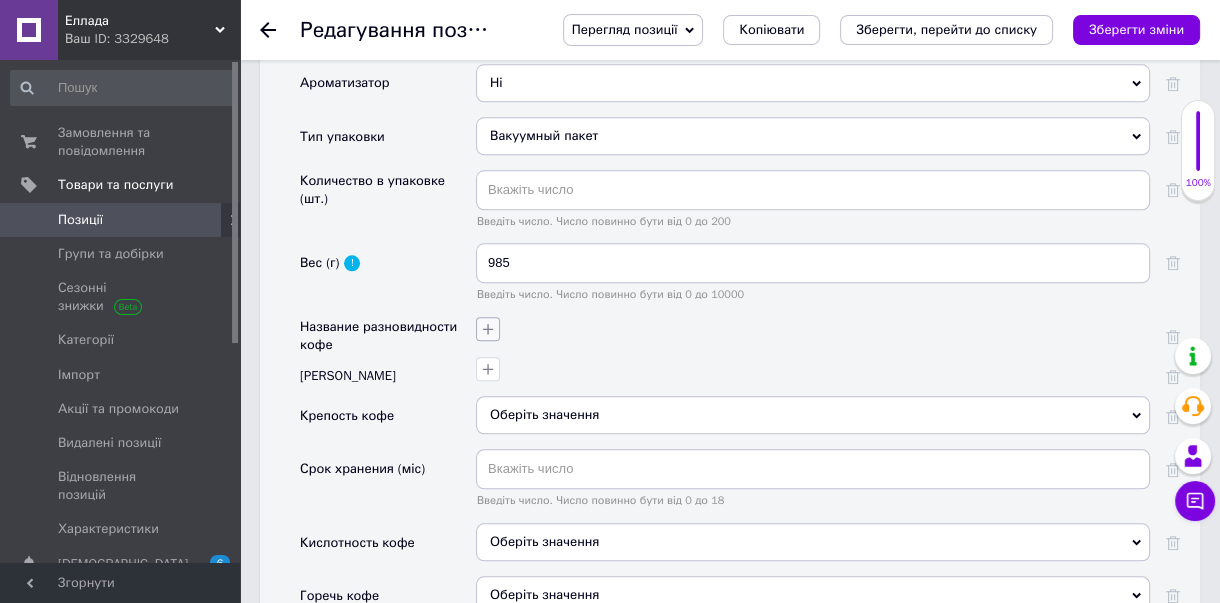 click 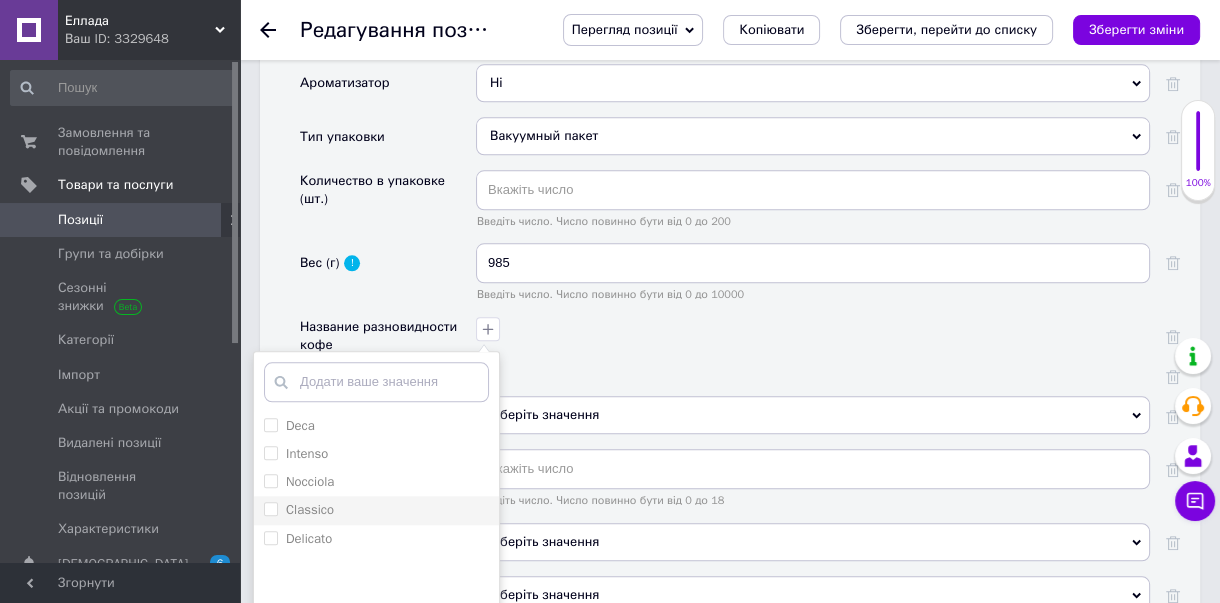 click on "Classico" at bounding box center (376, 510) 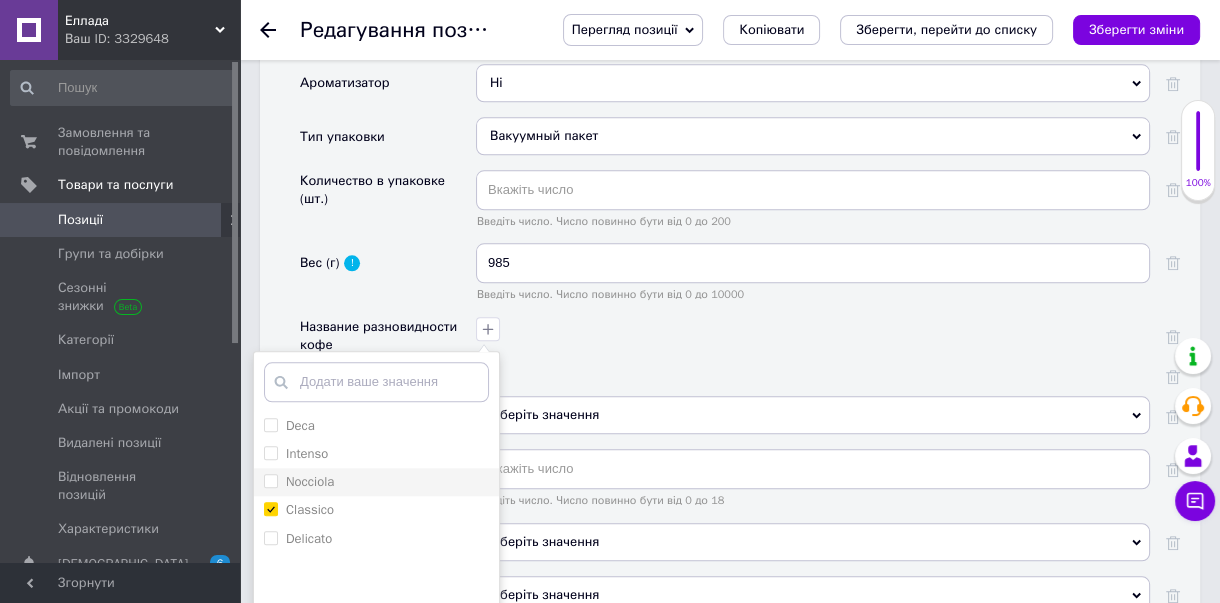 checkbox on "true" 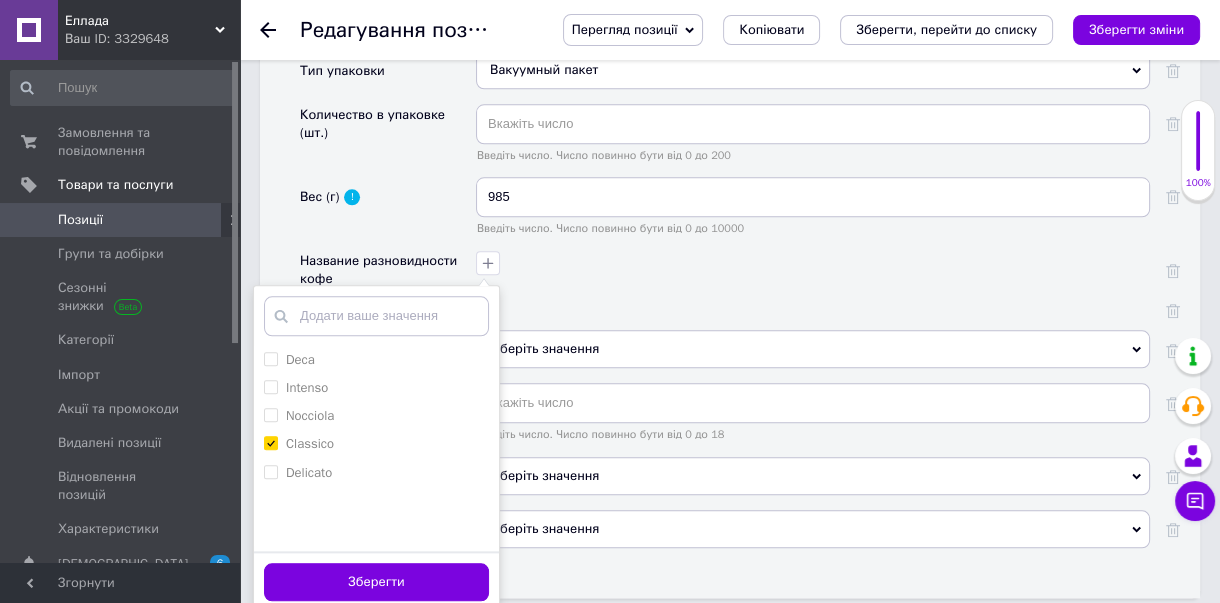 scroll, scrollTop: 2400, scrollLeft: 0, axis: vertical 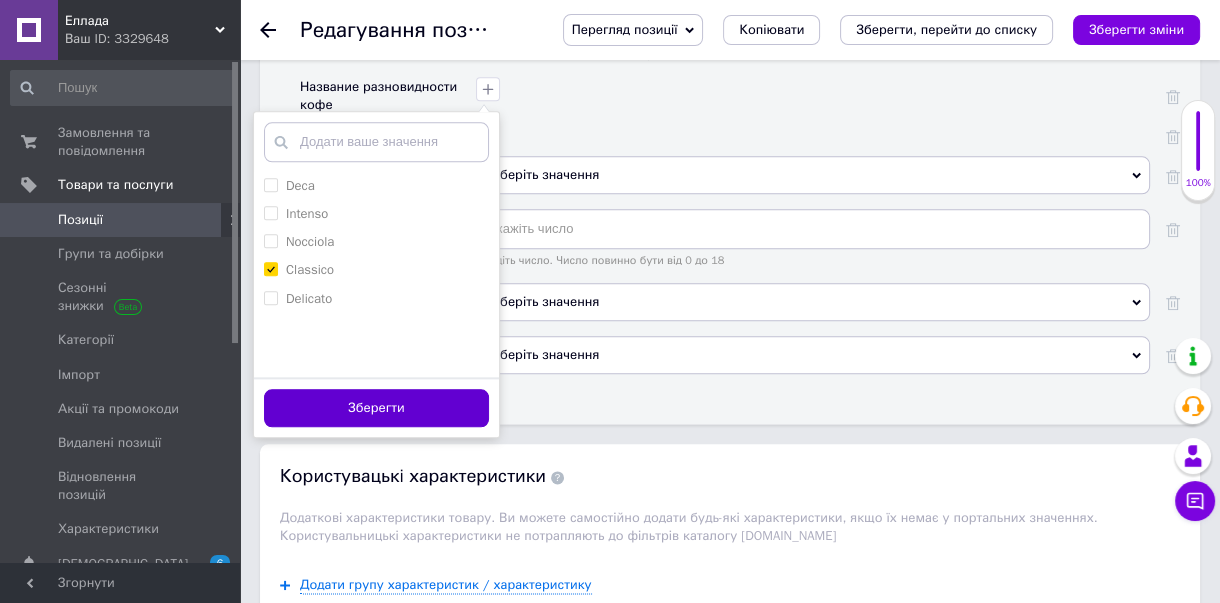 click on "Зберегти" at bounding box center (376, 408) 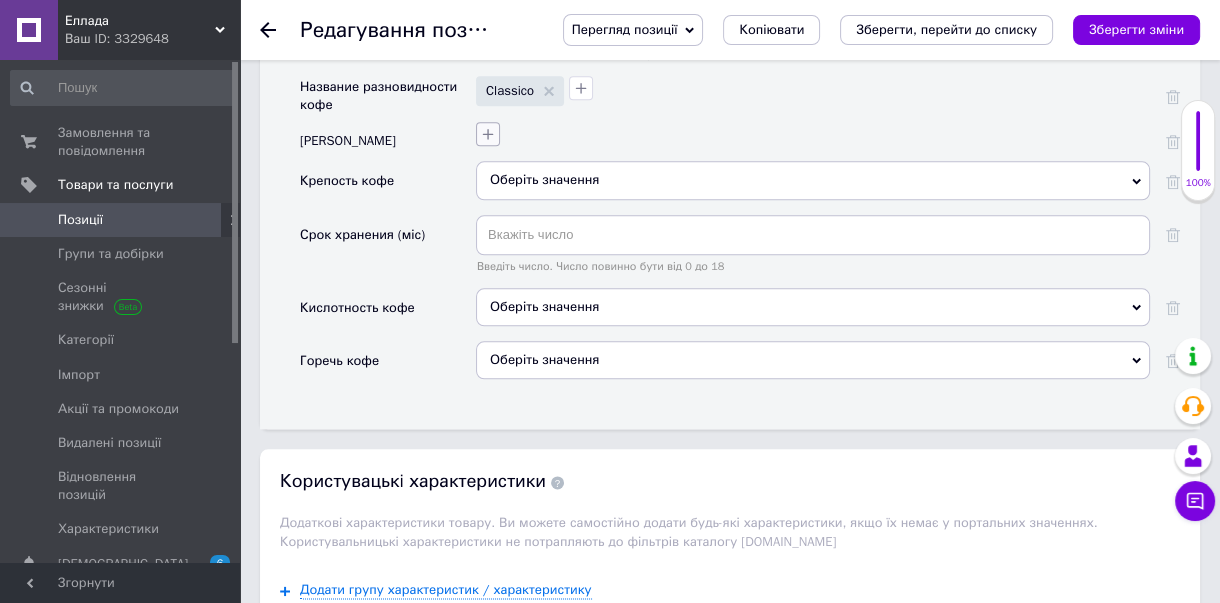 click 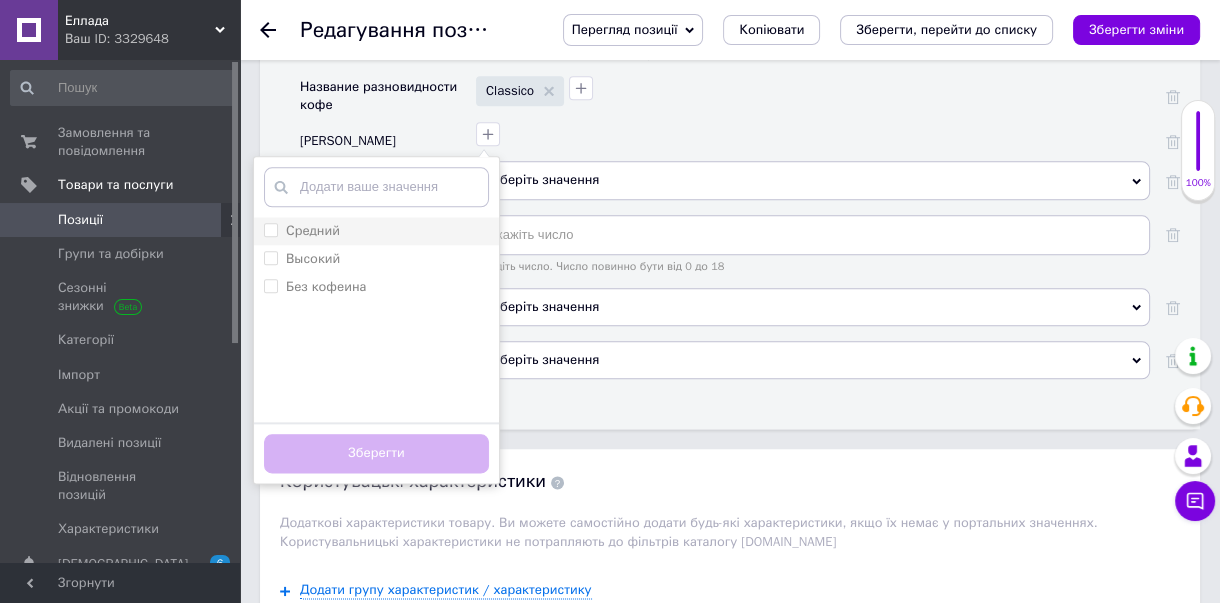 click at bounding box center (271, 230) 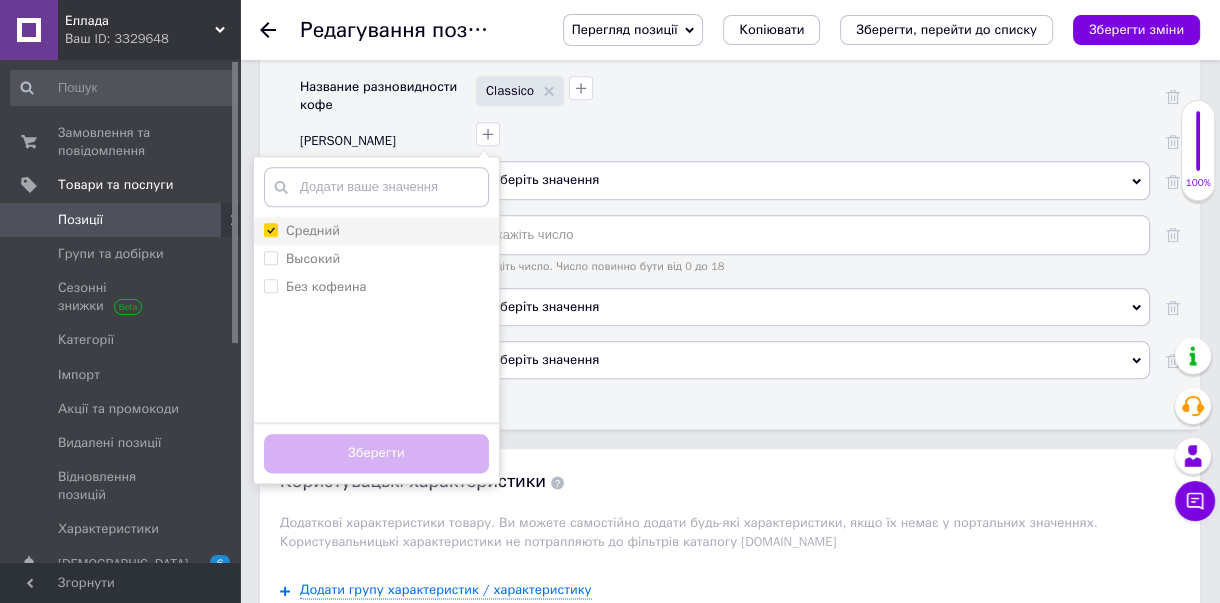 click on "Средний" at bounding box center [270, 229] 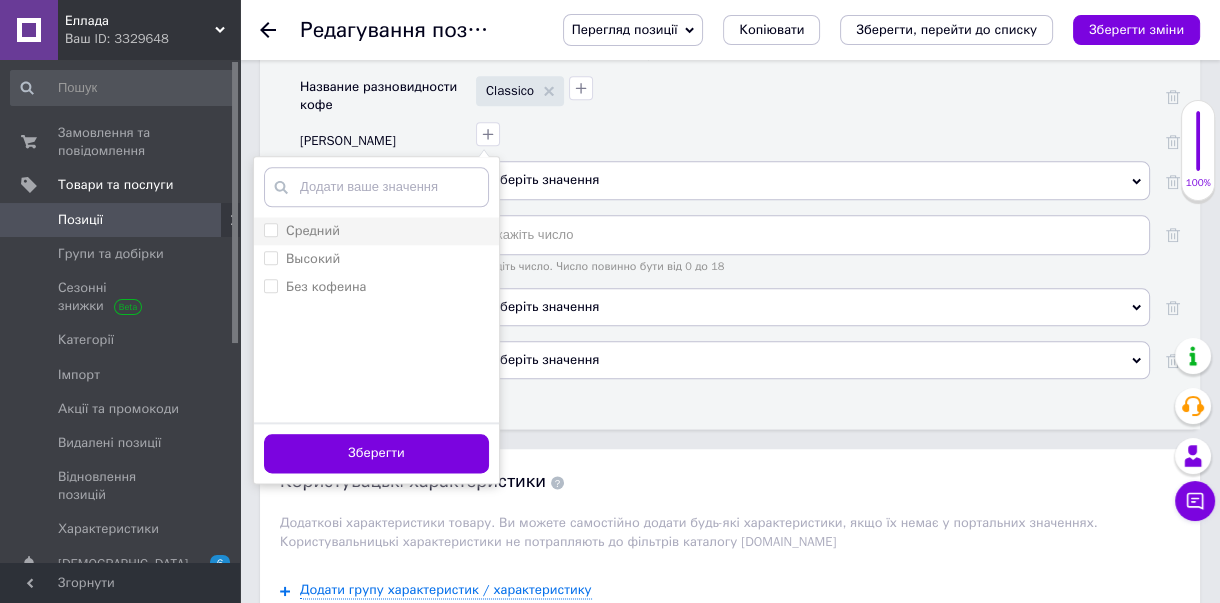 click on "Средний" at bounding box center (270, 229) 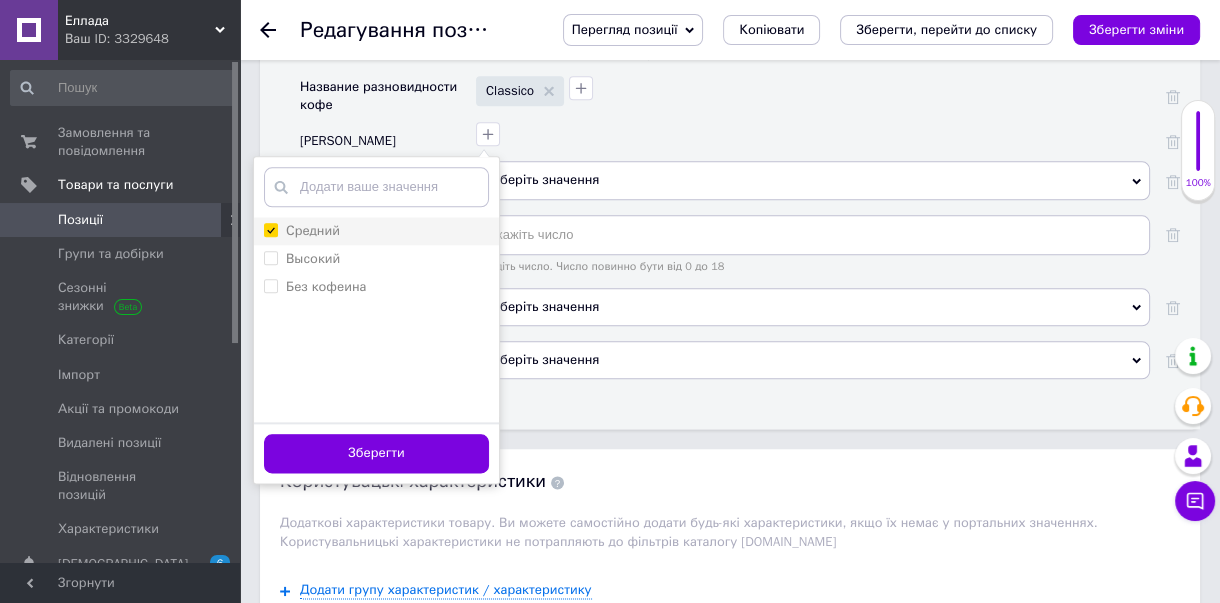 checkbox on "true" 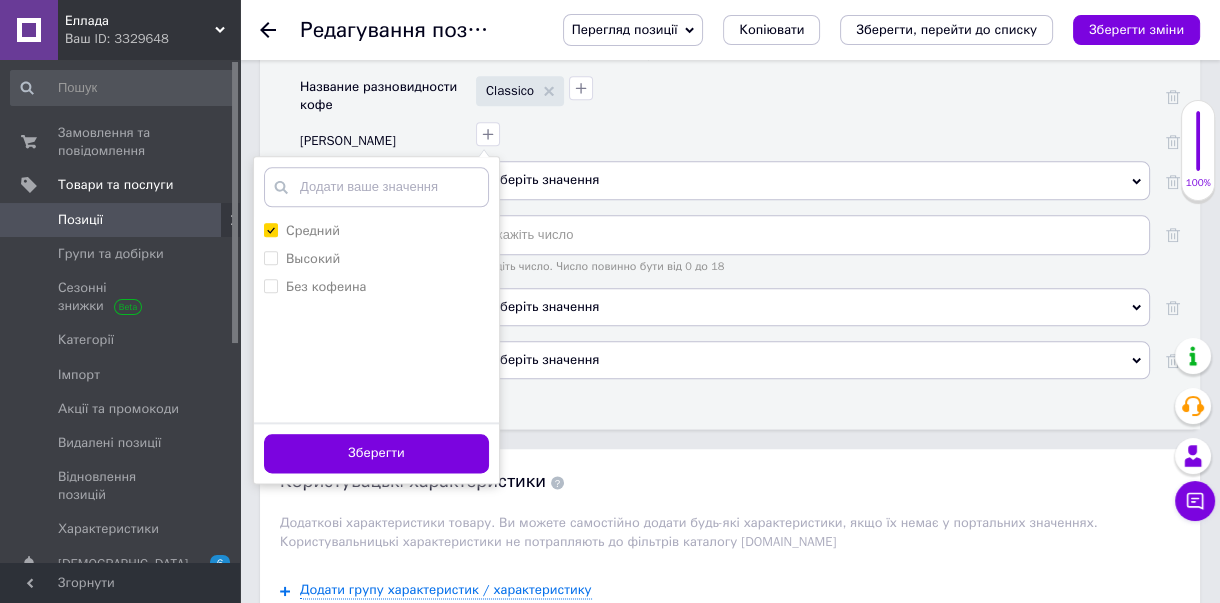 drag, startPoint x: 304, startPoint y: 430, endPoint x: 405, endPoint y: 339, distance: 135.94852 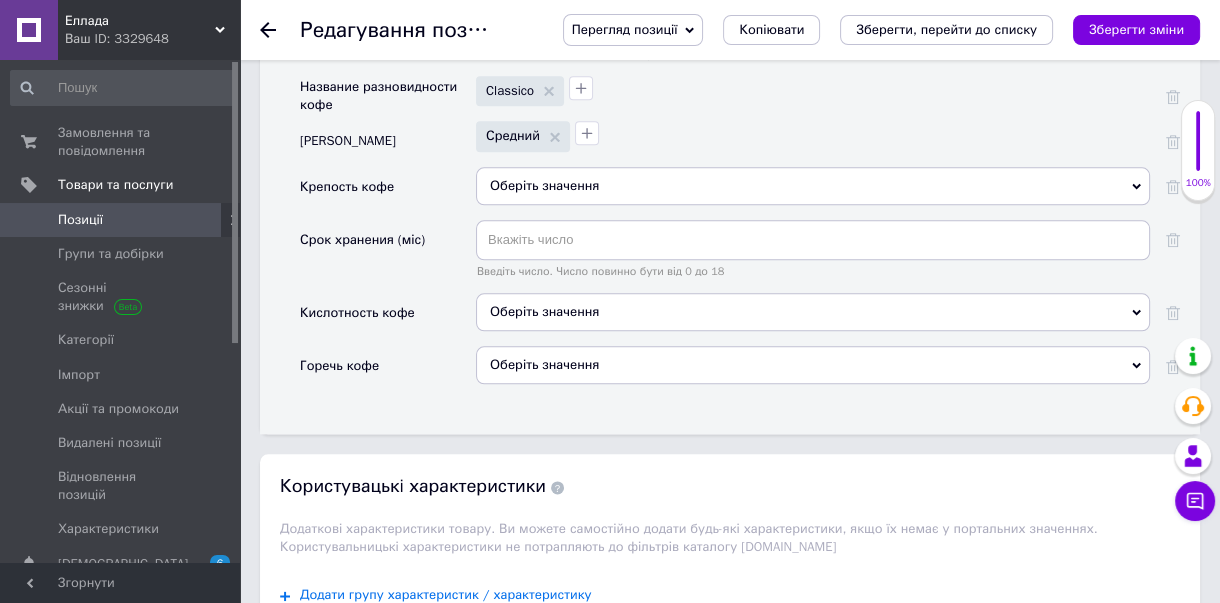 click on "Оберіть значення" at bounding box center (813, 186) 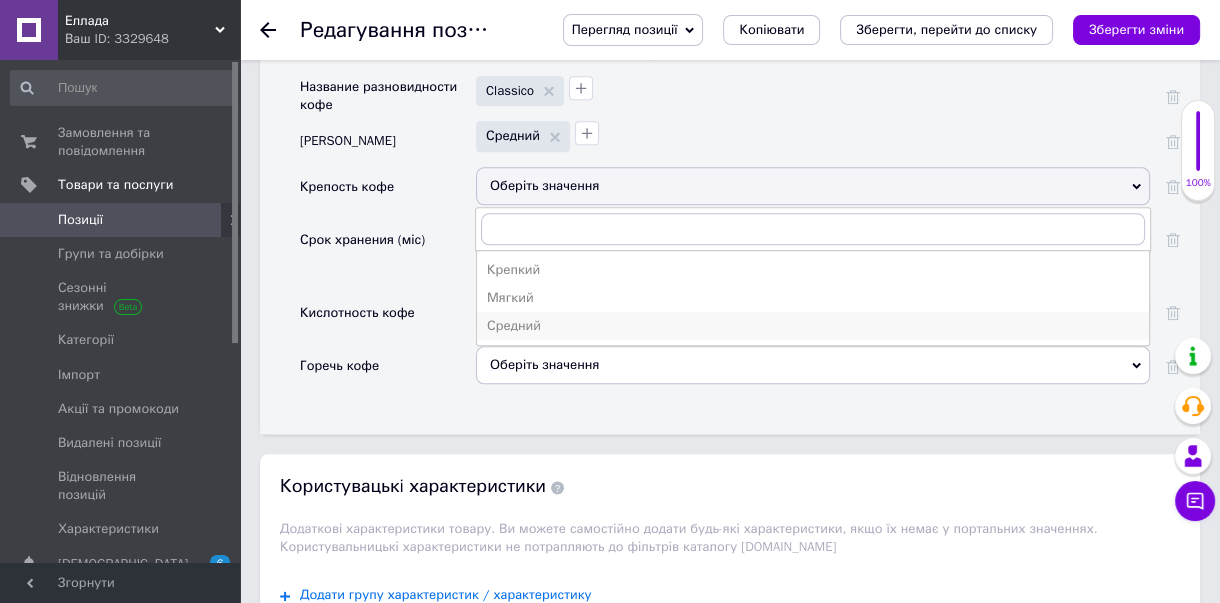 click on "Средний" at bounding box center [813, 326] 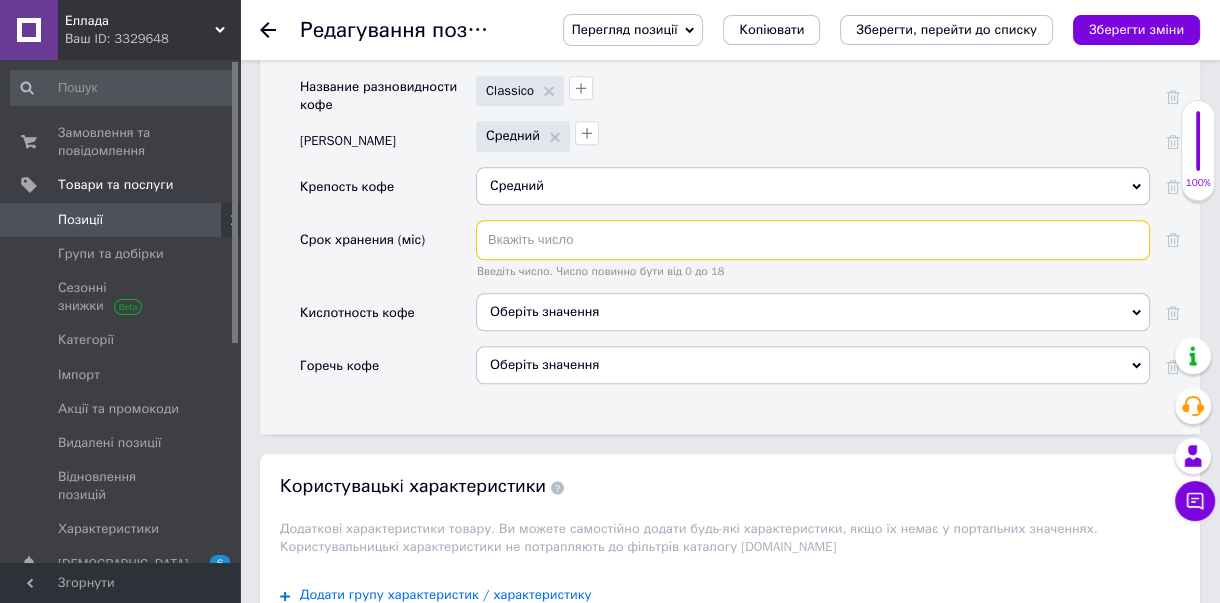 click at bounding box center [813, 240] 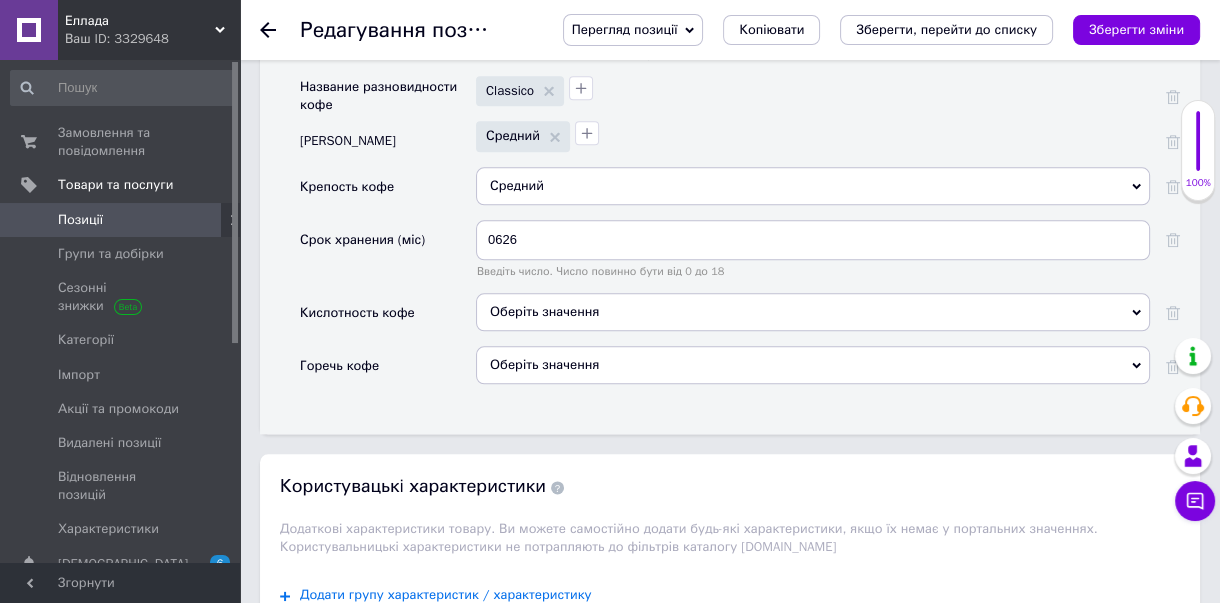 click on "Оберіть значення" at bounding box center [813, 365] 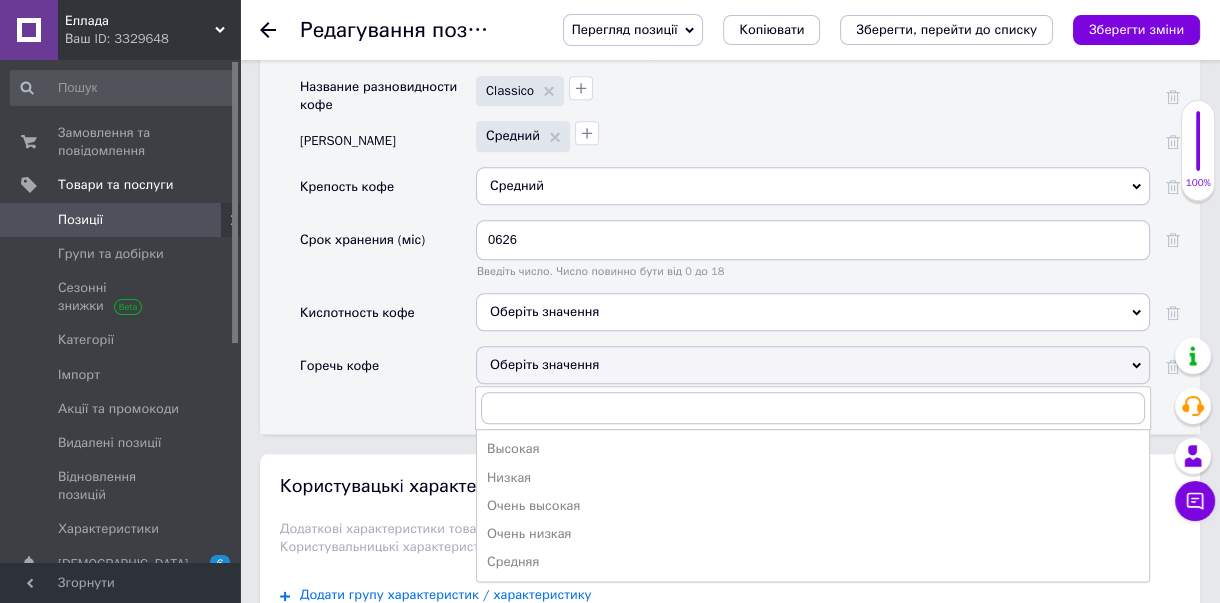 drag, startPoint x: 499, startPoint y: 462, endPoint x: 526, endPoint y: 427, distance: 44.20407 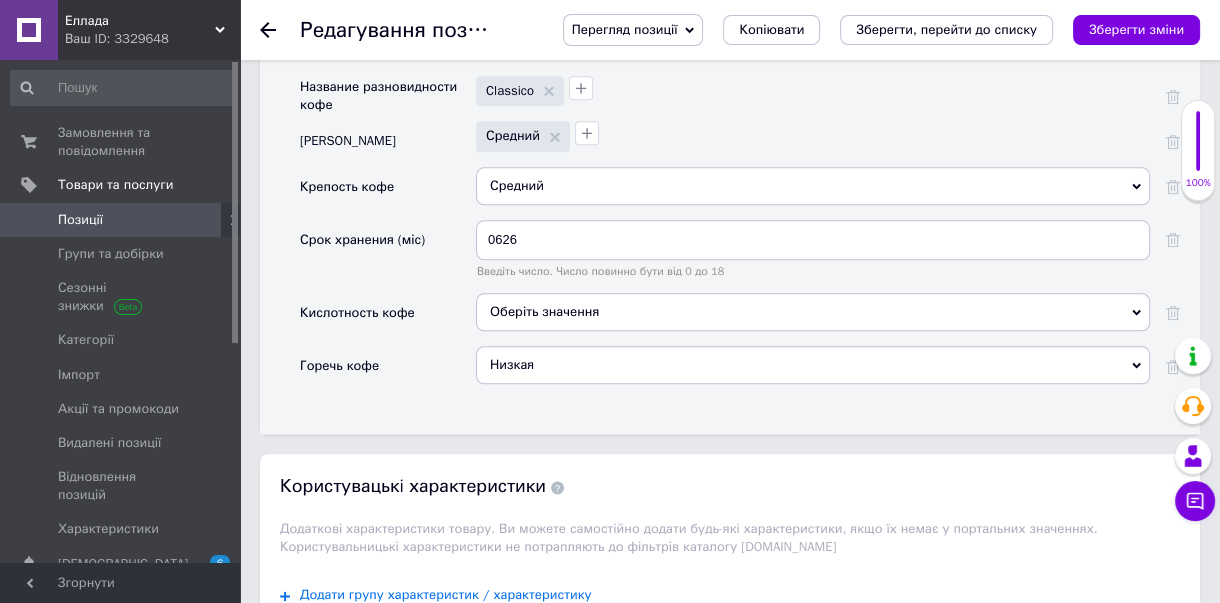 click on "Оберіть значення" at bounding box center [813, 312] 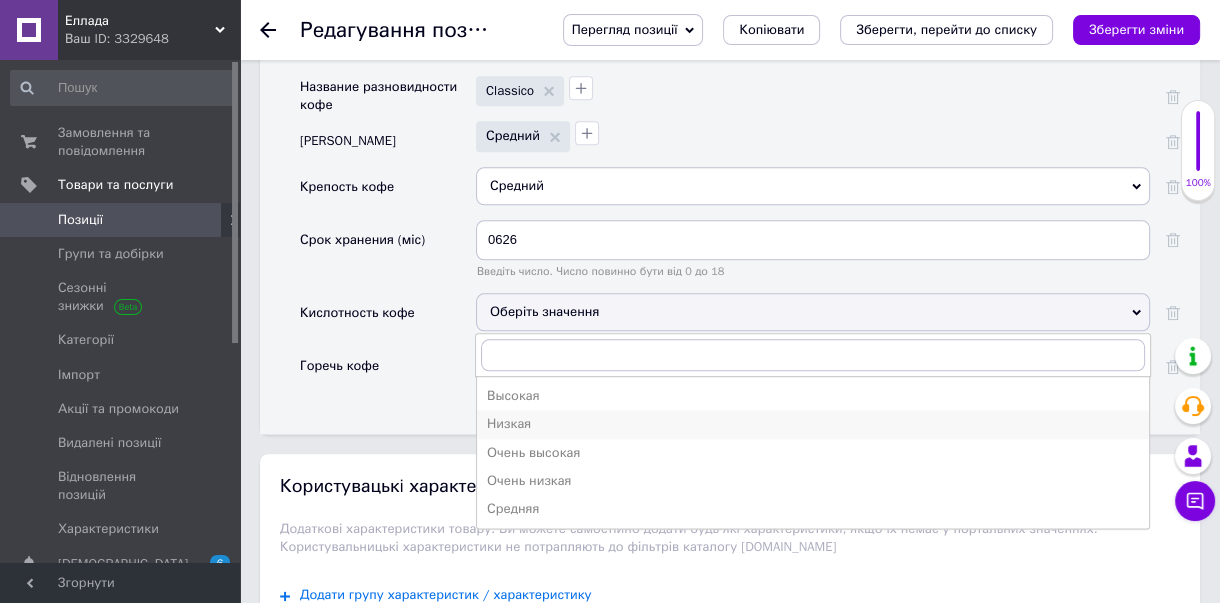 click on "Низкая" at bounding box center (813, 424) 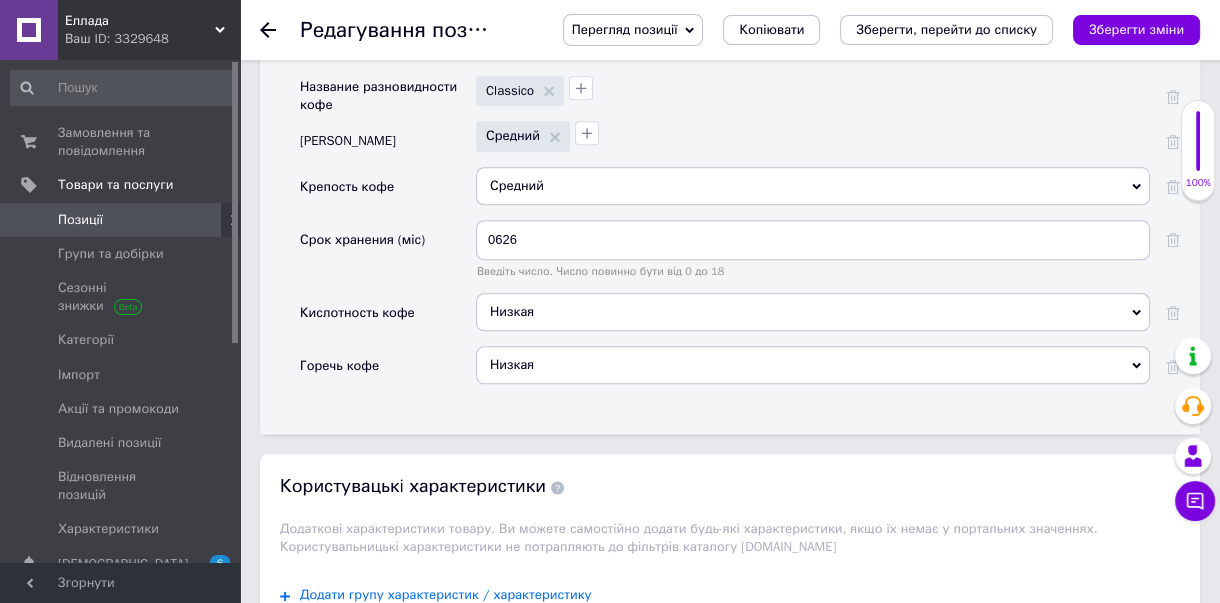 click on "Низкая" at bounding box center [813, 365] 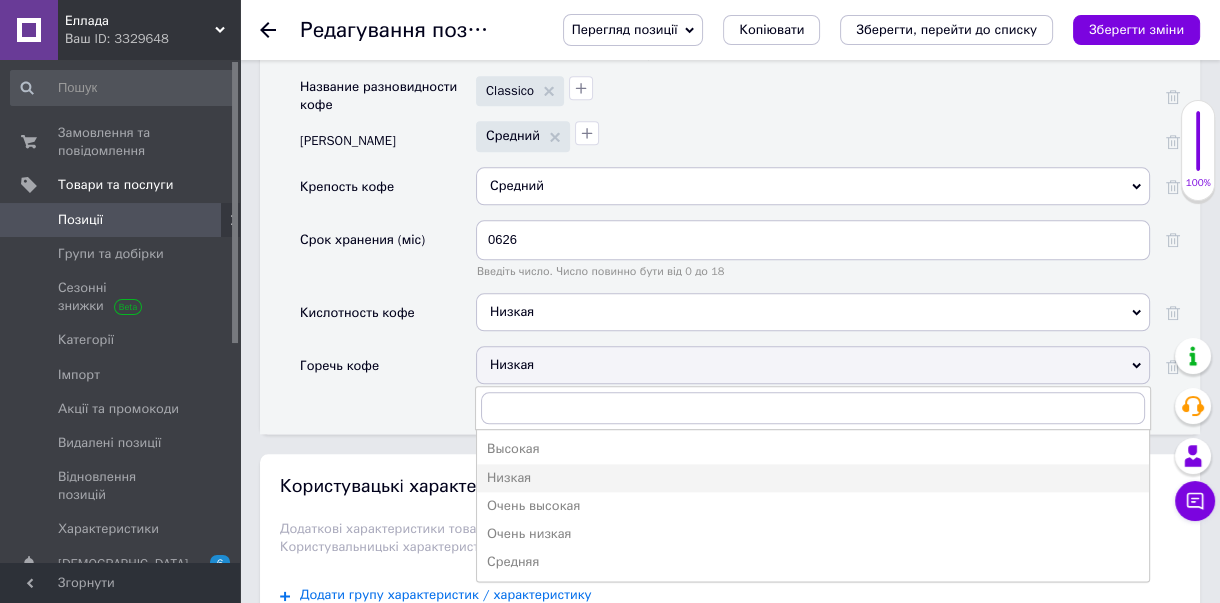 click on "Низкая" at bounding box center (813, 365) 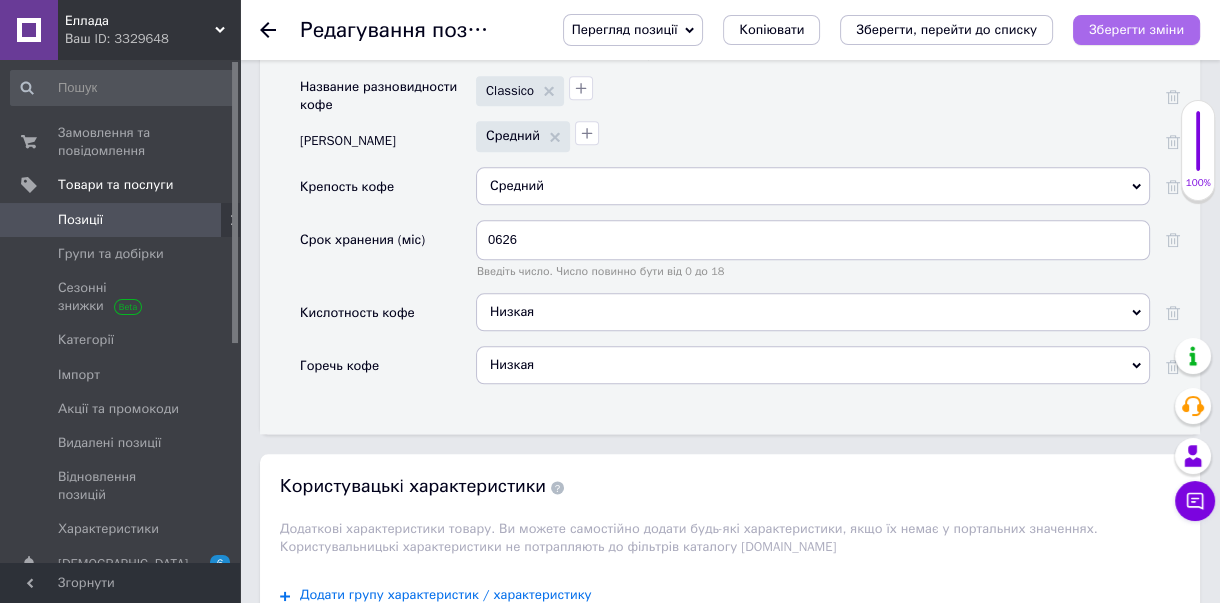 click on "Зберегти зміни" at bounding box center [1136, 29] 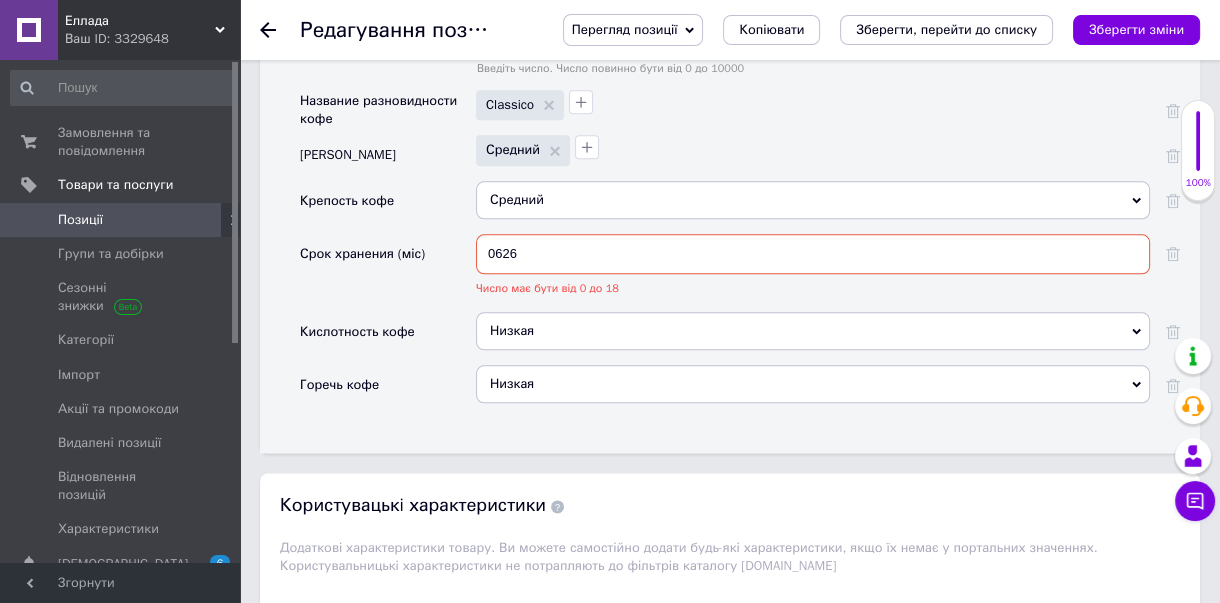scroll, scrollTop: 2435, scrollLeft: 0, axis: vertical 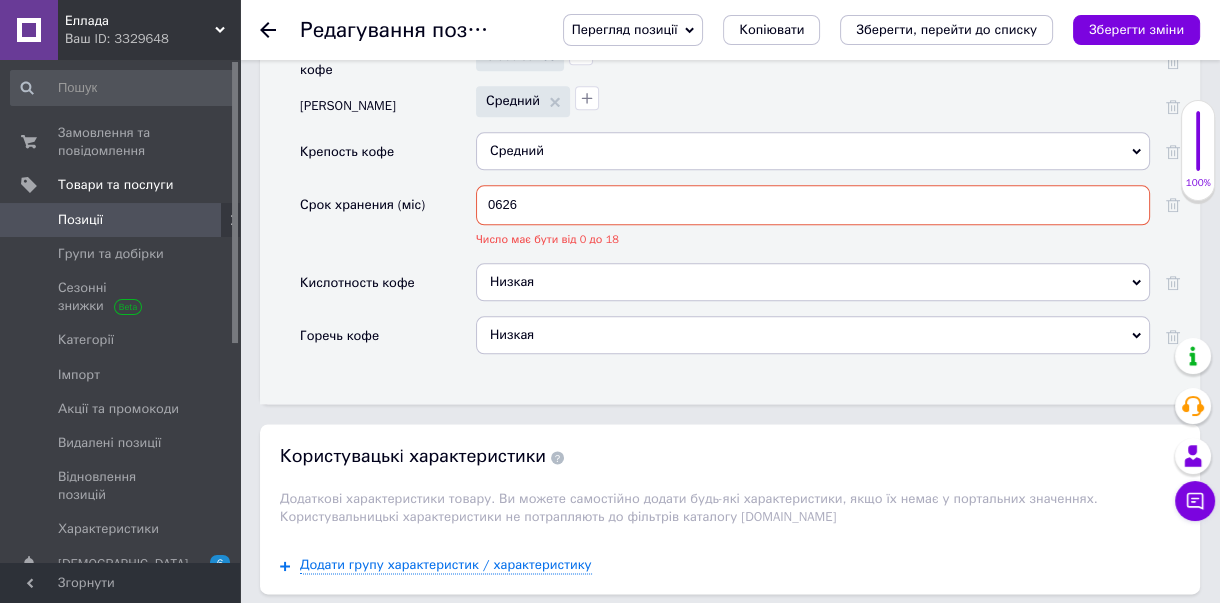 click on "0626" at bounding box center [813, 205] 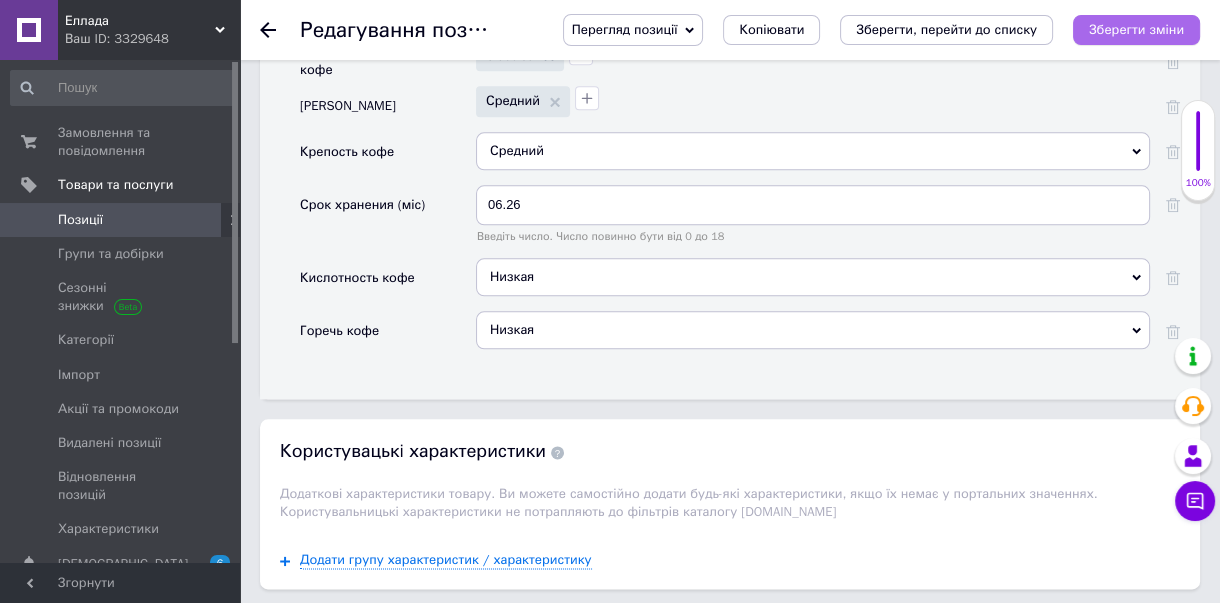 click on "Зберегти зміни" at bounding box center [1136, 30] 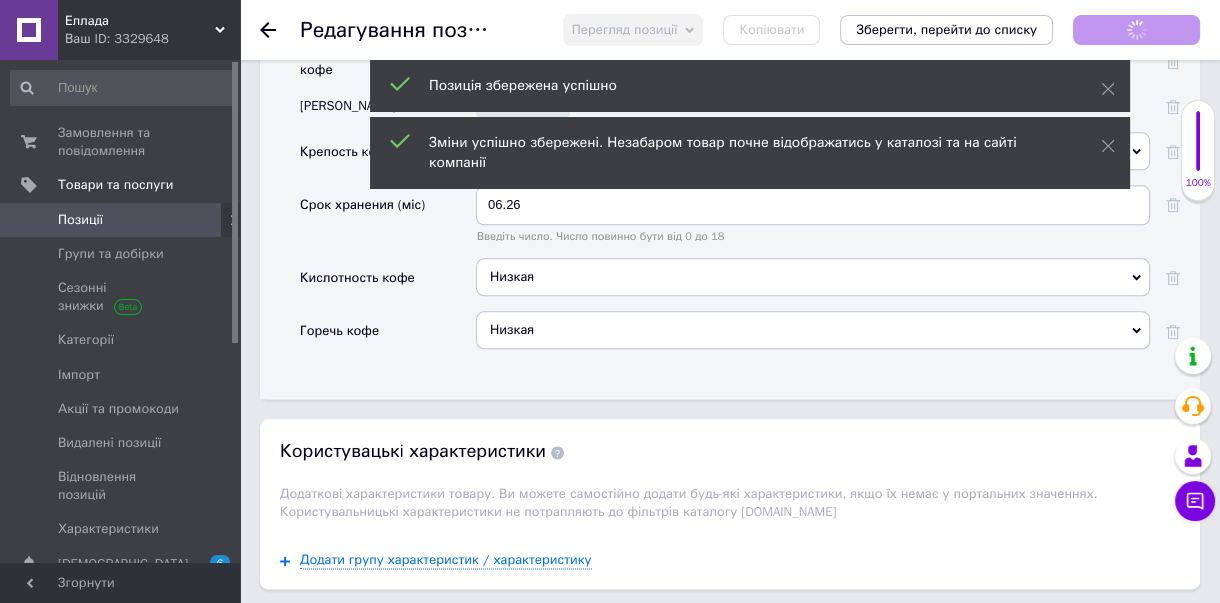 type on "6.26" 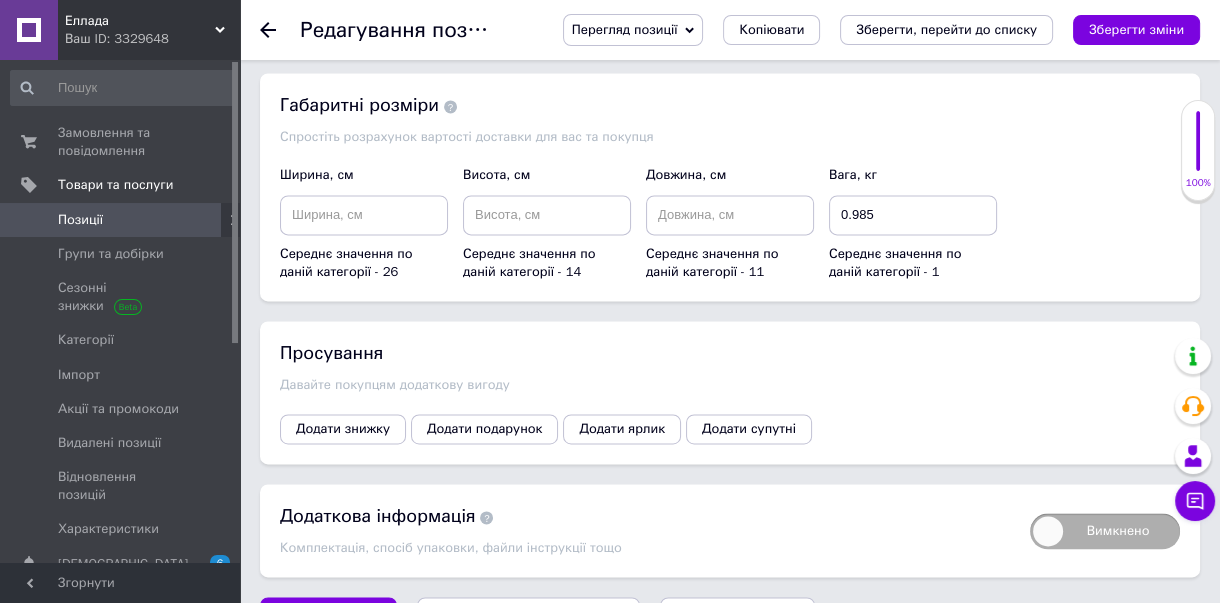 scroll, scrollTop: 3004, scrollLeft: 0, axis: vertical 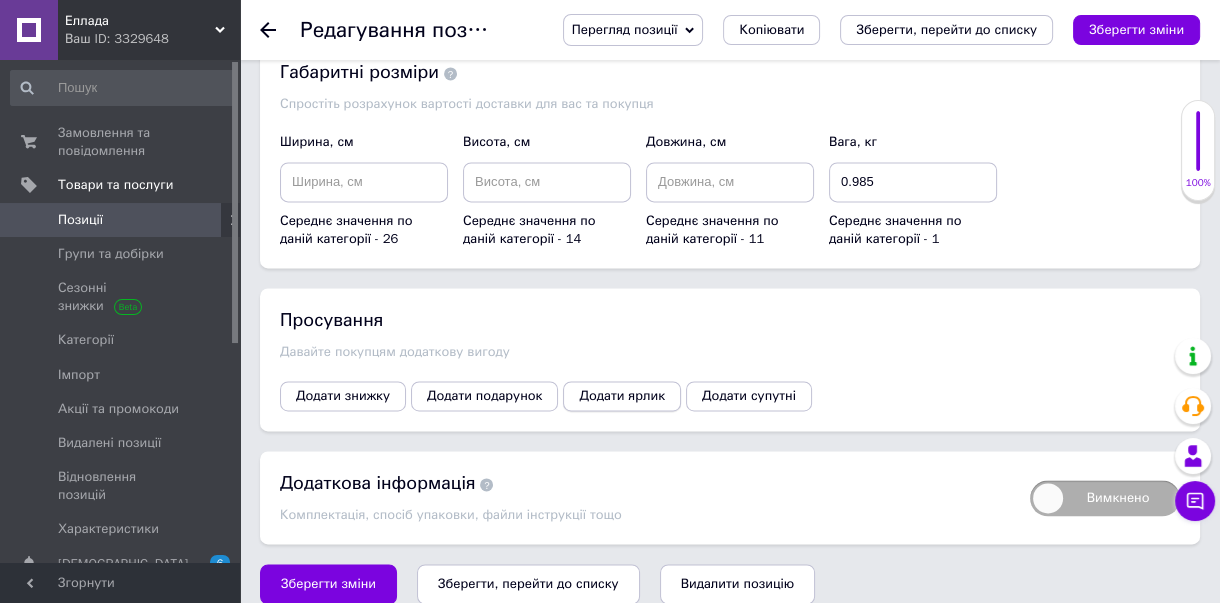 click on "Додати ярлик" at bounding box center (622, 396) 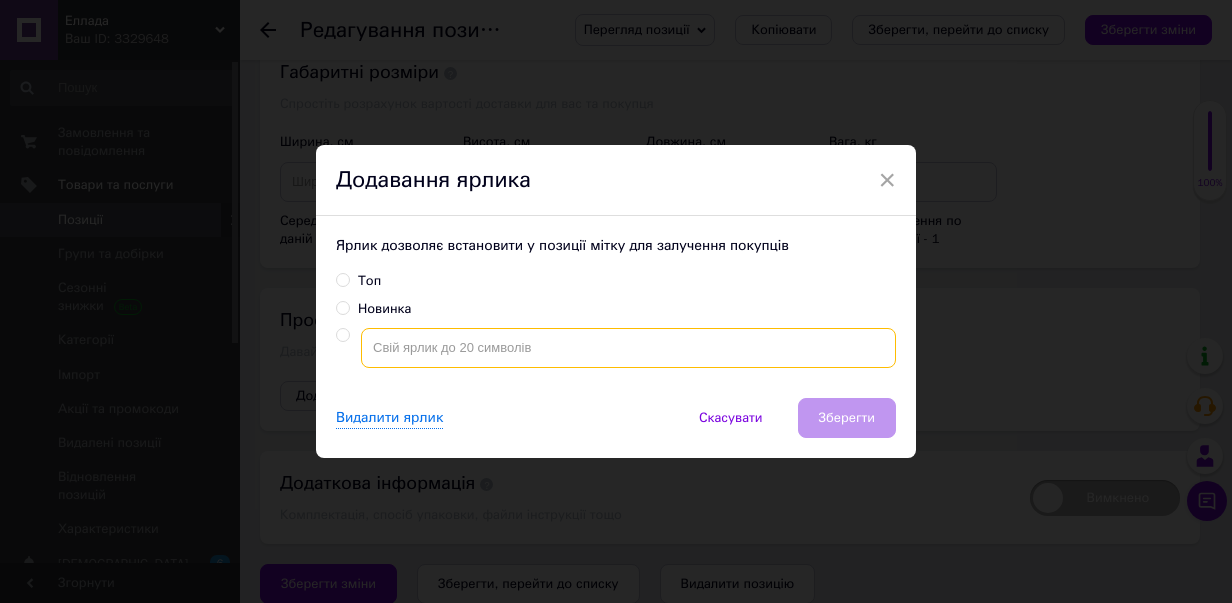 click at bounding box center [628, 348] 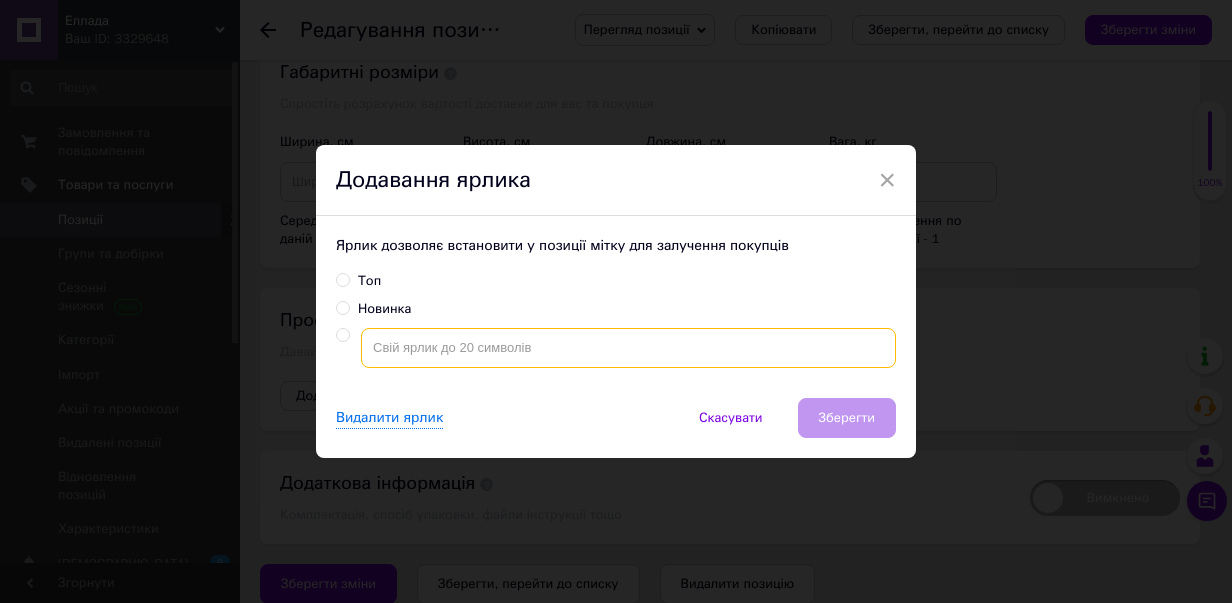 radio on "true" 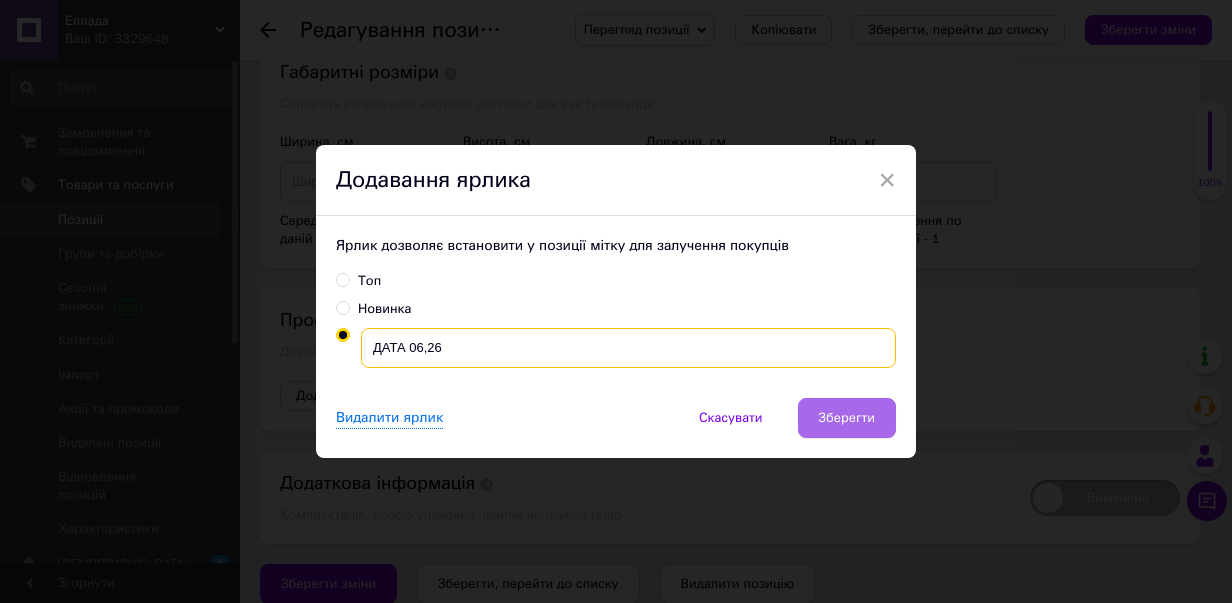 type on "ДАТА 06,26" 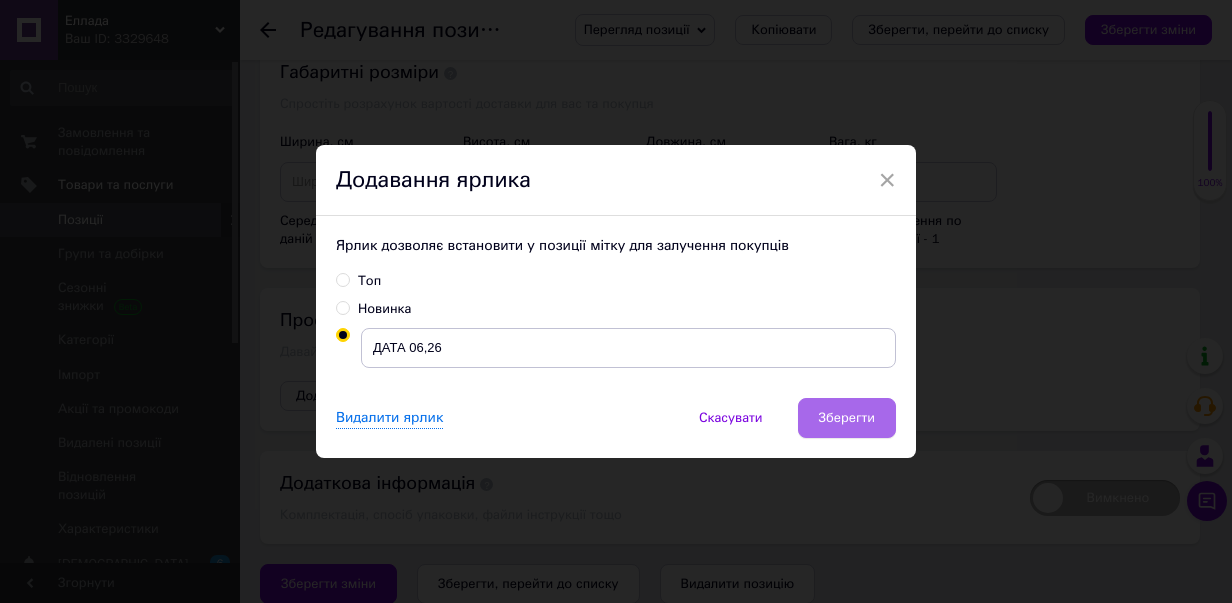 drag, startPoint x: 849, startPoint y: 407, endPoint x: 698, endPoint y: 453, distance: 157.8512 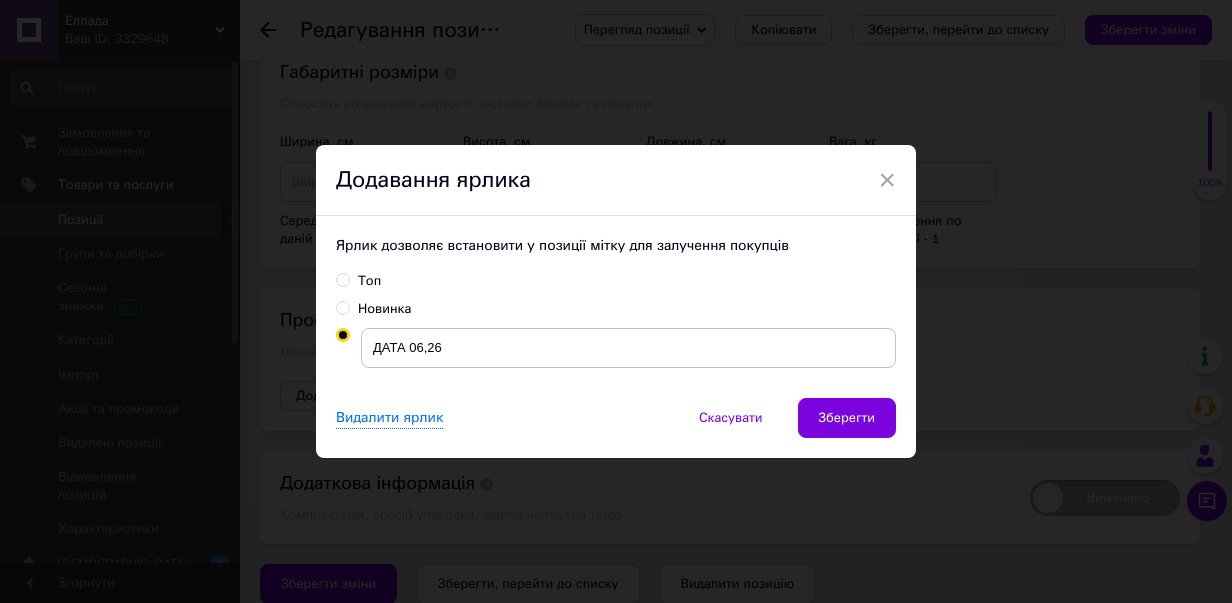 click on "Зберегти" at bounding box center (847, 418) 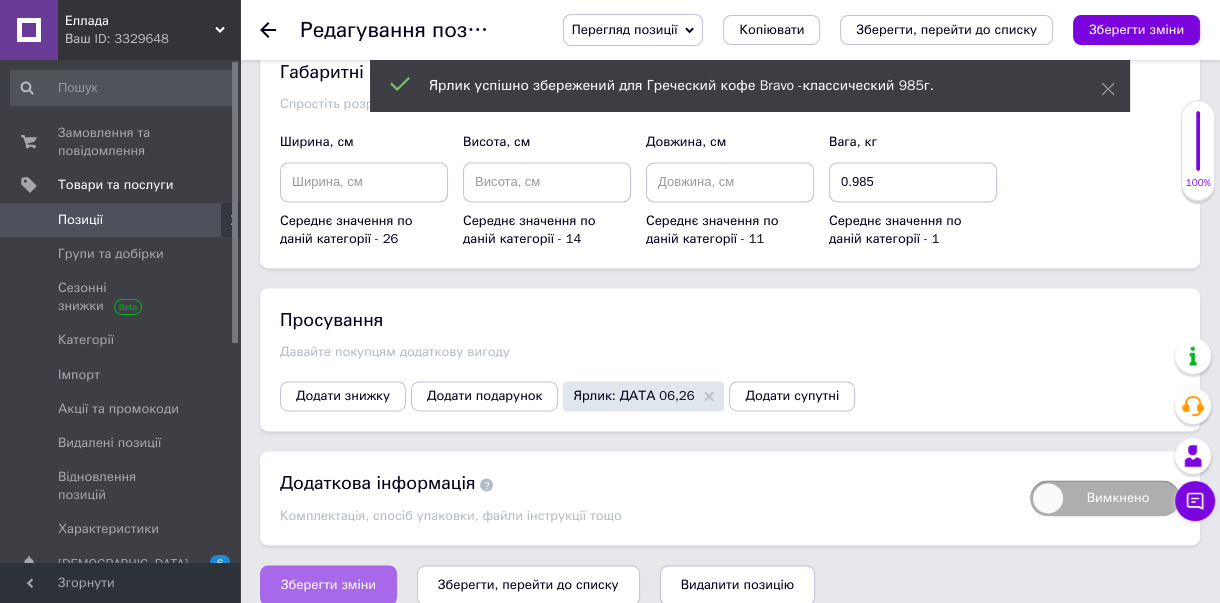 click on "Зберегти зміни" at bounding box center (328, 585) 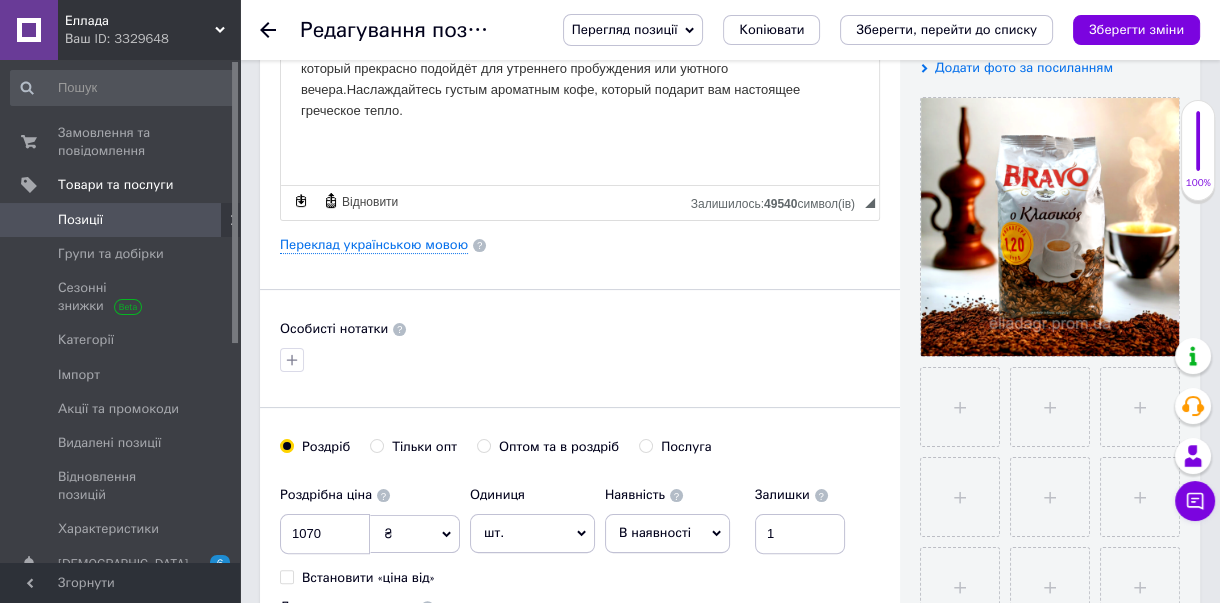 scroll, scrollTop: 400, scrollLeft: 0, axis: vertical 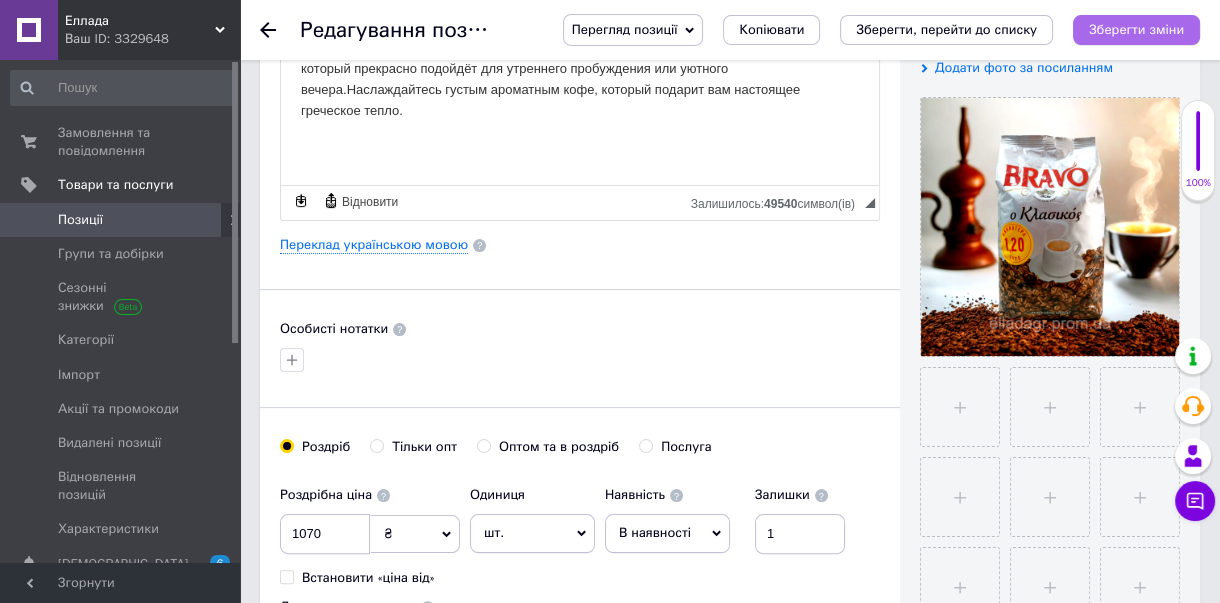 click on "Зберегти зміни" at bounding box center [1136, 29] 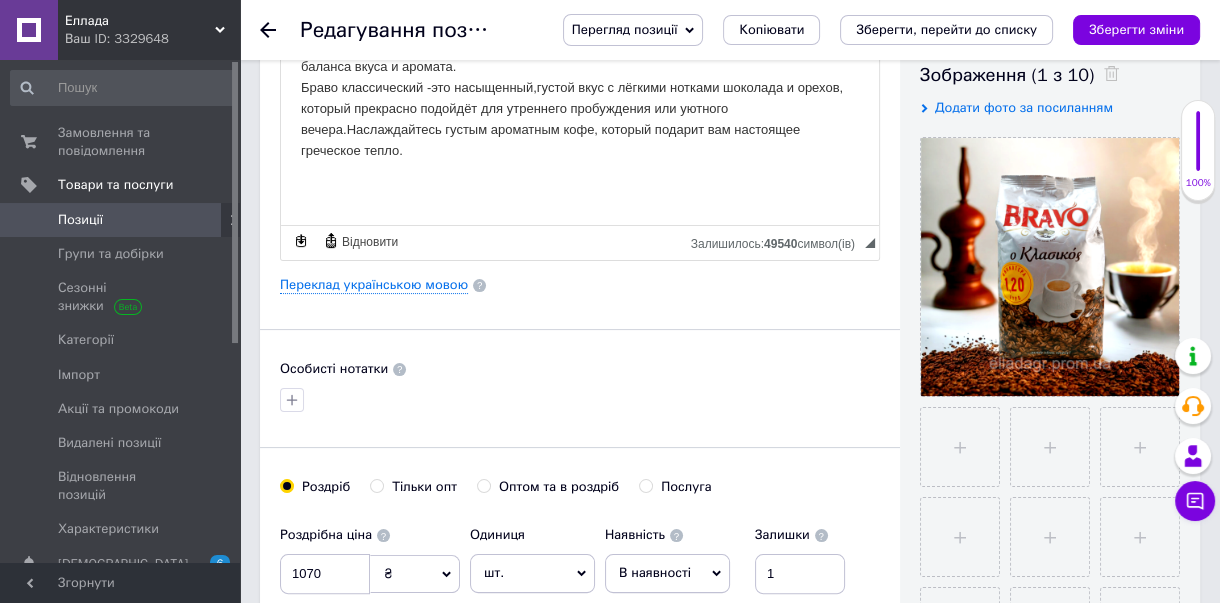 scroll, scrollTop: 480, scrollLeft: 0, axis: vertical 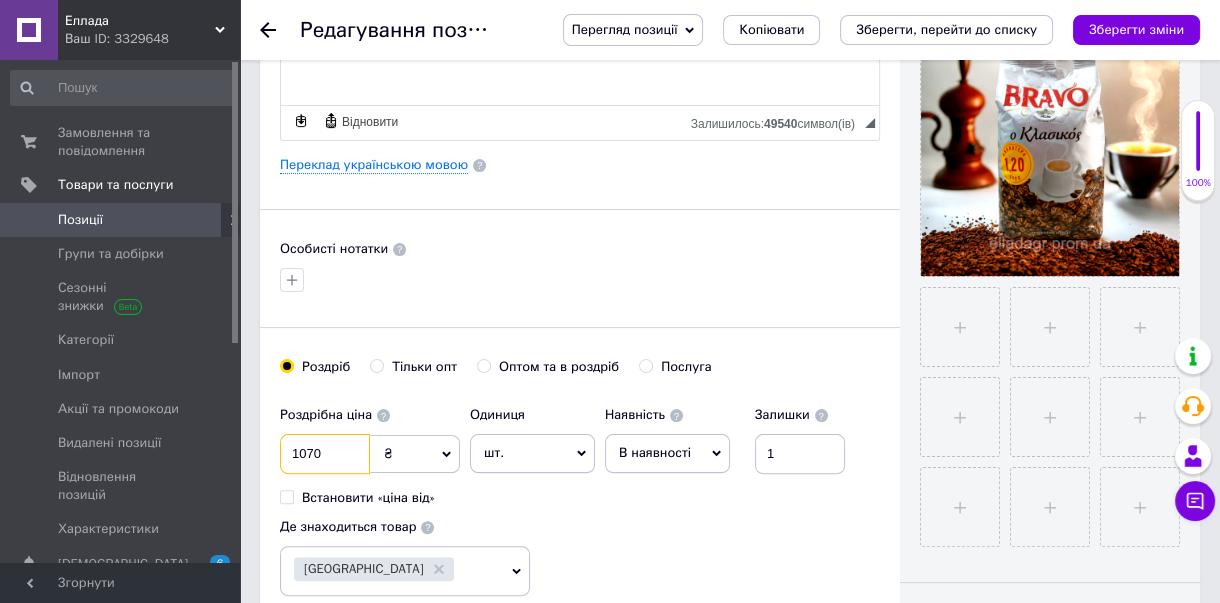 click on "1070" at bounding box center (325, 454) 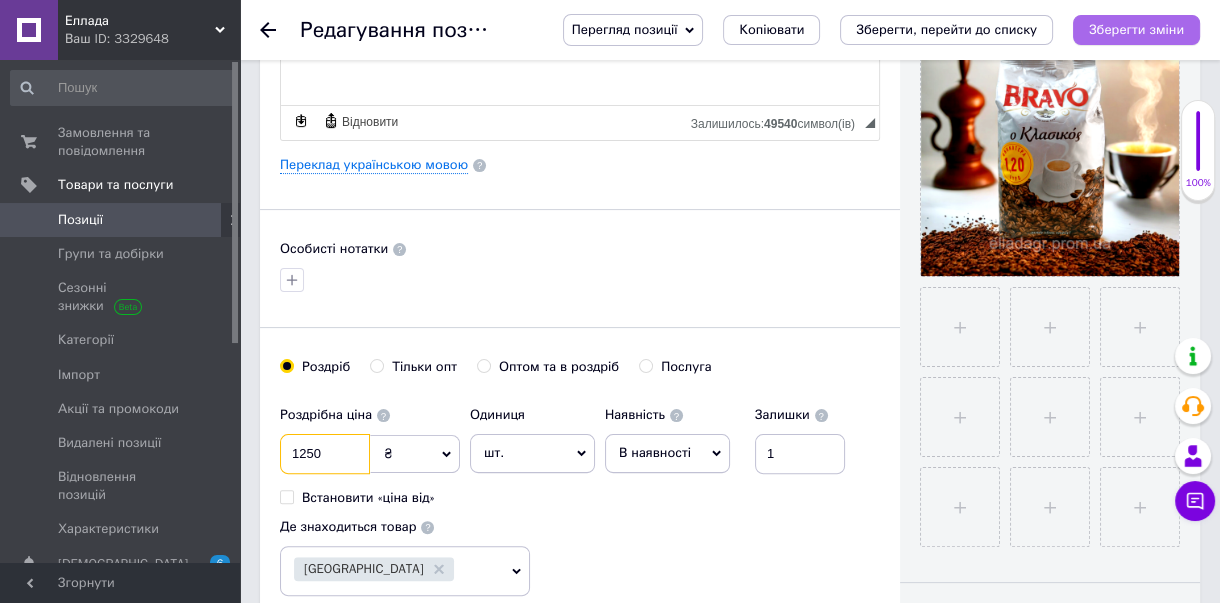 type on "1250" 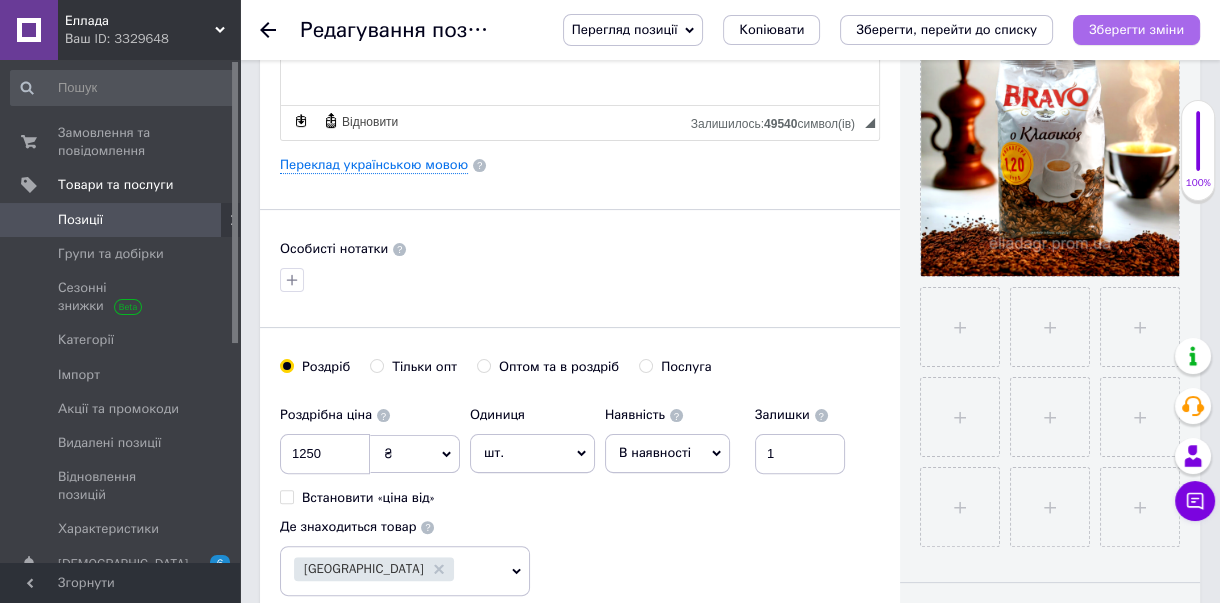 click on "Зберегти зміни" at bounding box center (1136, 30) 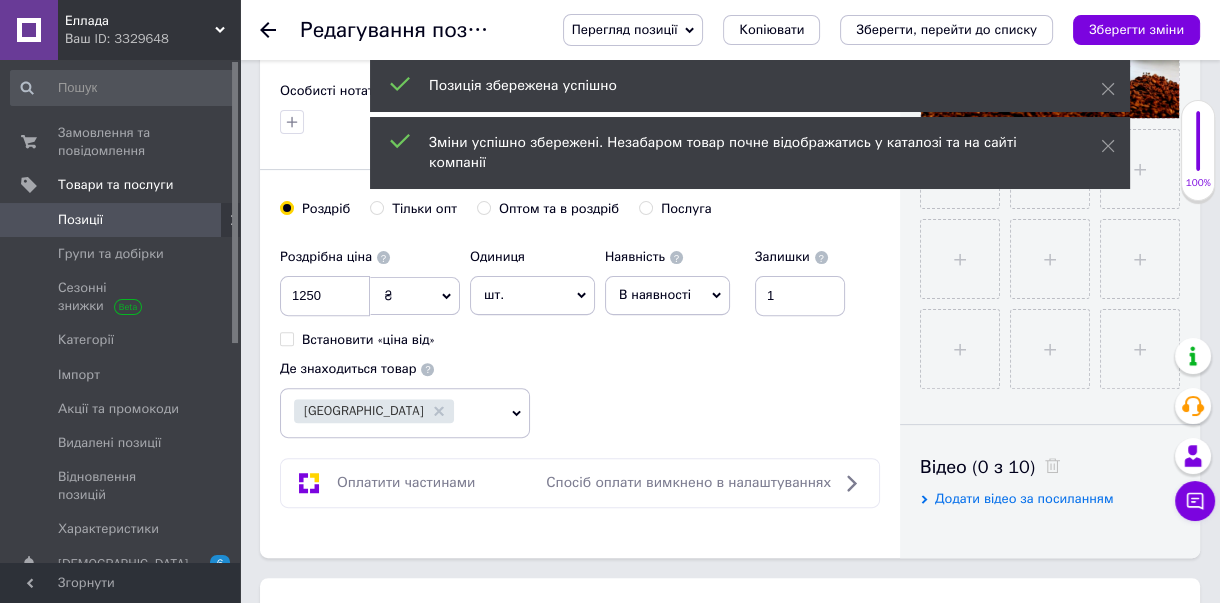 scroll, scrollTop: 640, scrollLeft: 0, axis: vertical 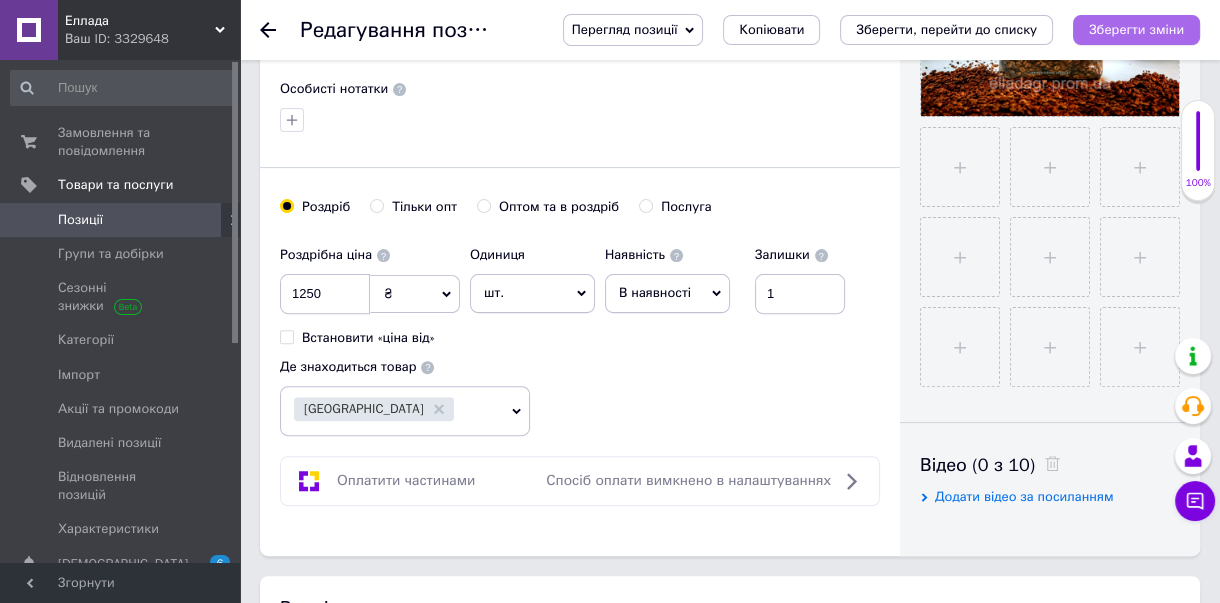 click on "Зберегти зміни" at bounding box center (1136, 29) 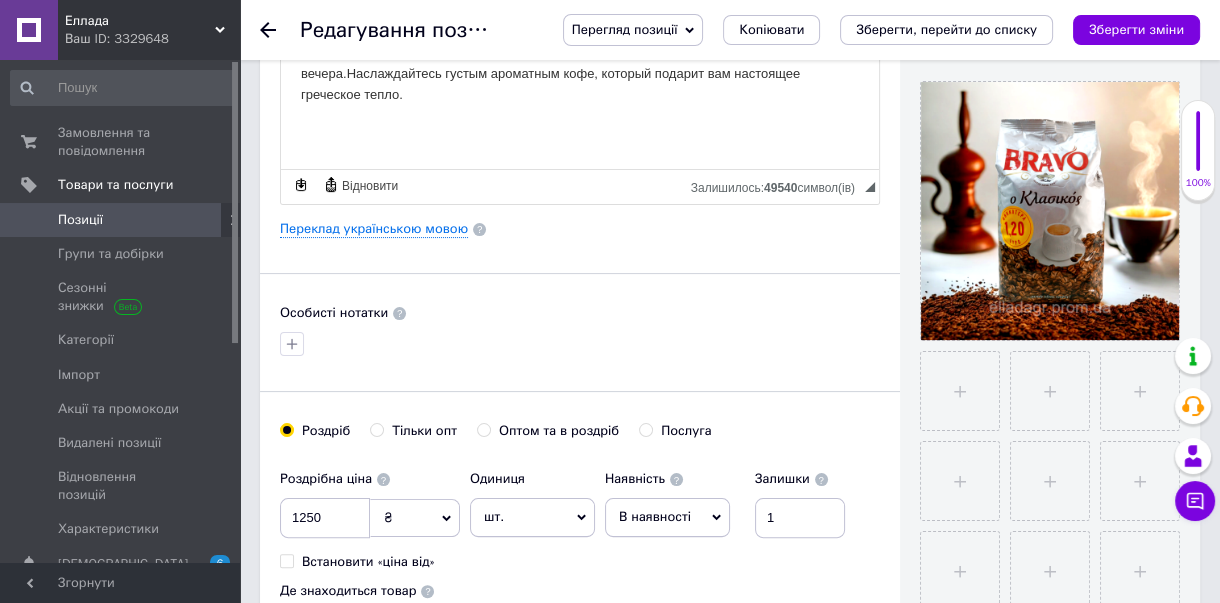 scroll, scrollTop: 480, scrollLeft: 0, axis: vertical 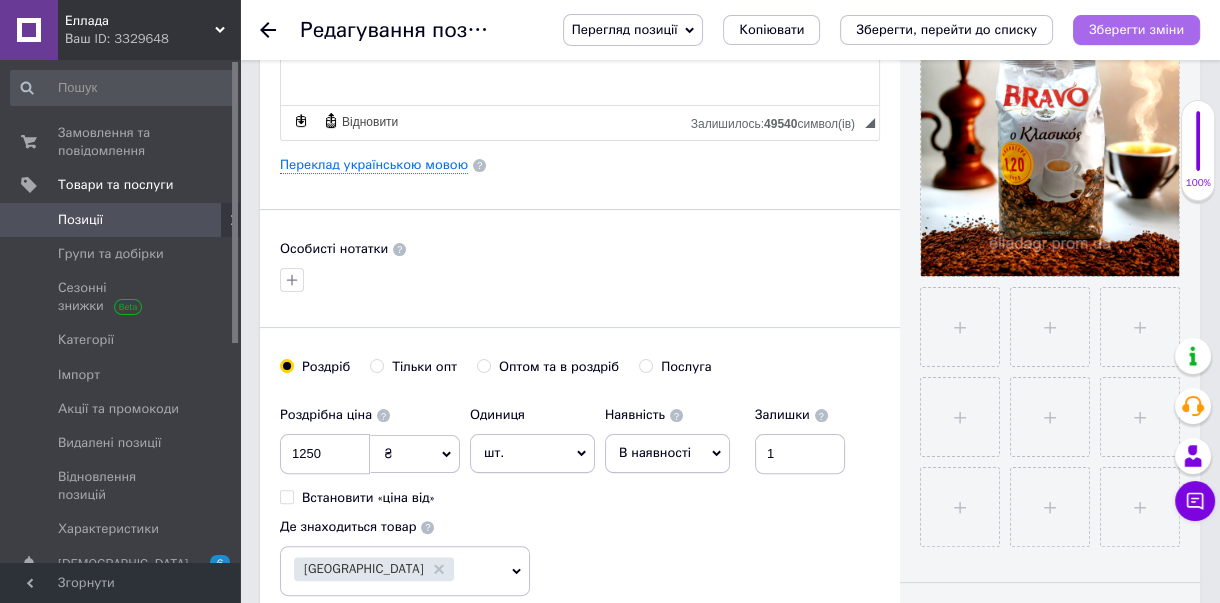 click on "Зберегти зміни" at bounding box center [1136, 29] 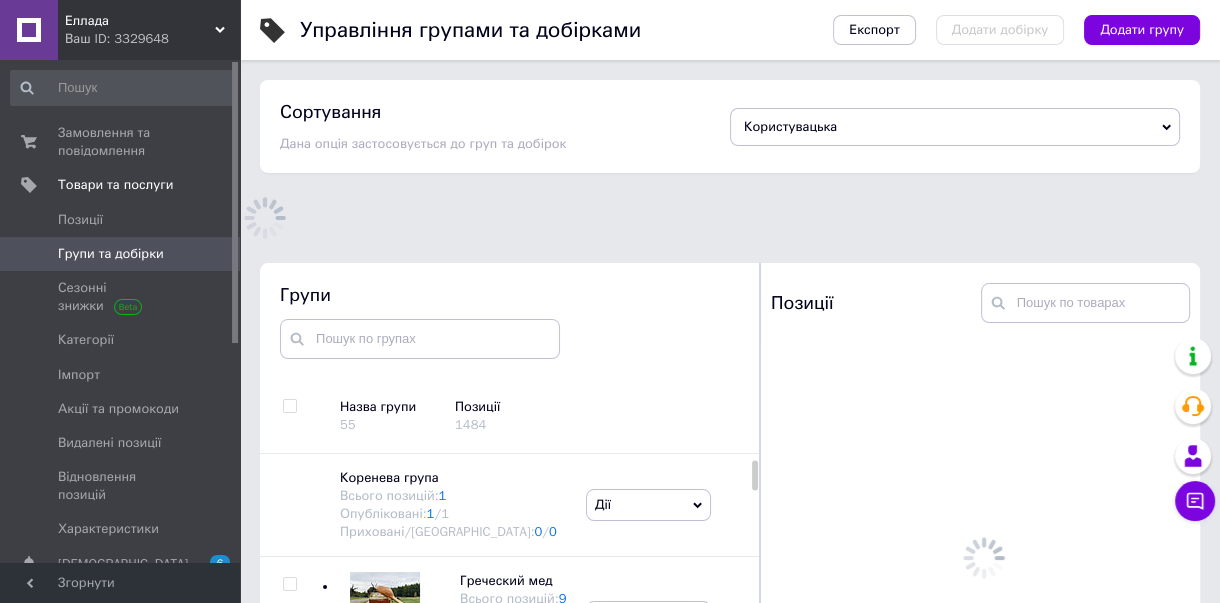scroll, scrollTop: 113, scrollLeft: 0, axis: vertical 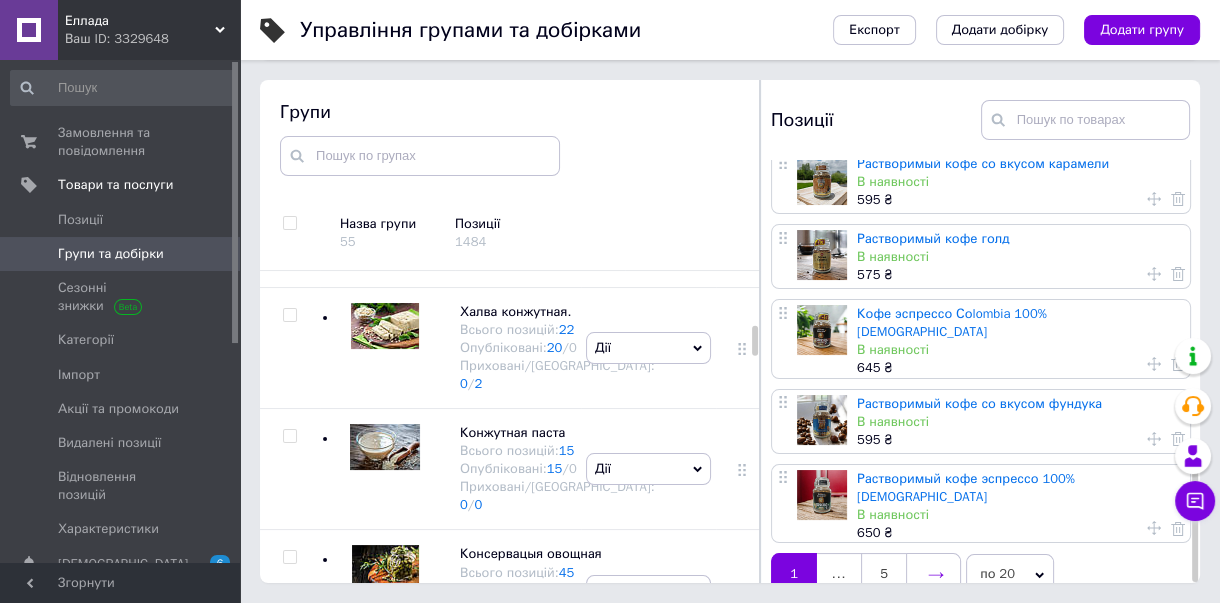 click 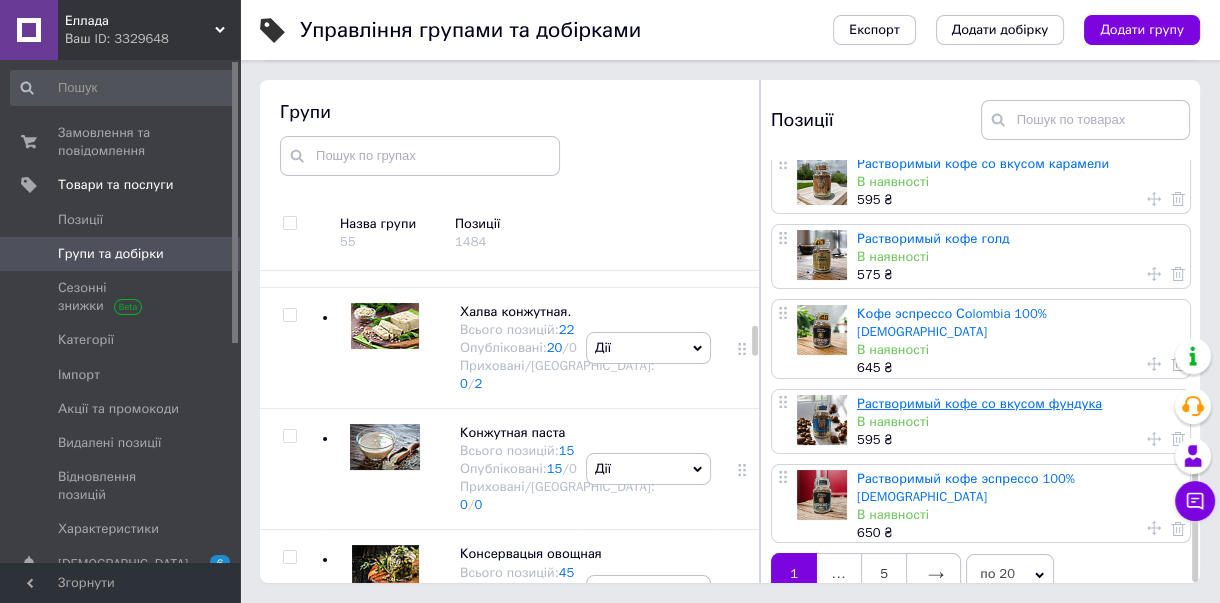 scroll, scrollTop: 0, scrollLeft: 0, axis: both 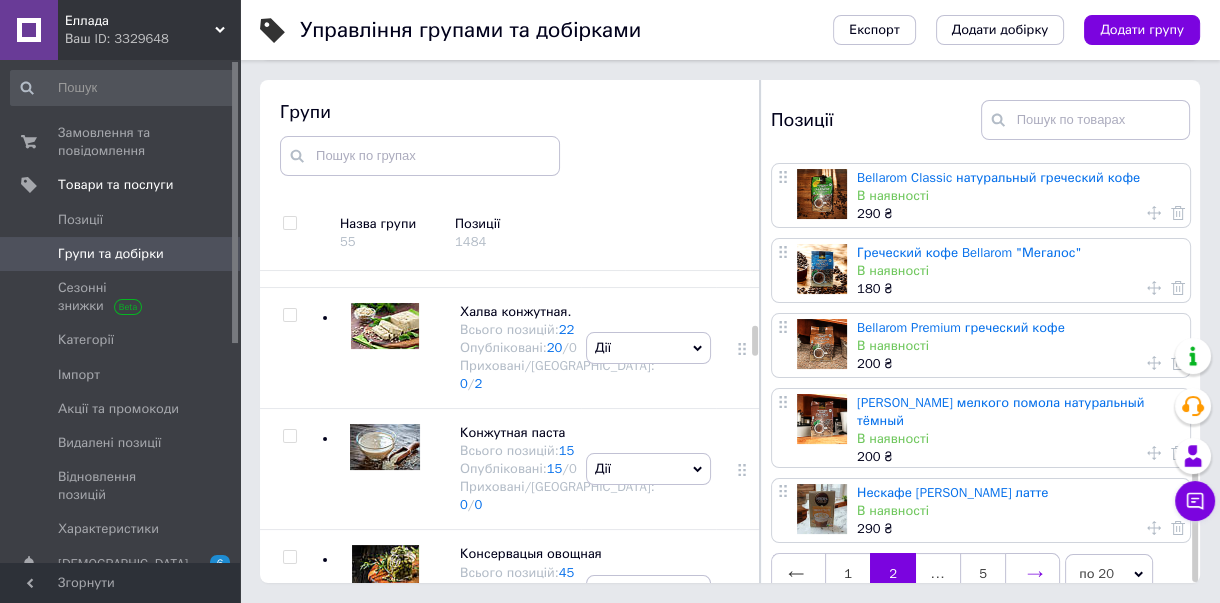 click at bounding box center [1032, 574] 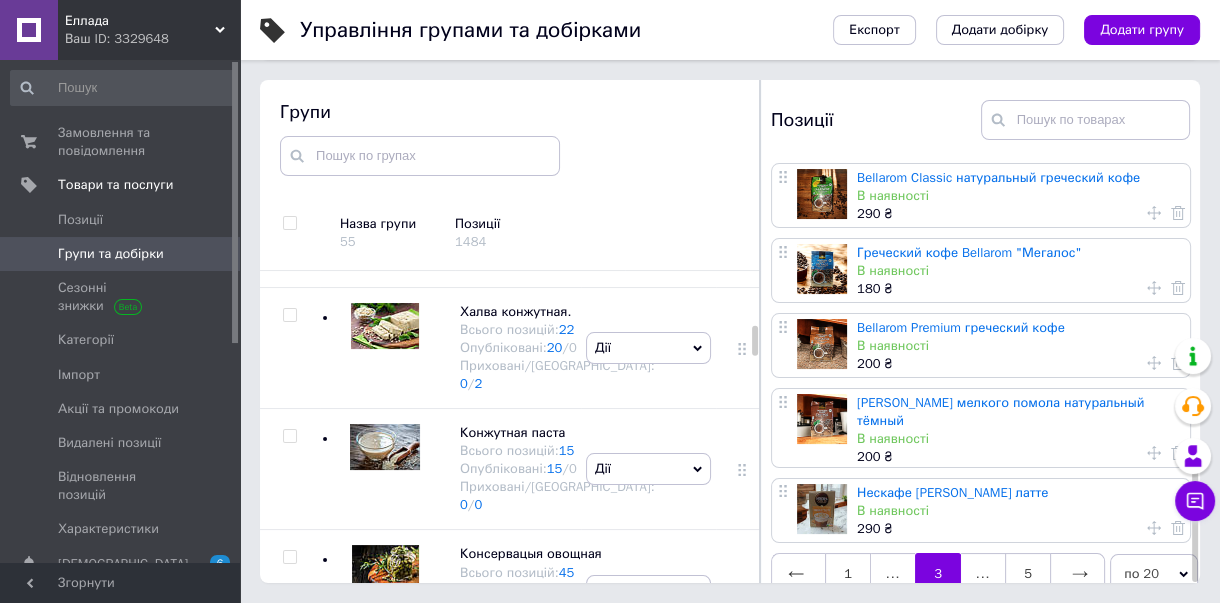 scroll, scrollTop: 0, scrollLeft: 0, axis: both 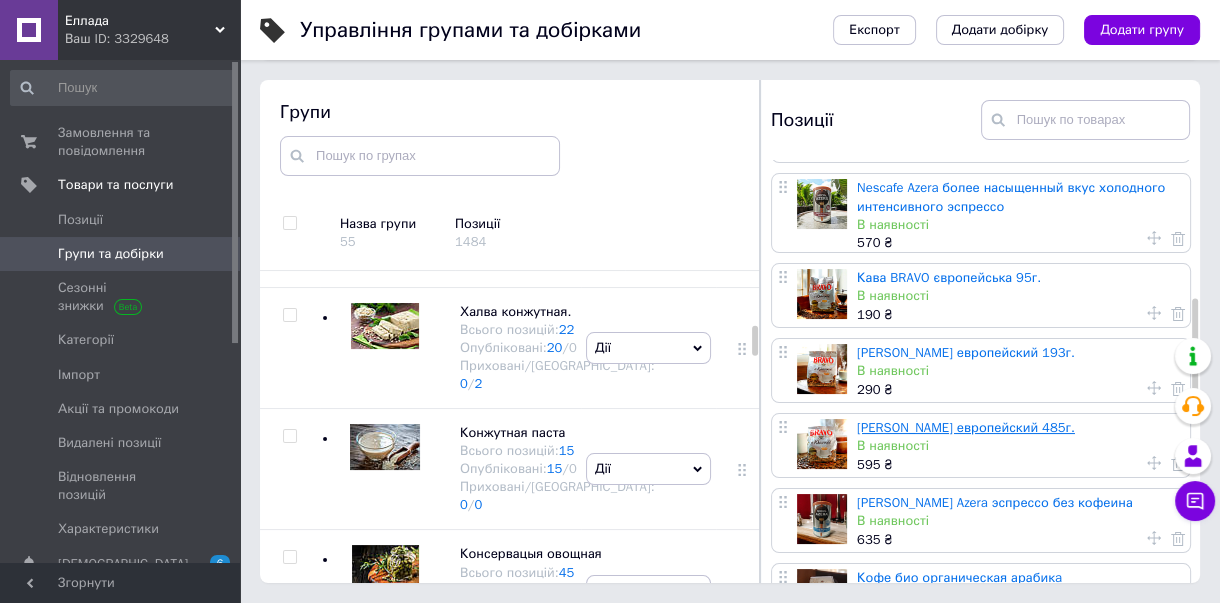 click on "[PERSON_NAME] европейский 485г." at bounding box center [966, 427] 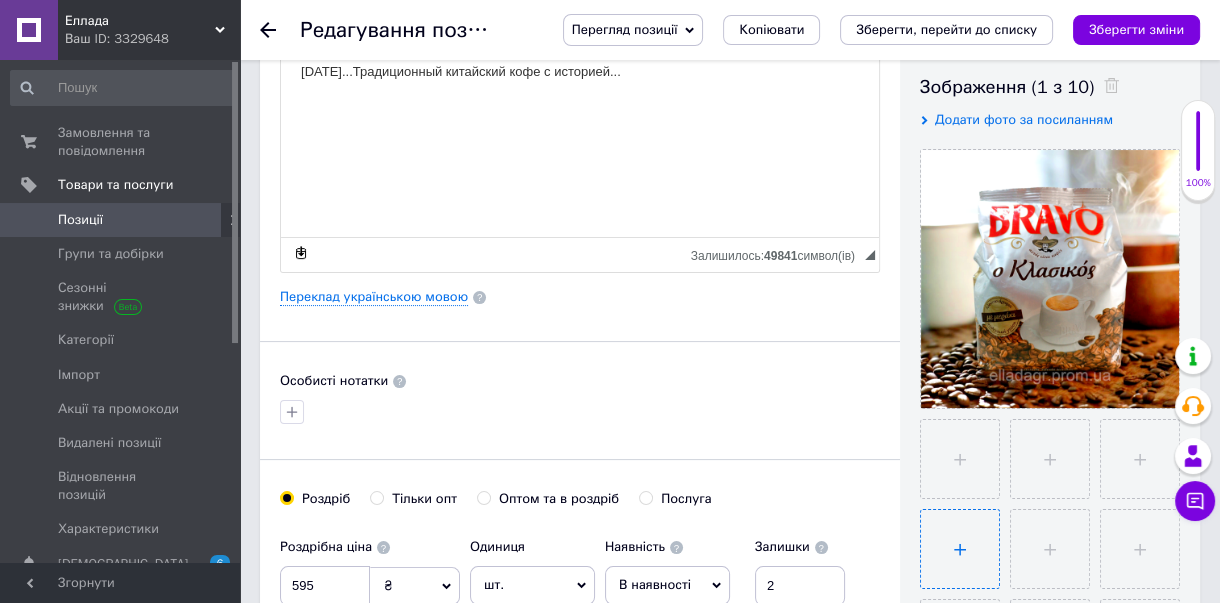 scroll, scrollTop: 480, scrollLeft: 0, axis: vertical 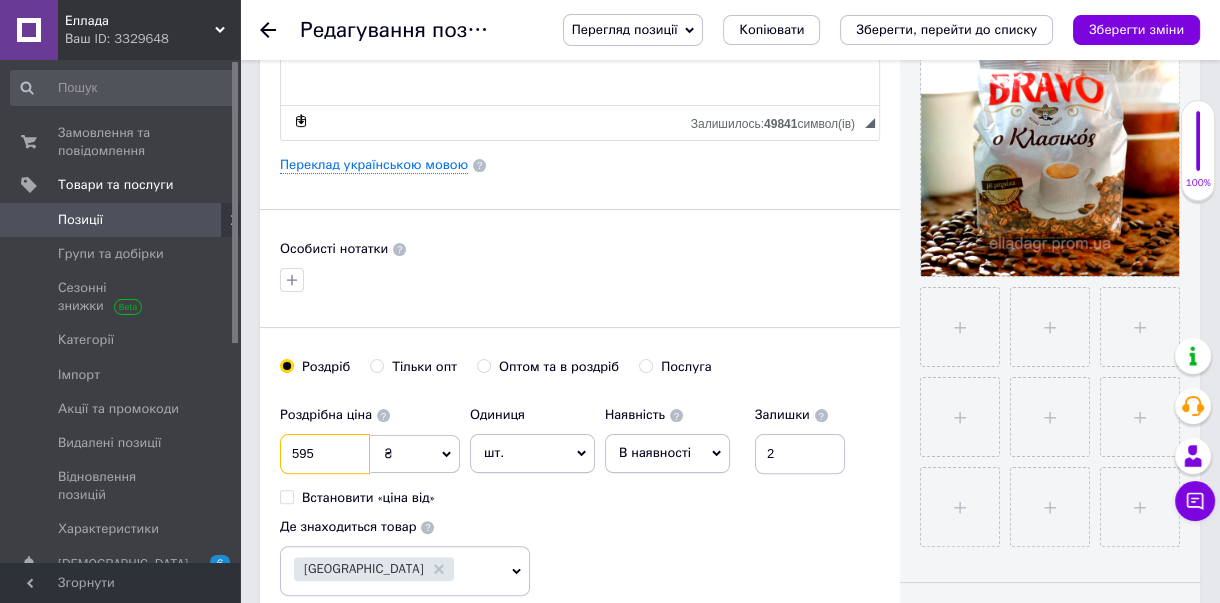 click on "595" at bounding box center (325, 454) 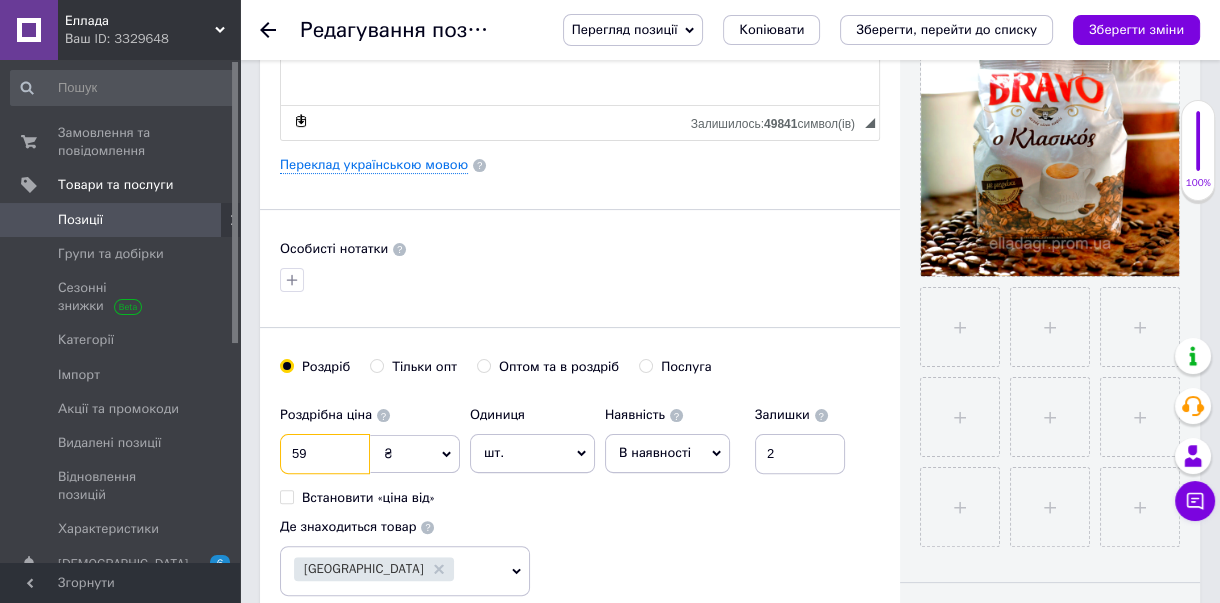 type on "5" 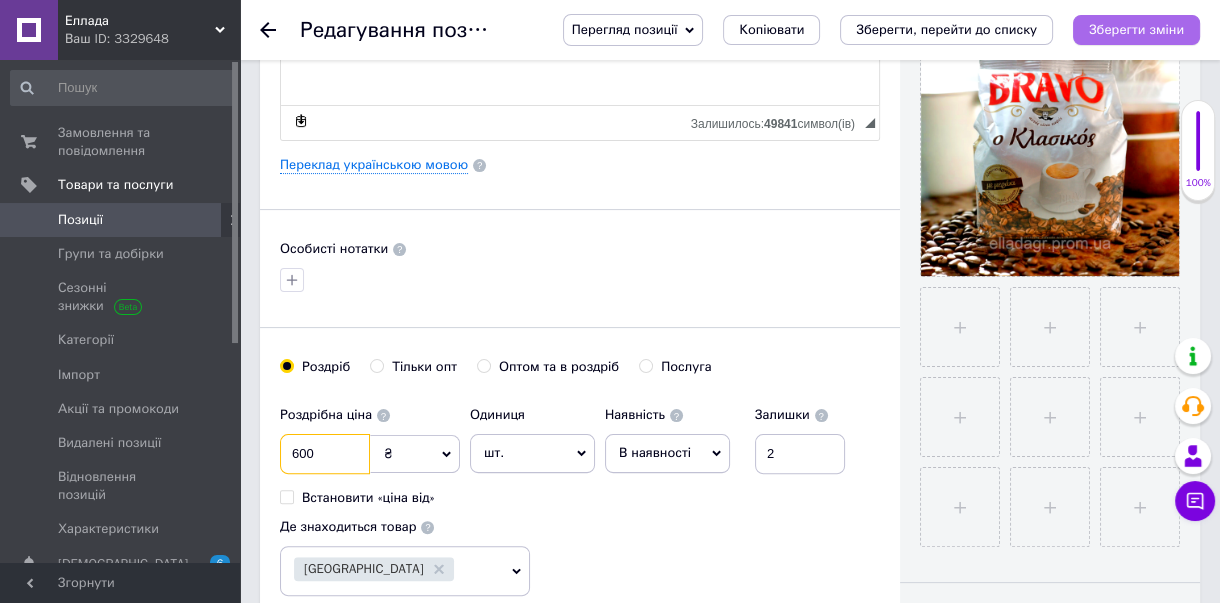 type on "600" 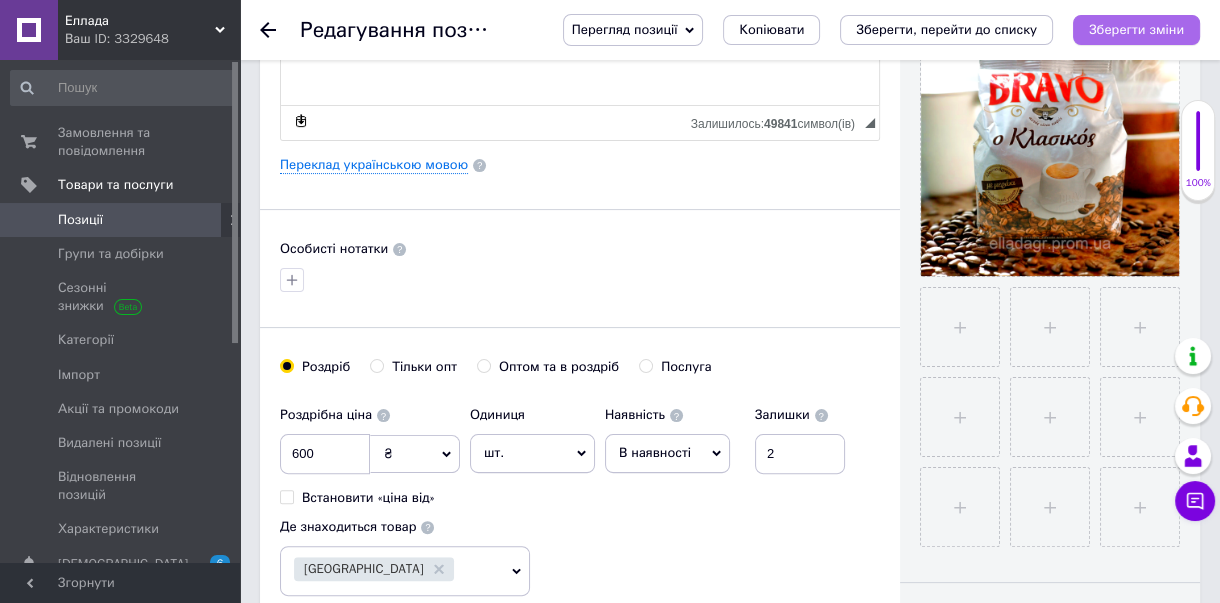 click on "Зберегти зміни" at bounding box center [1136, 30] 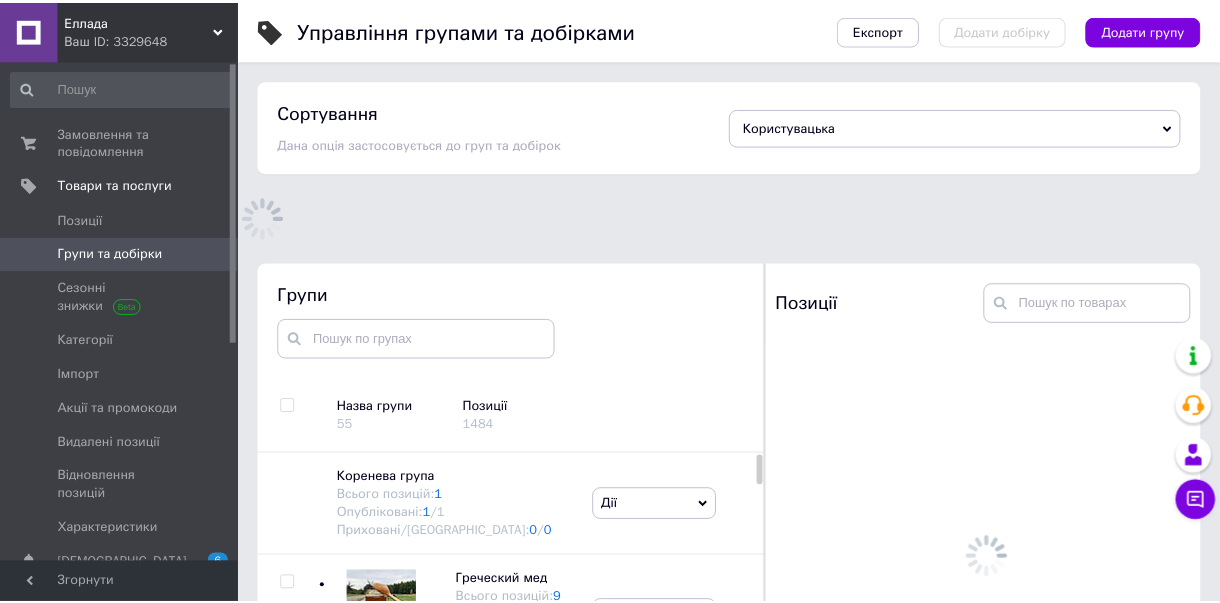 scroll, scrollTop: 113, scrollLeft: 0, axis: vertical 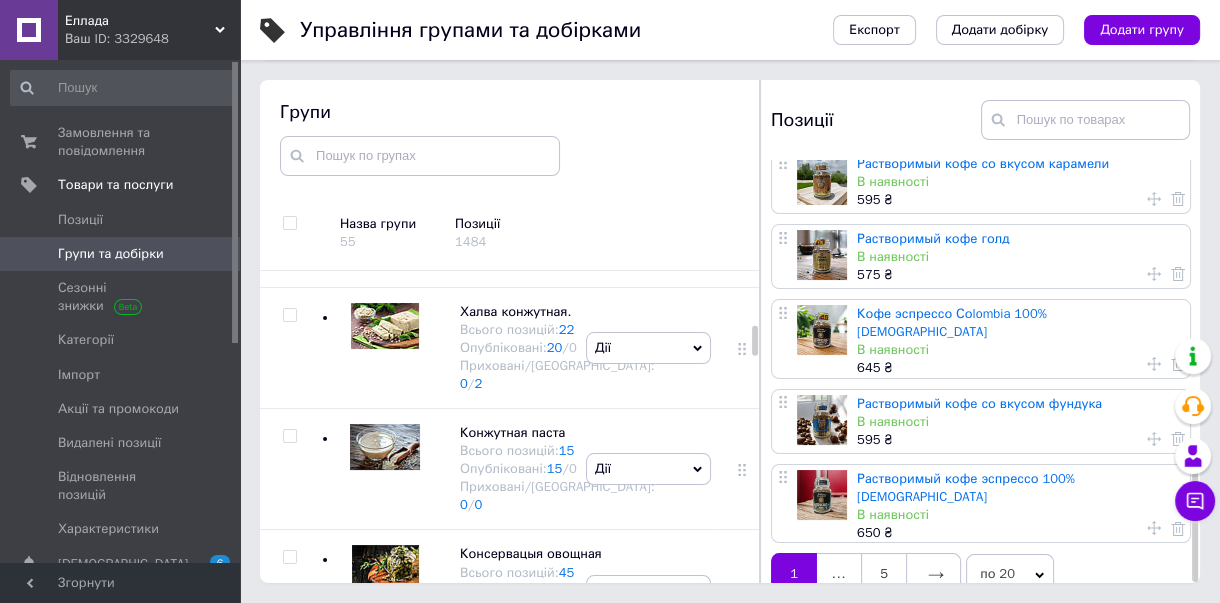 click 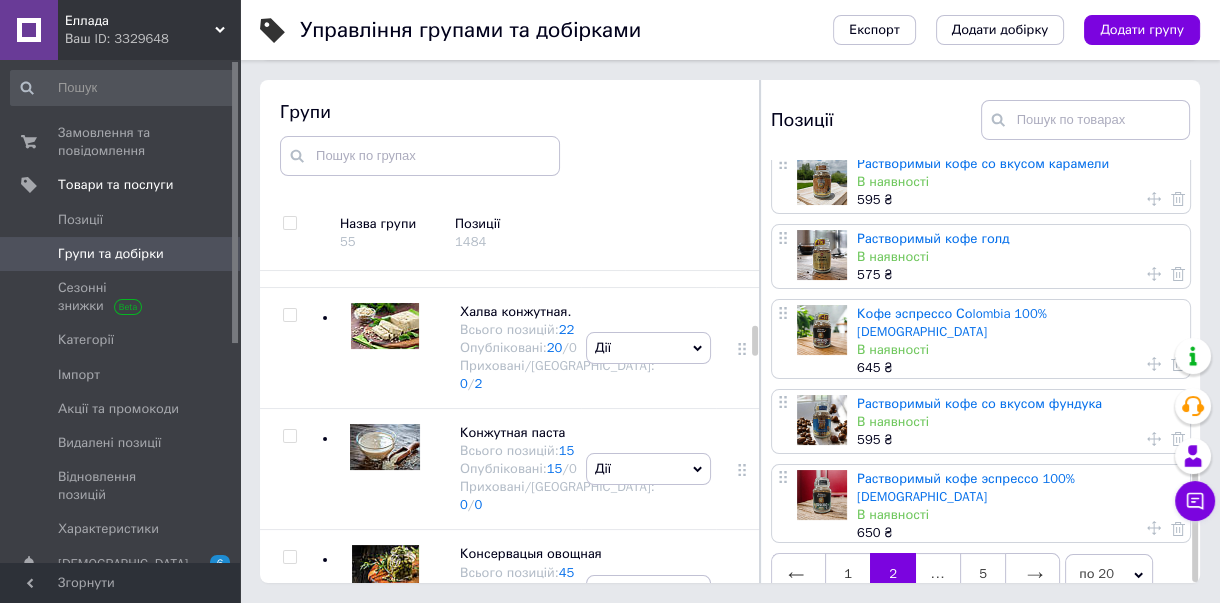 scroll, scrollTop: 0, scrollLeft: 0, axis: both 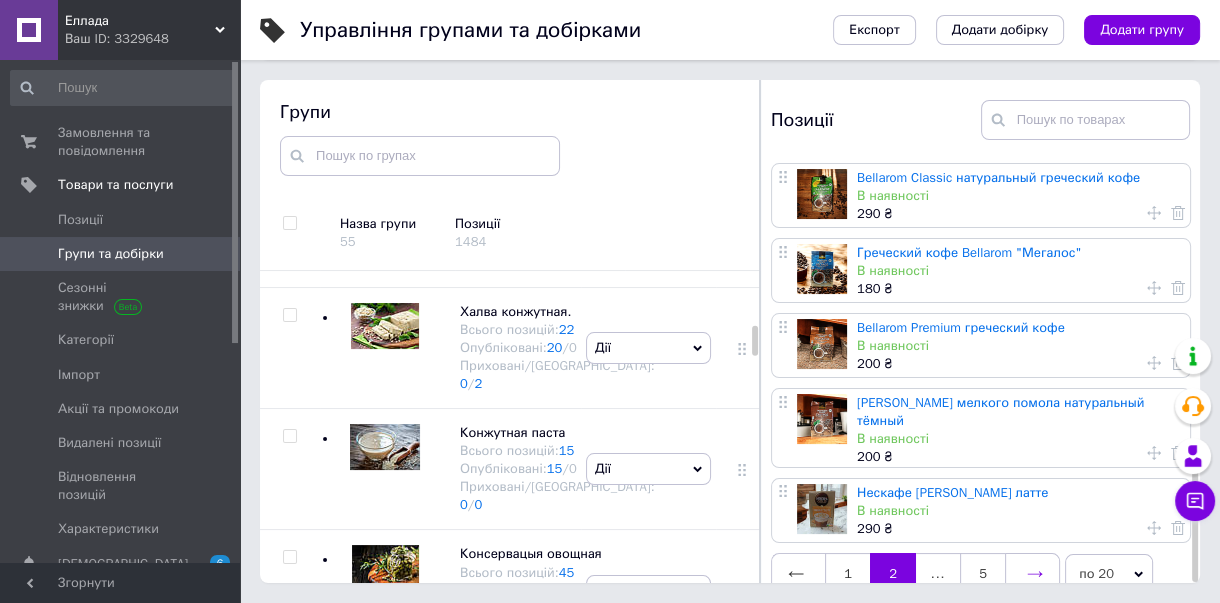 click at bounding box center (1032, 574) 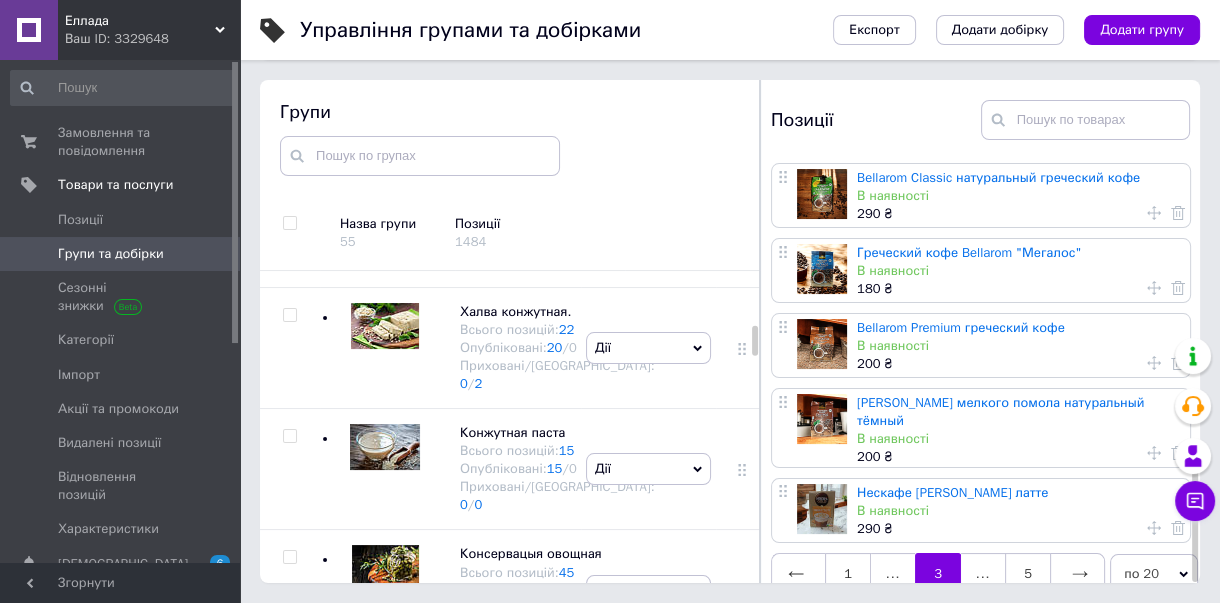 scroll, scrollTop: 0, scrollLeft: 0, axis: both 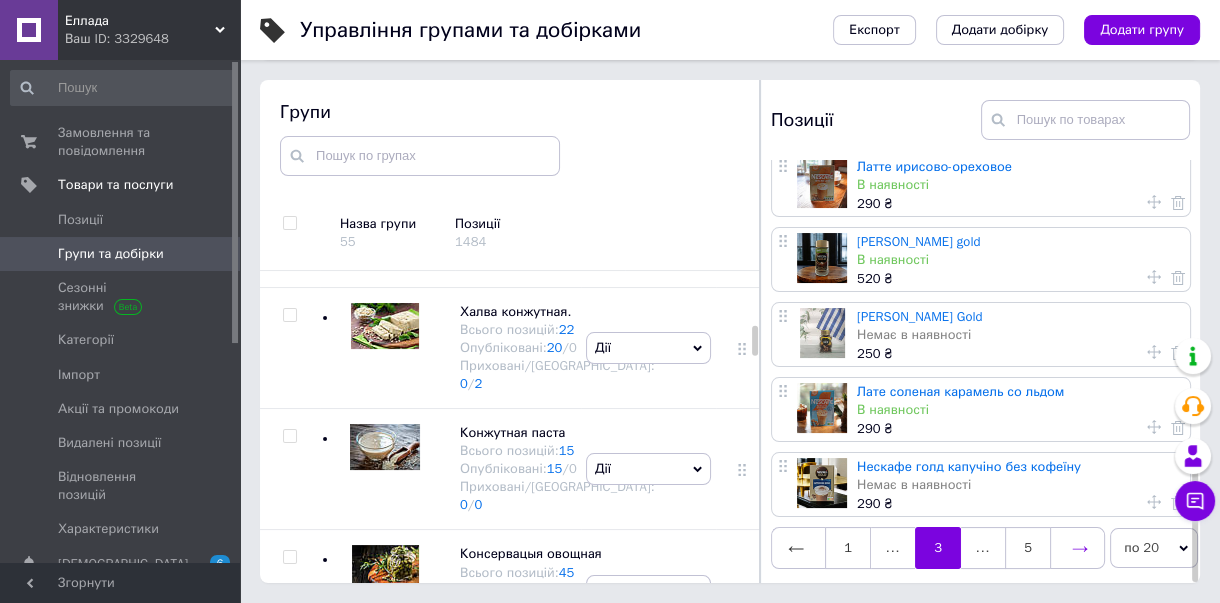 click at bounding box center [1077, 548] 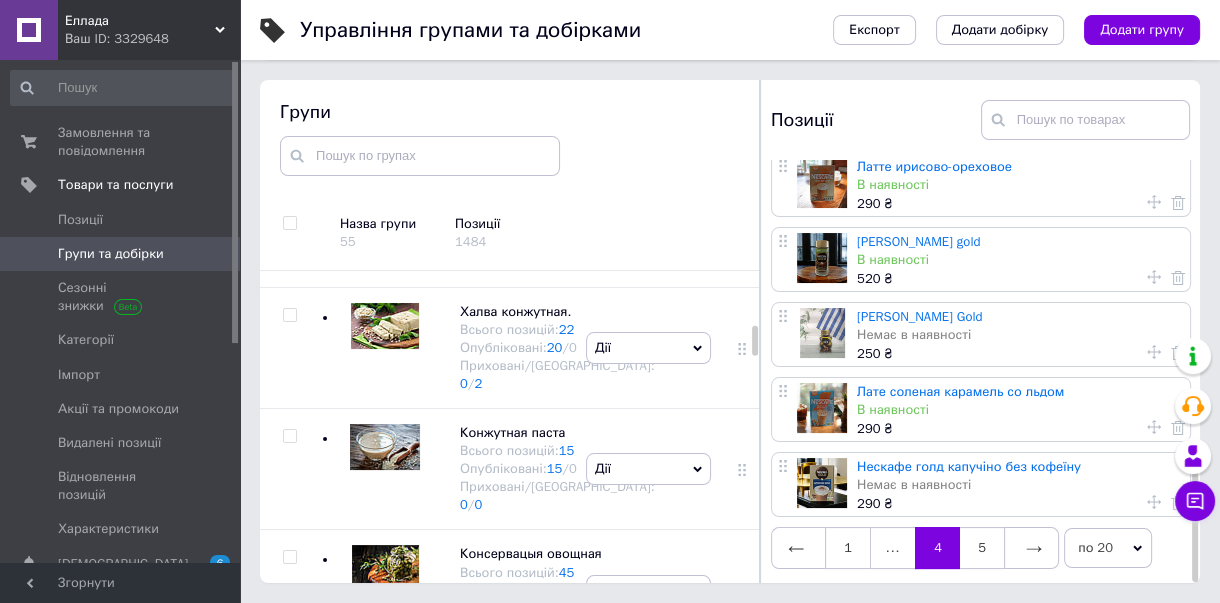 scroll, scrollTop: 0, scrollLeft: 0, axis: both 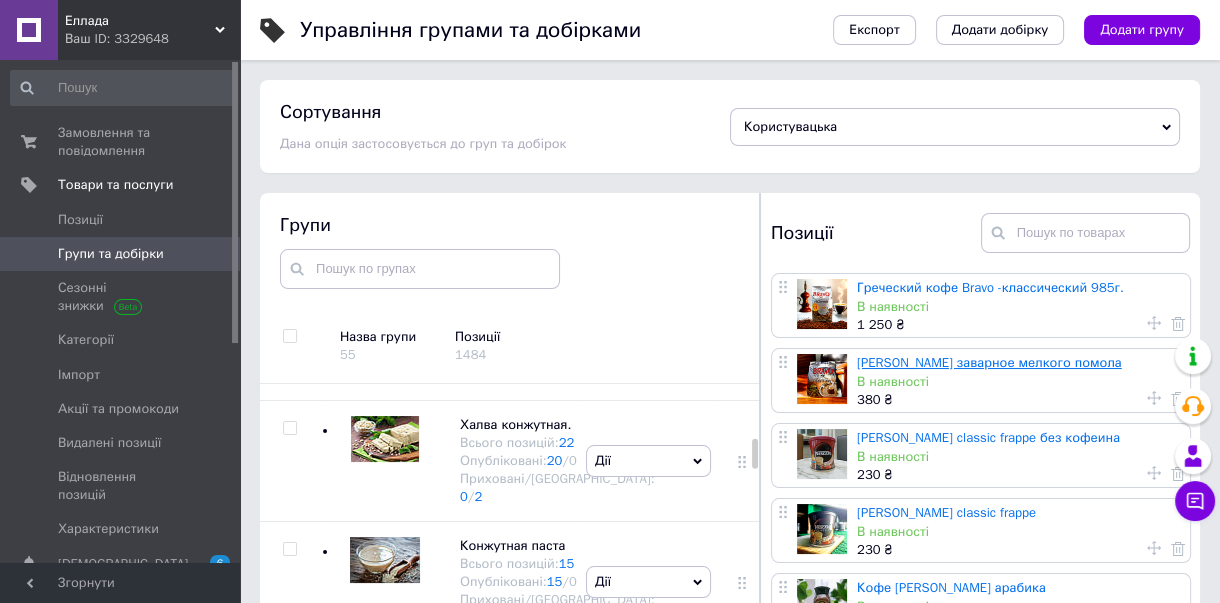 click on "[PERSON_NAME] заварное мелкого помола" at bounding box center [989, 362] 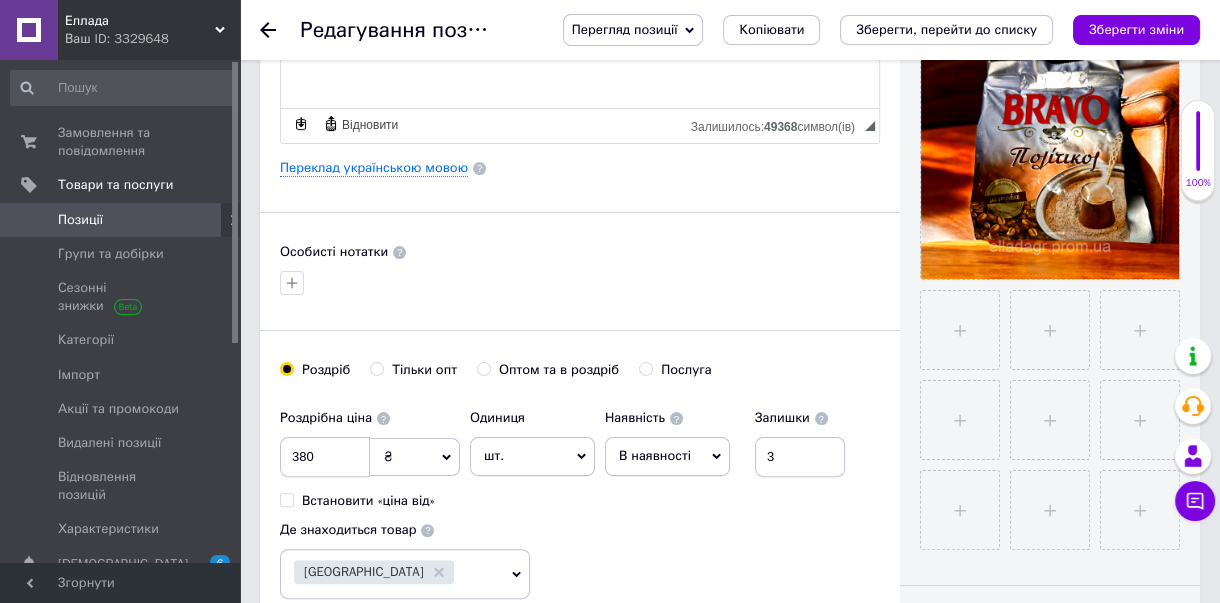 scroll, scrollTop: 480, scrollLeft: 0, axis: vertical 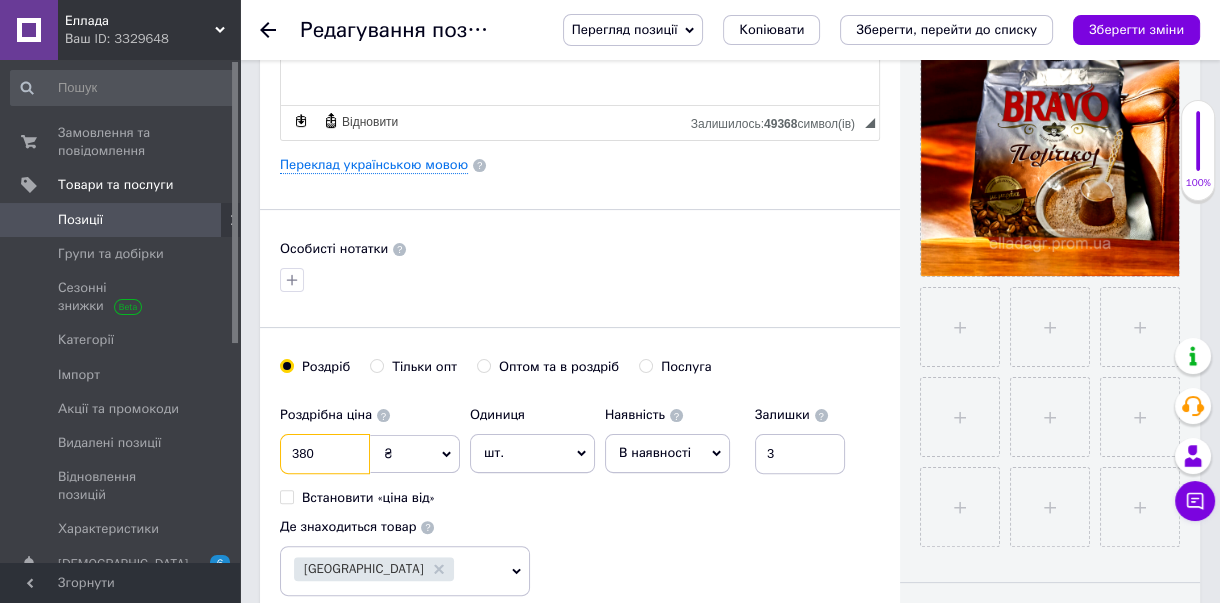 click on "380" at bounding box center (325, 454) 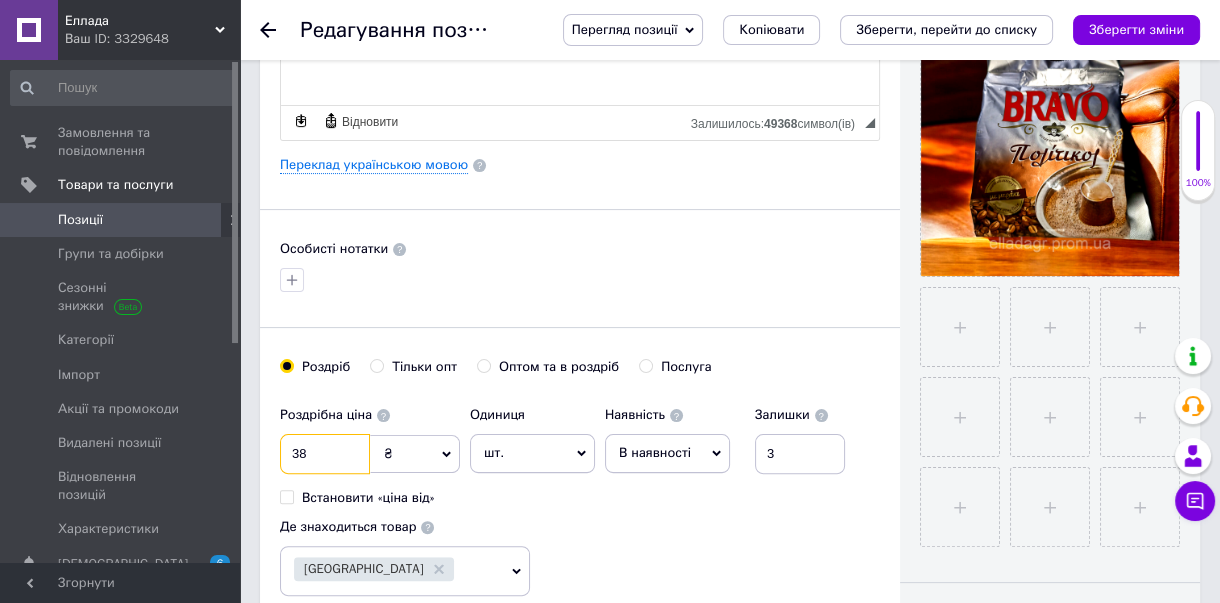 type on "3" 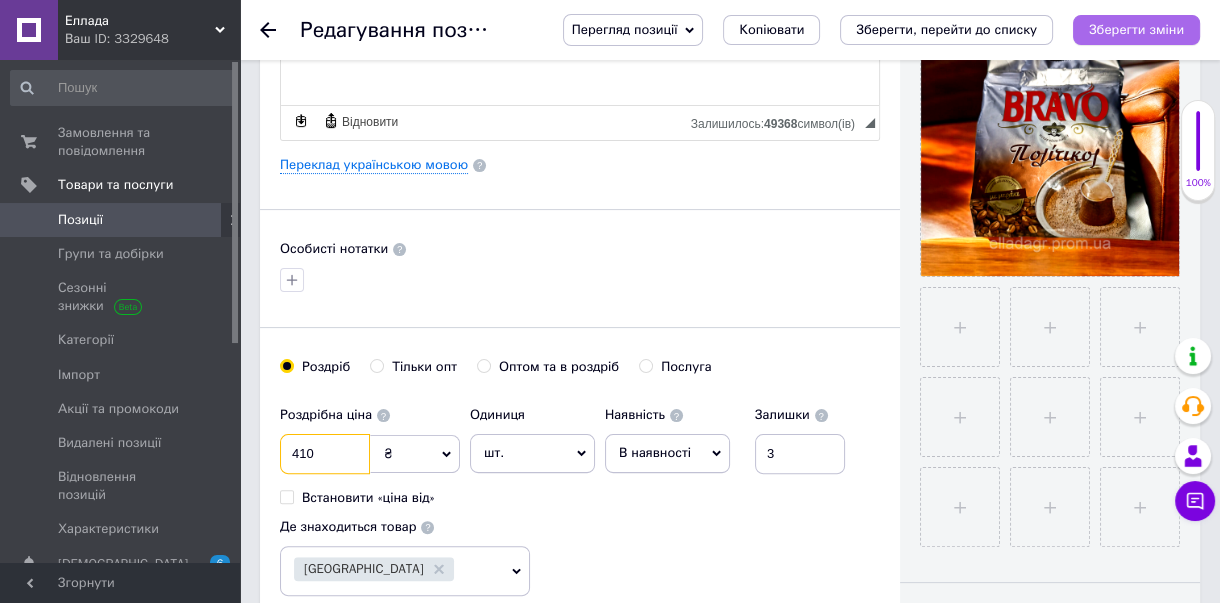 type on "410" 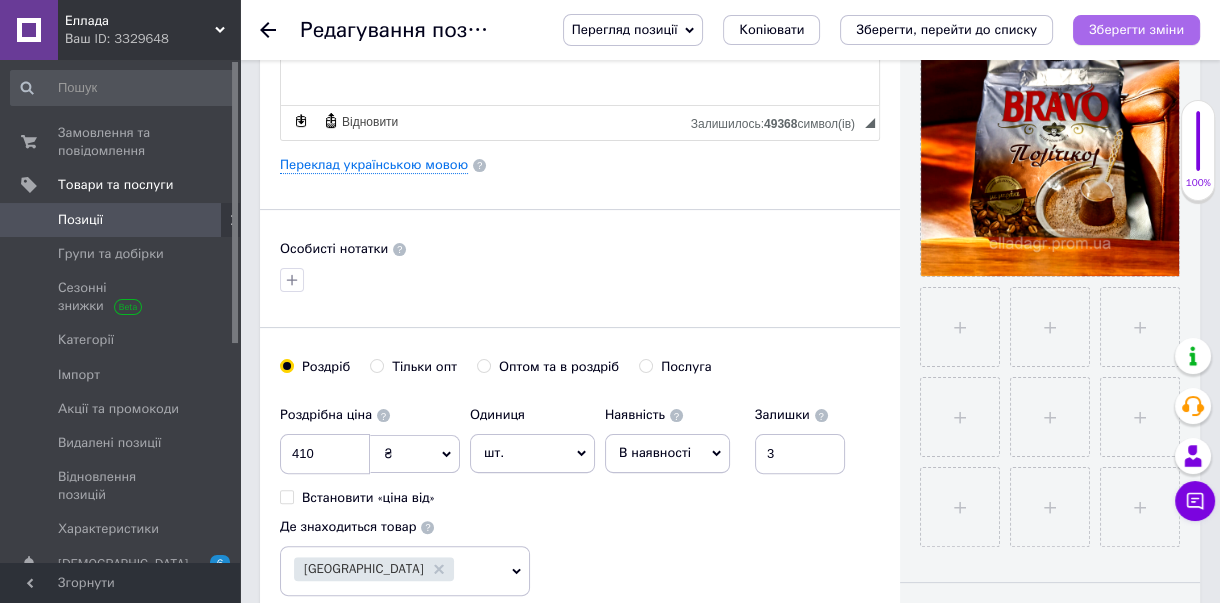 click on "Зберегти зміни" at bounding box center (1136, 29) 